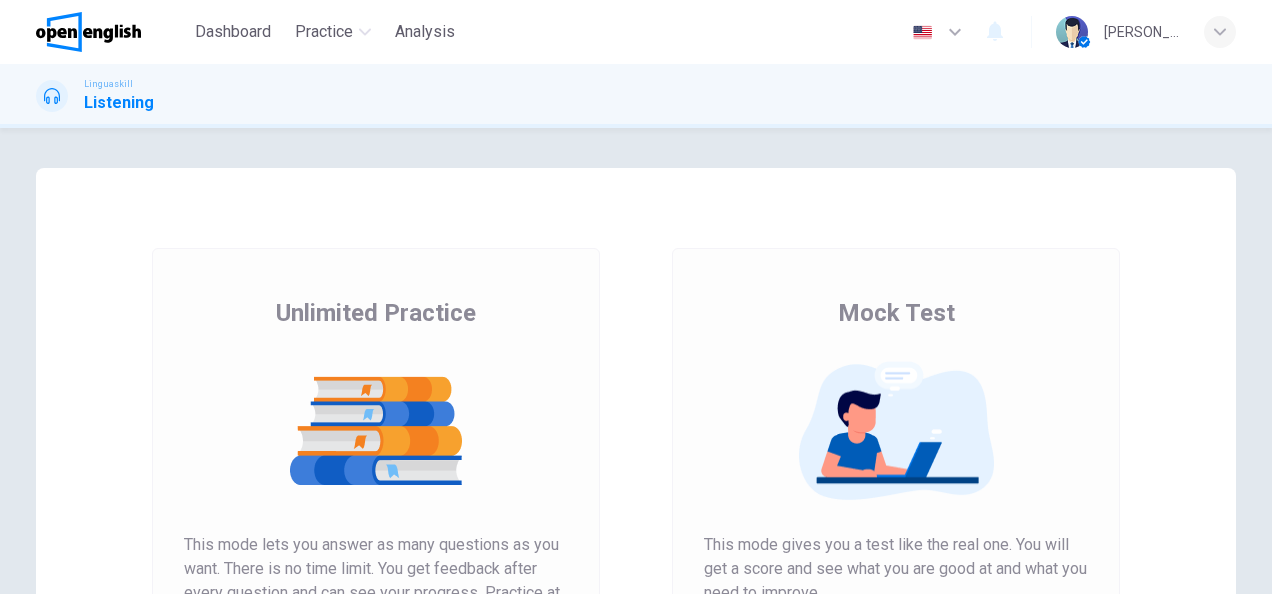 scroll, scrollTop: 0, scrollLeft: 0, axis: both 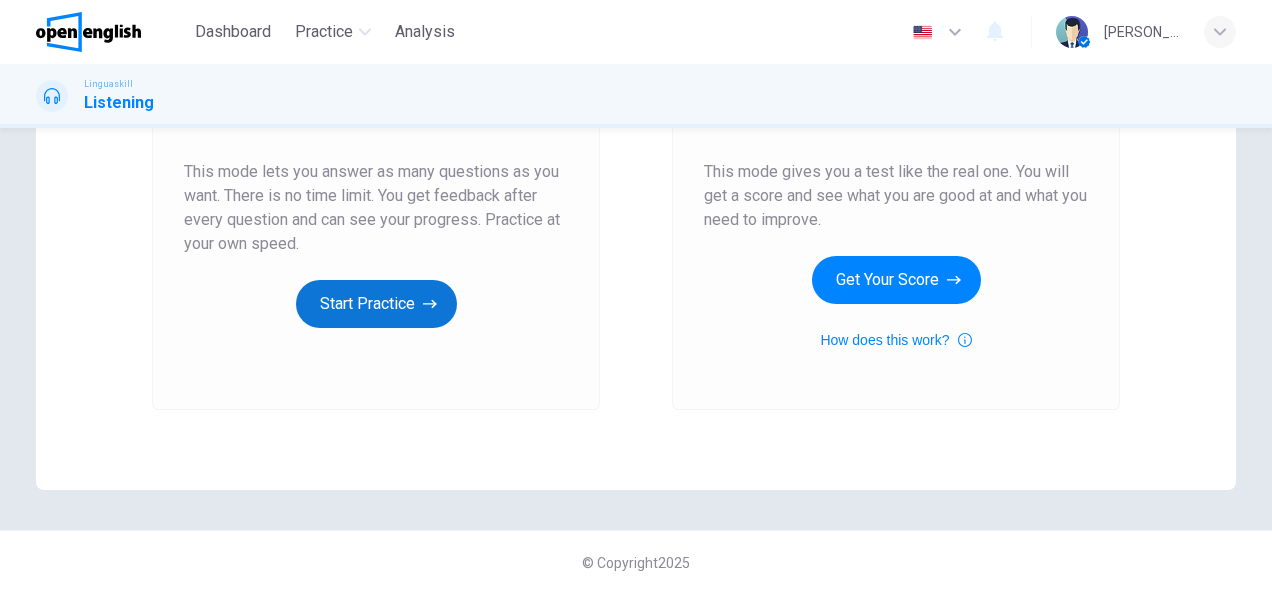 click on "Start Practice" at bounding box center (376, 304) 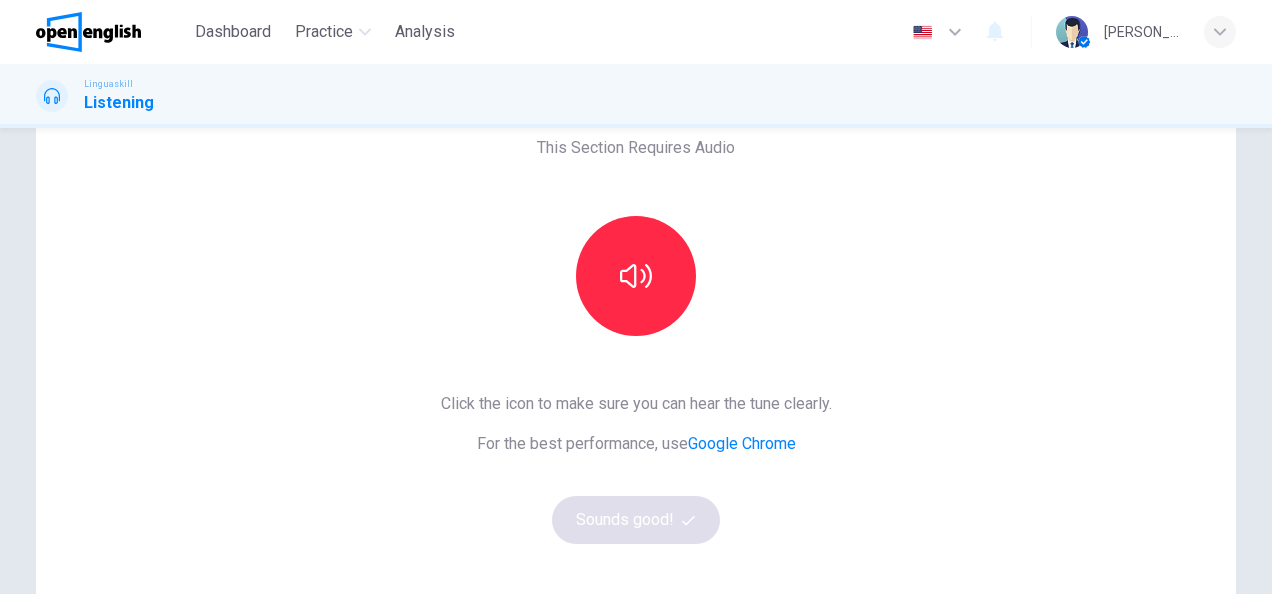scroll, scrollTop: 125, scrollLeft: 0, axis: vertical 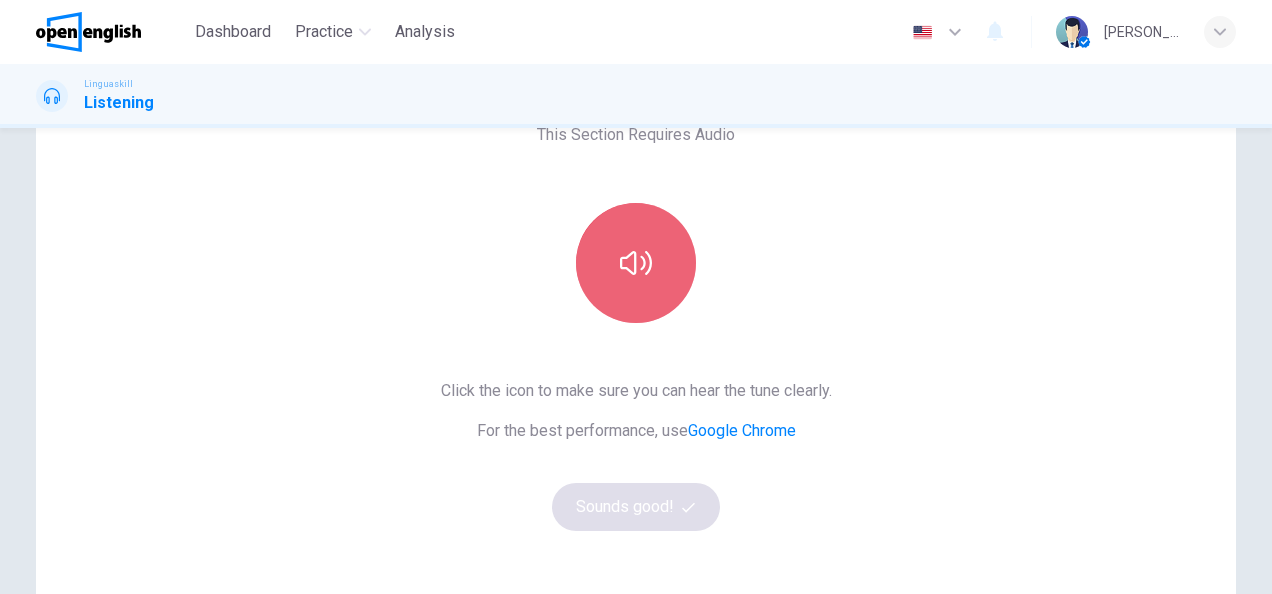 click 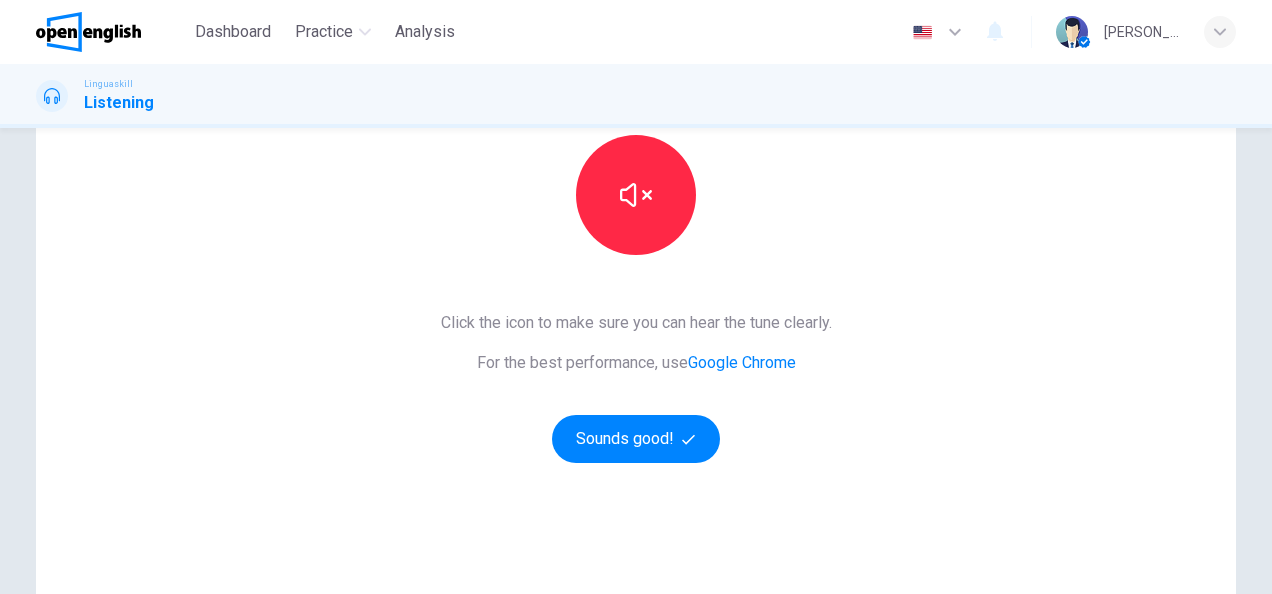 scroll, scrollTop: 200, scrollLeft: 0, axis: vertical 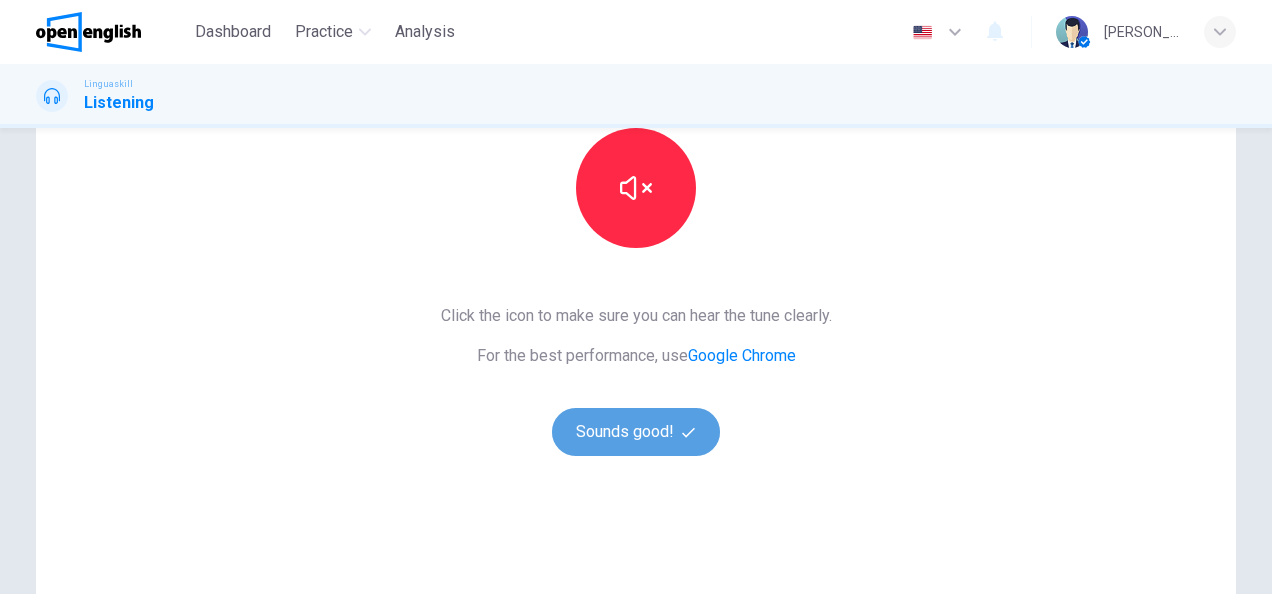 click on "Sounds good!" at bounding box center (636, 432) 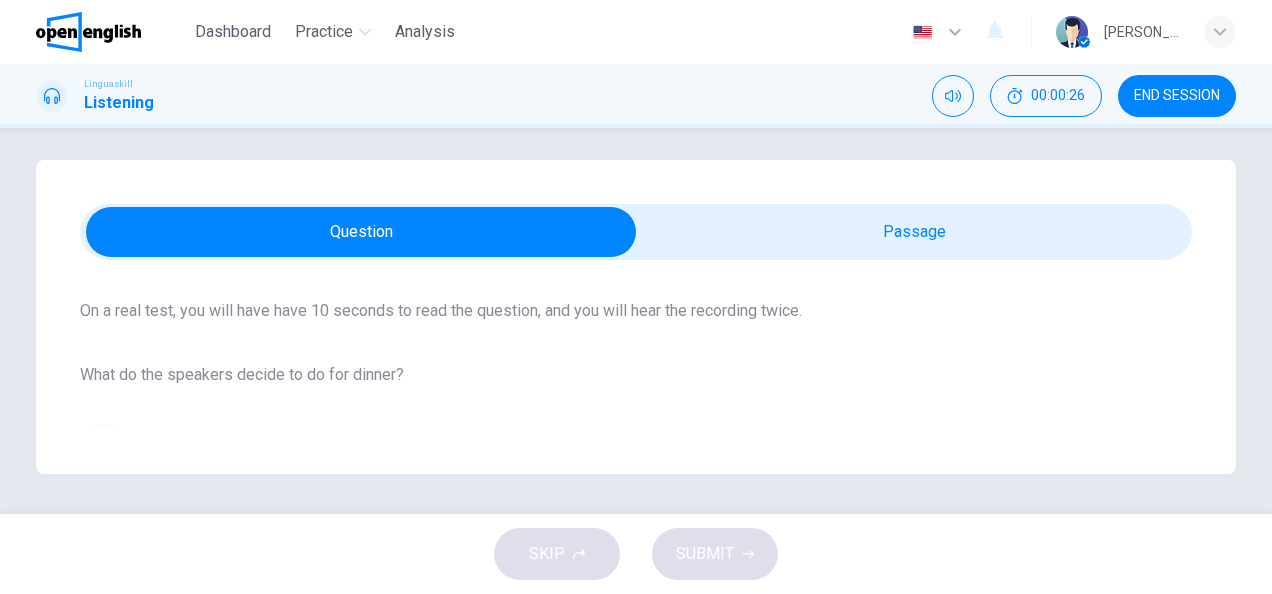 scroll, scrollTop: 150, scrollLeft: 0, axis: vertical 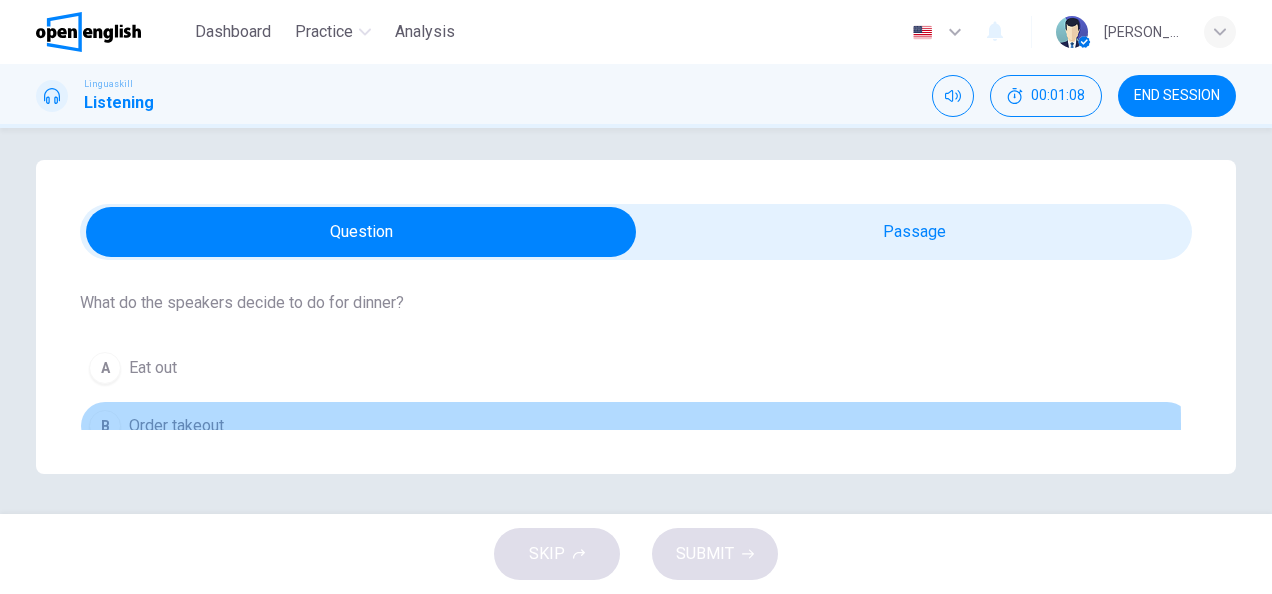 click on "Order takeout" at bounding box center [176, 426] 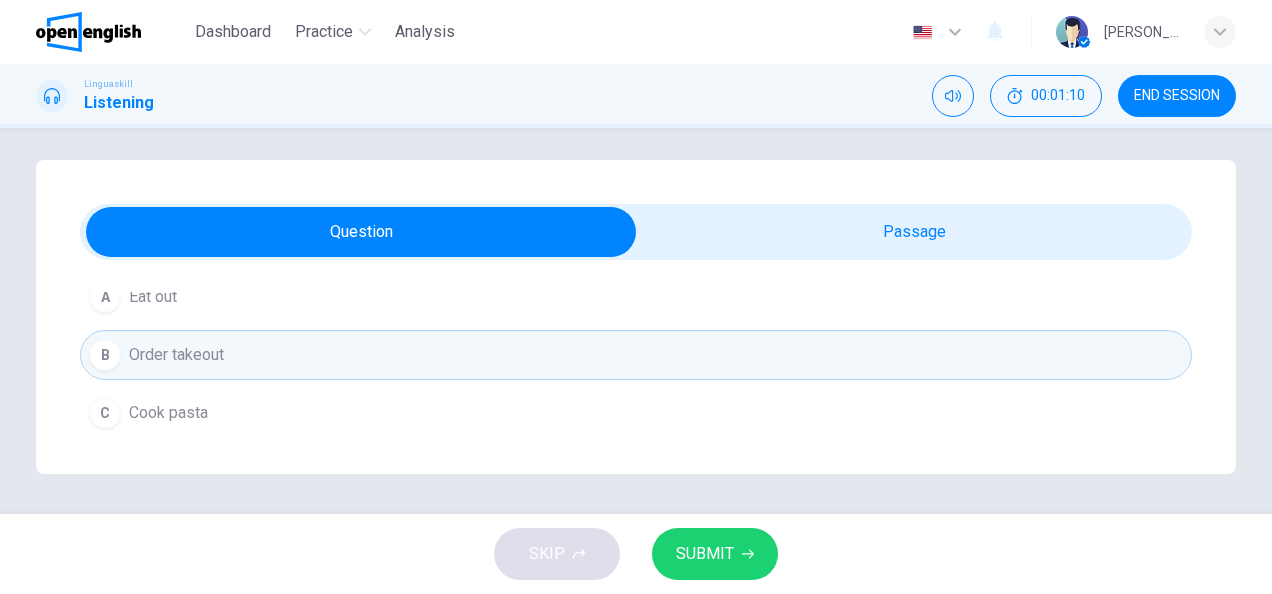 scroll, scrollTop: 292, scrollLeft: 0, axis: vertical 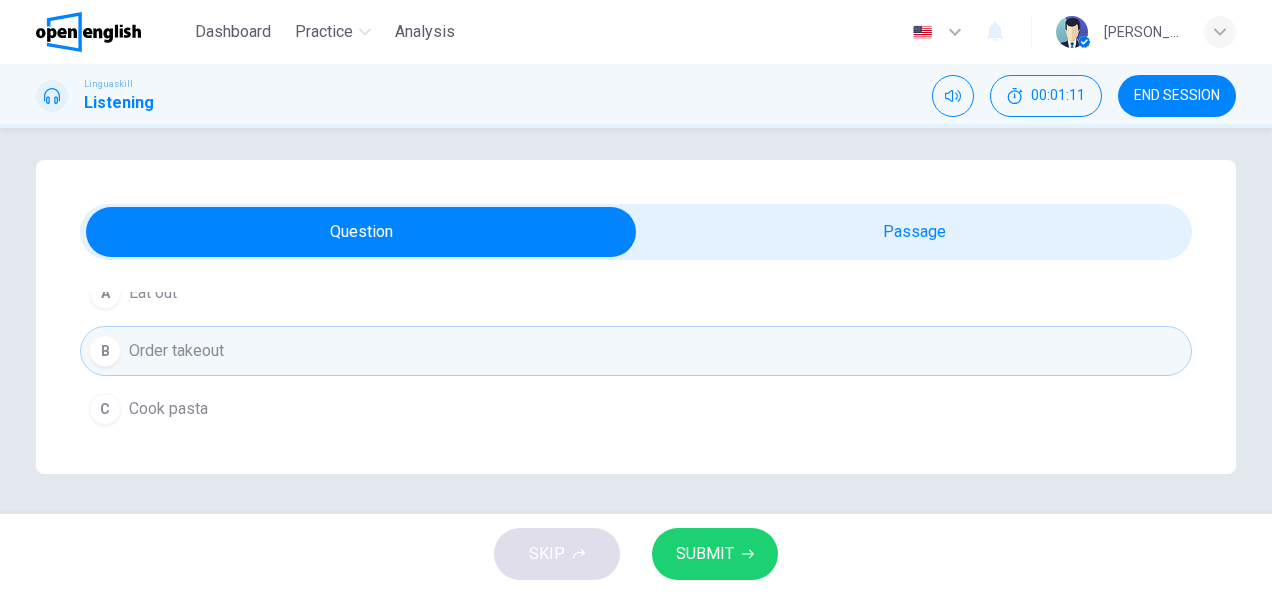 click on "SUBMIT" at bounding box center (715, 554) 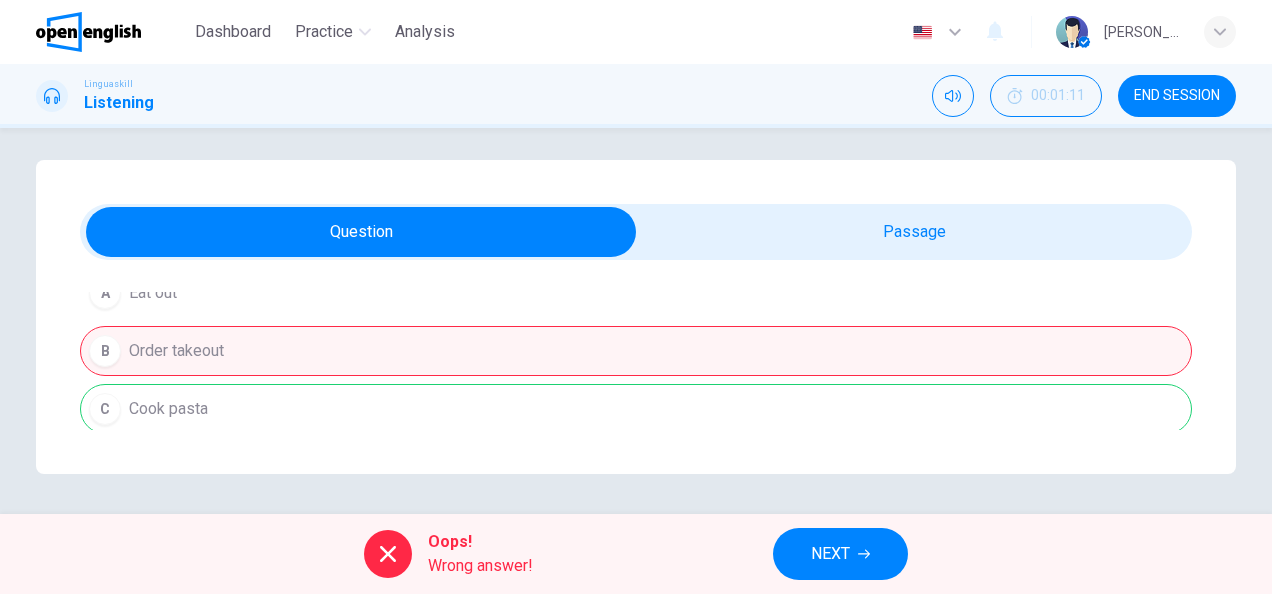 click on "A Eat out B Order takeout C Cook pasta" at bounding box center (636, 351) 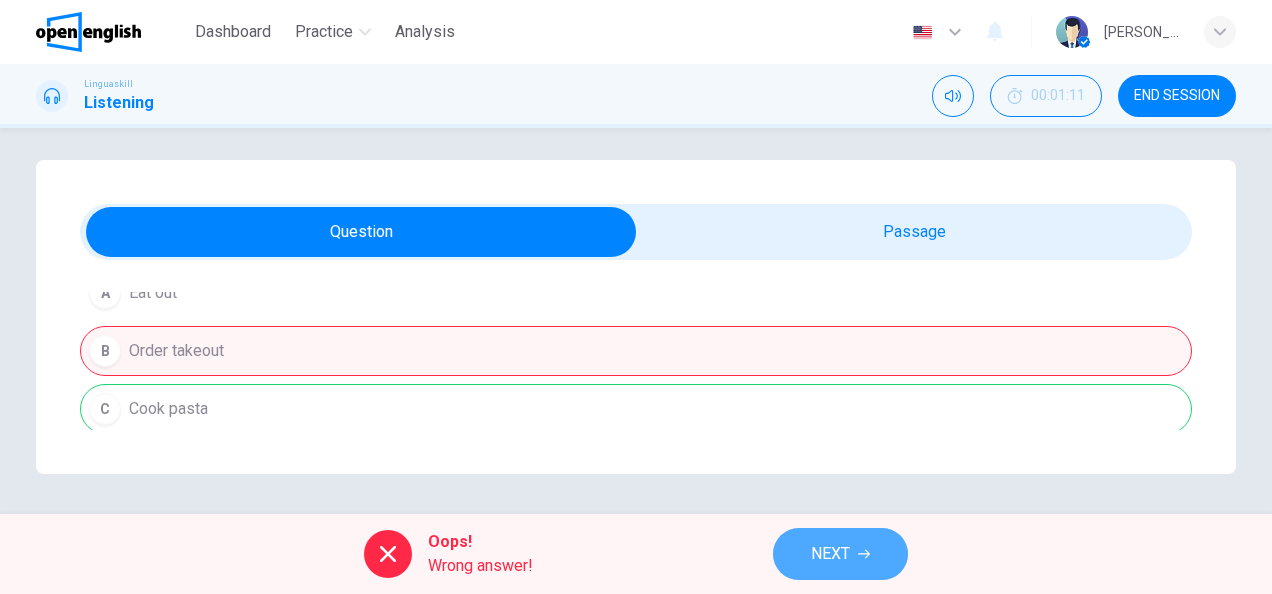 click on "NEXT" at bounding box center [830, 554] 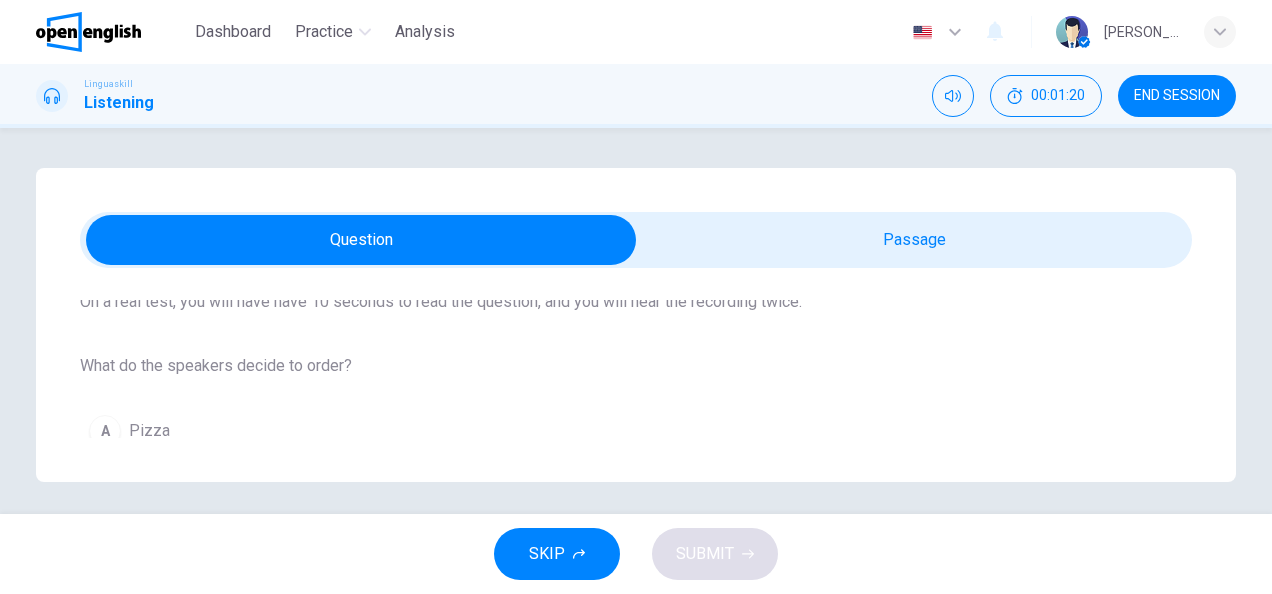 scroll, scrollTop: 175, scrollLeft: 0, axis: vertical 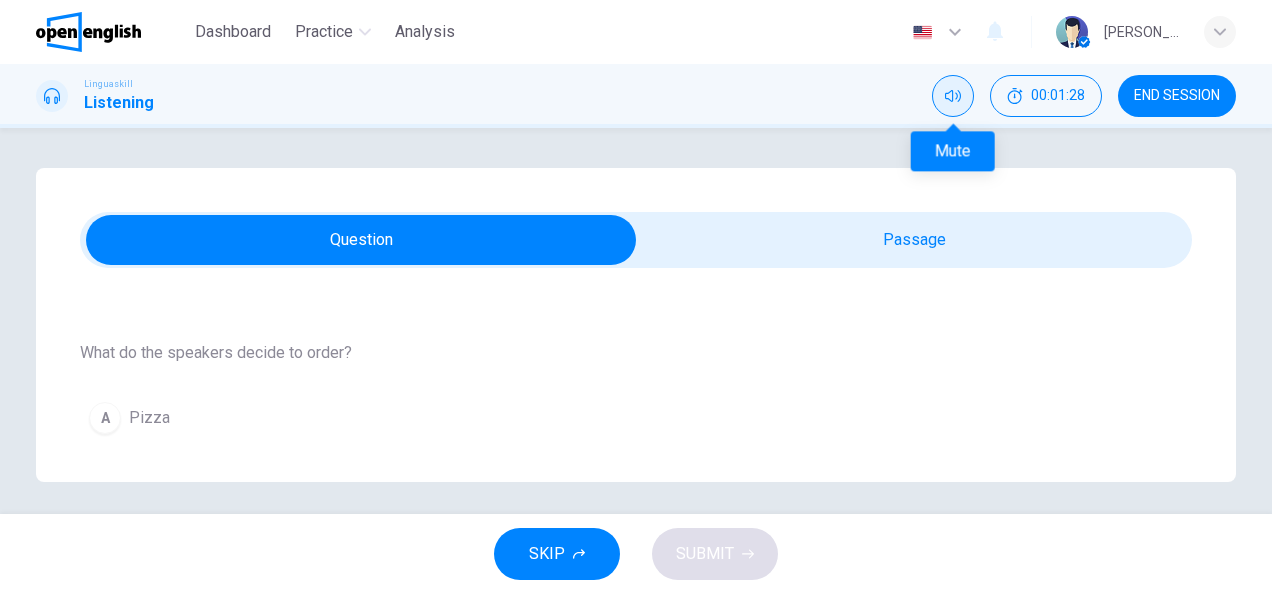 click 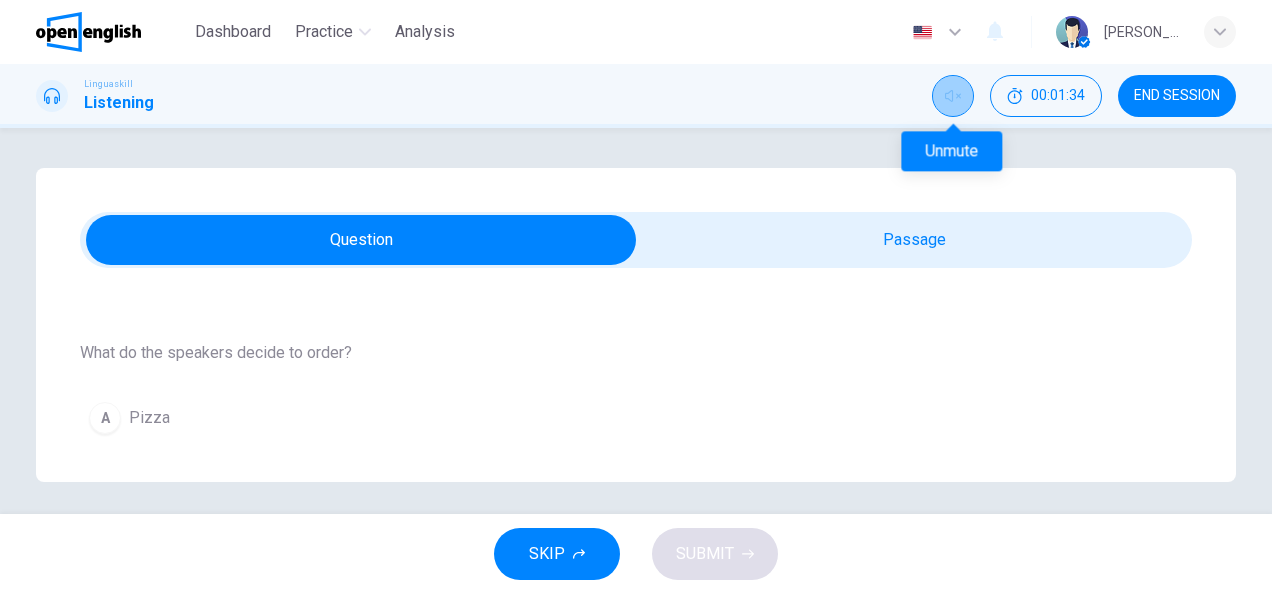 click 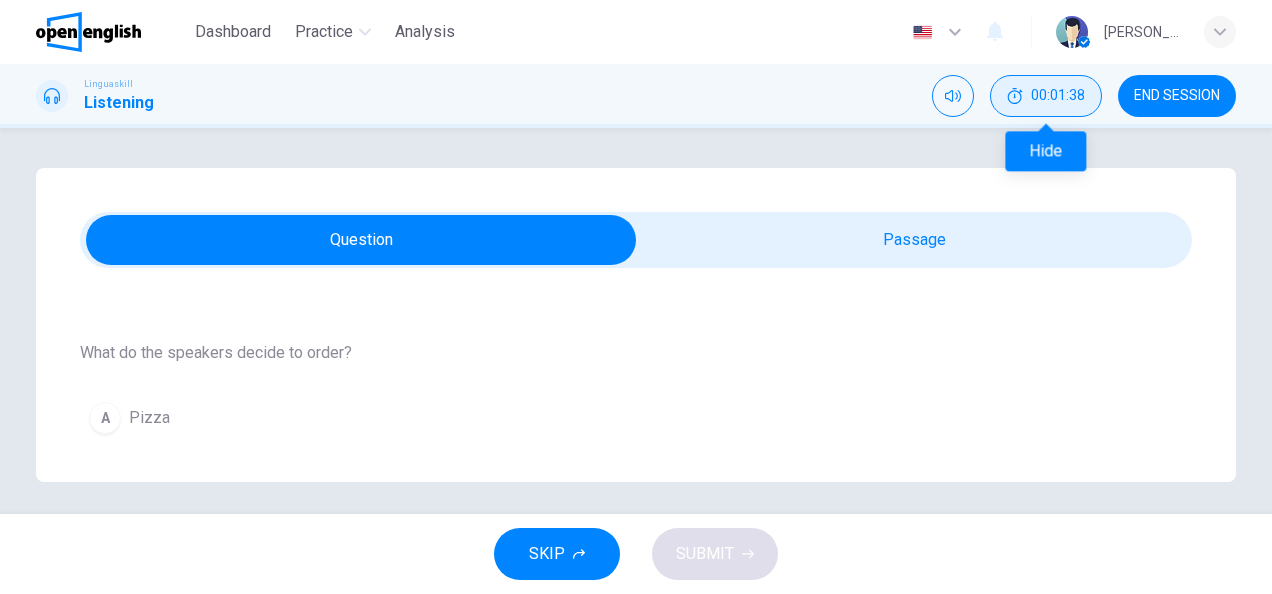 click on "00:01:38" at bounding box center [1058, 96] 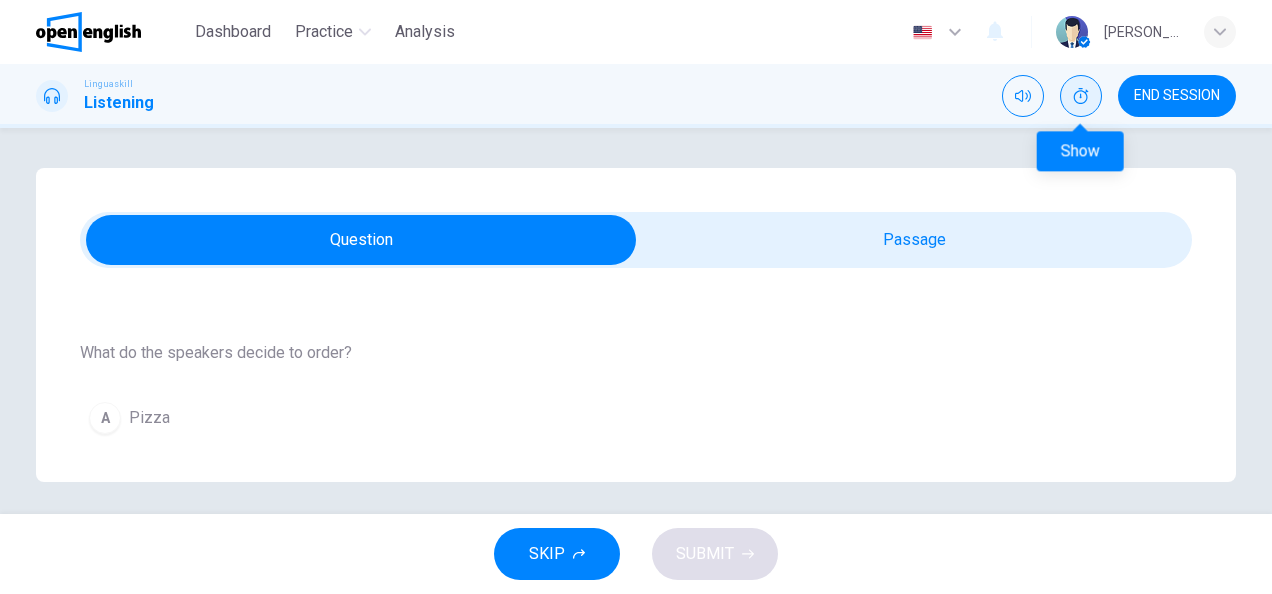 click at bounding box center [1081, 96] 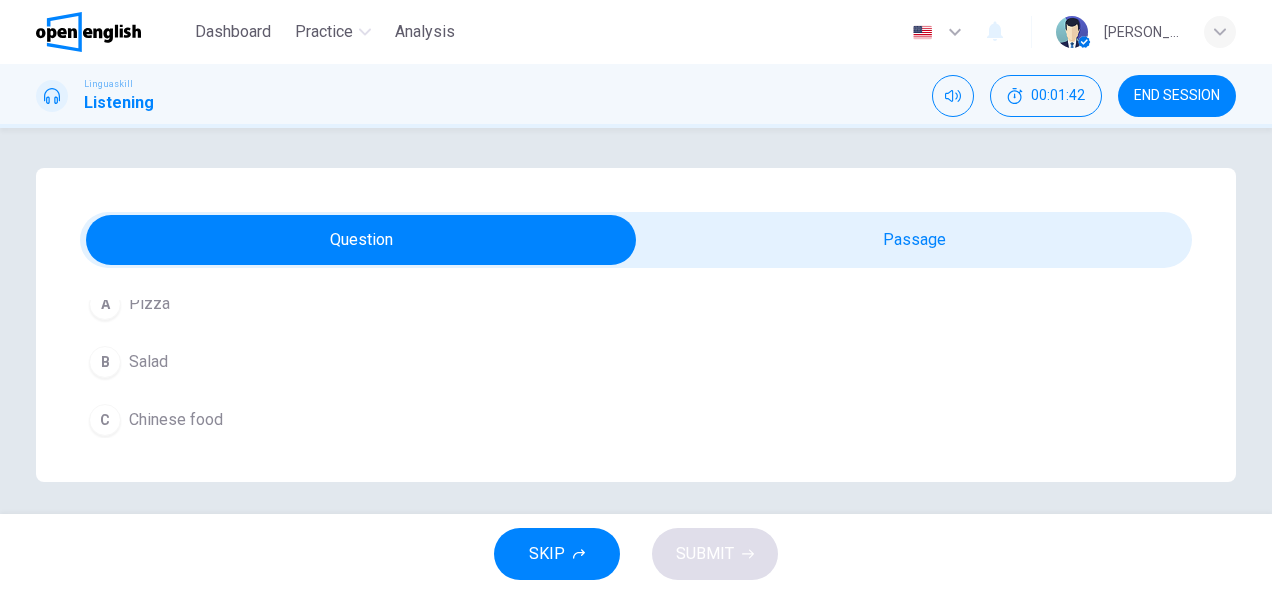 scroll, scrollTop: 292, scrollLeft: 0, axis: vertical 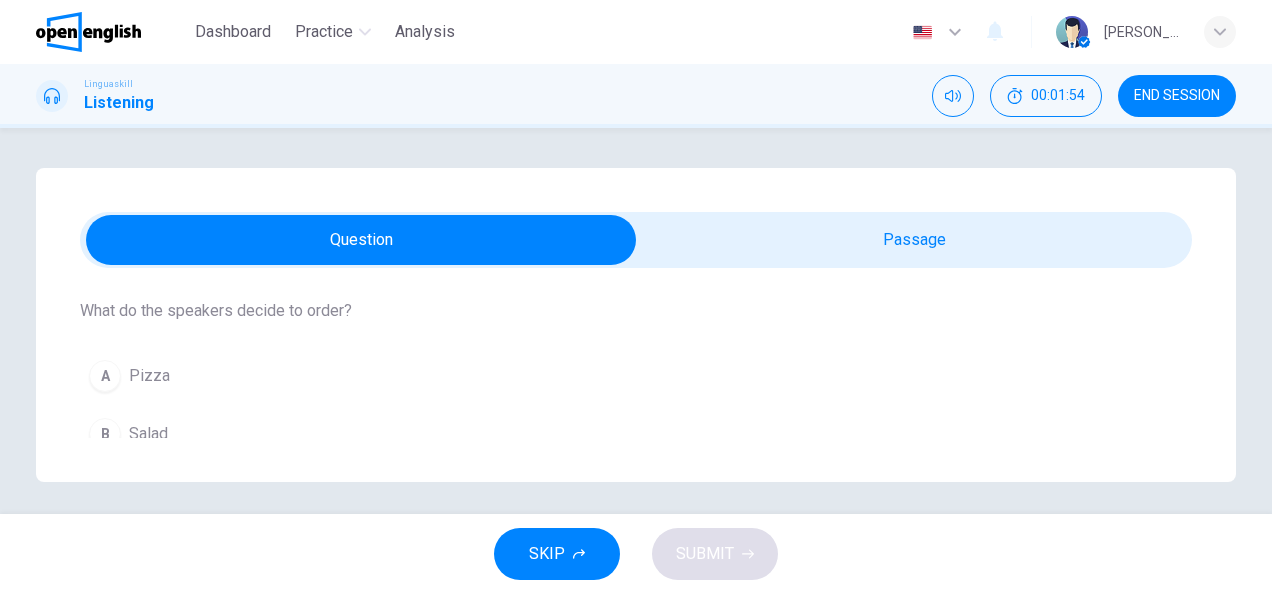 drag, startPoint x: 80, startPoint y: 308, endPoint x: 342, endPoint y: 314, distance: 262.0687 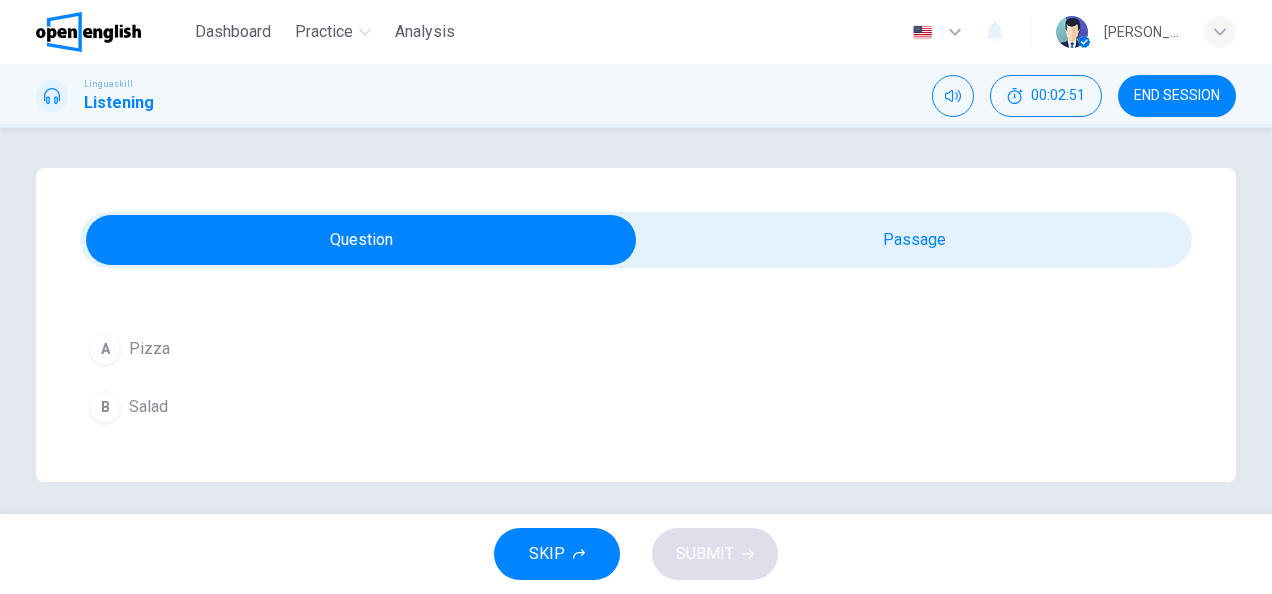scroll, scrollTop: 242, scrollLeft: 0, axis: vertical 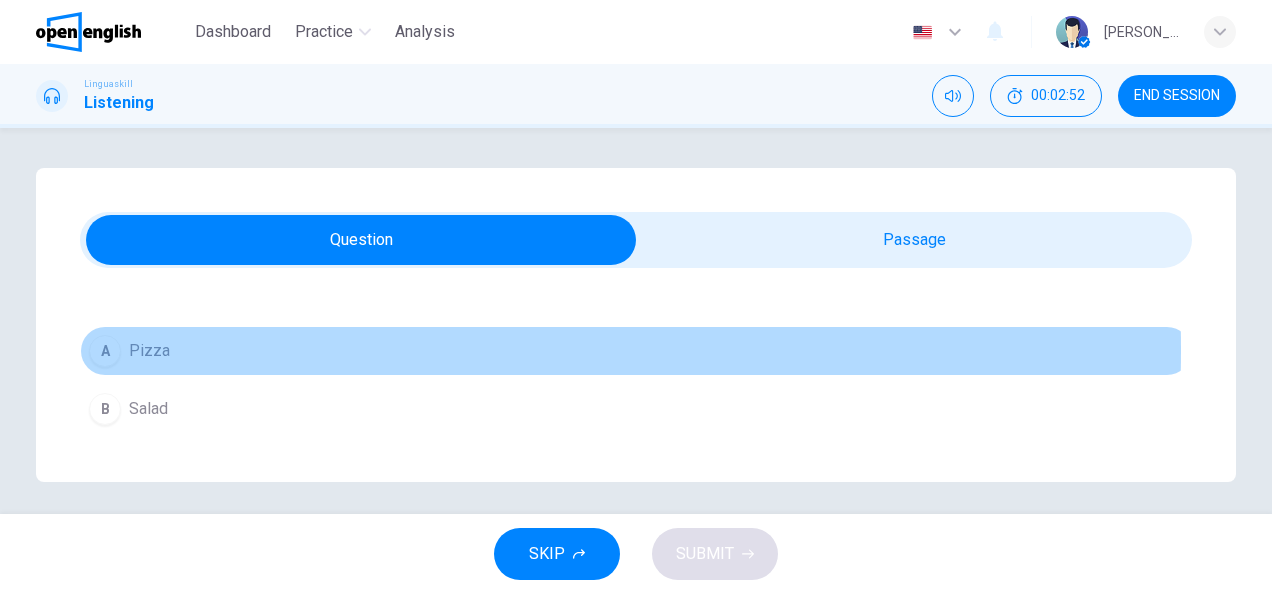click on "Pizza" at bounding box center (149, 351) 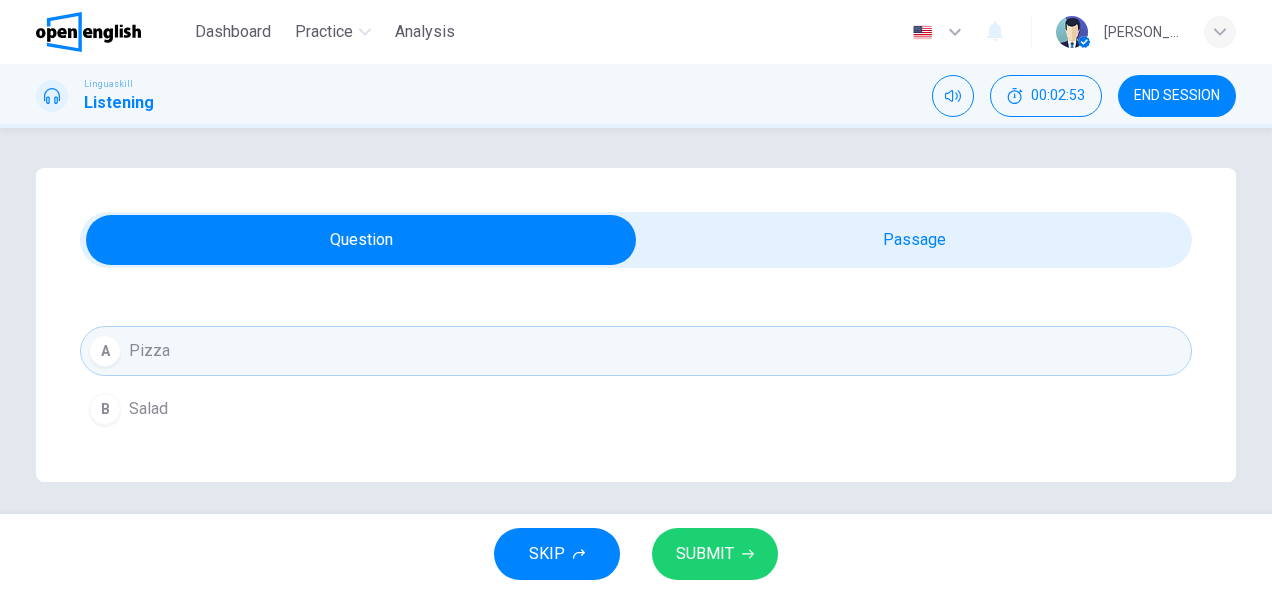 click on "SUBMIT" at bounding box center [715, 554] 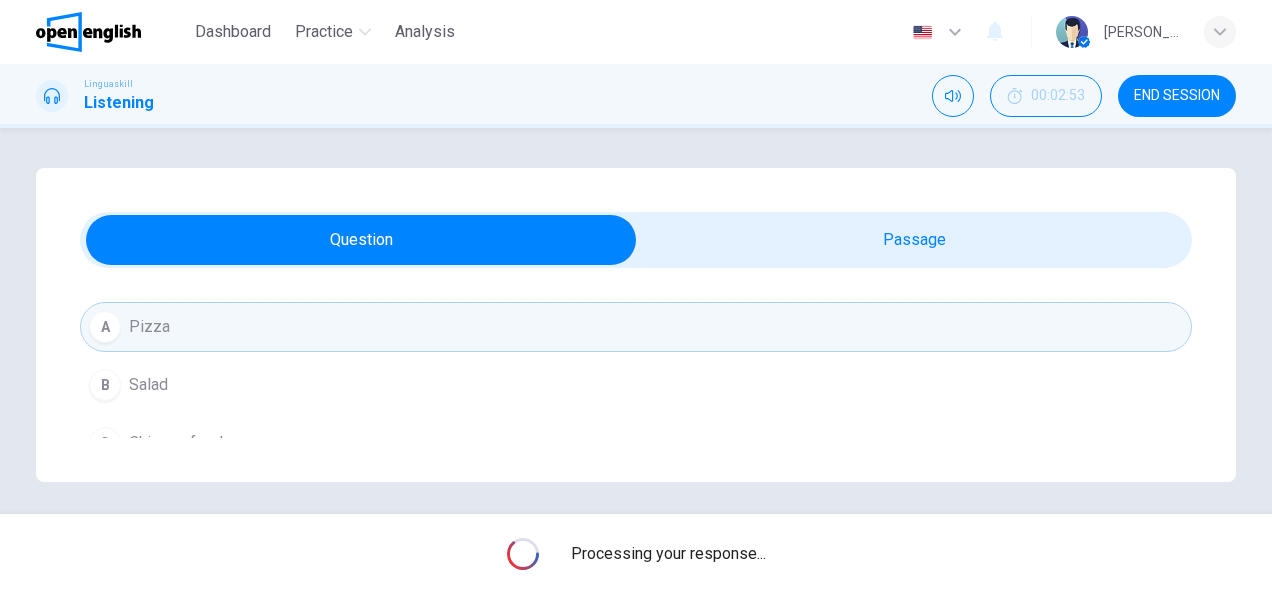 scroll, scrollTop: 267, scrollLeft: 0, axis: vertical 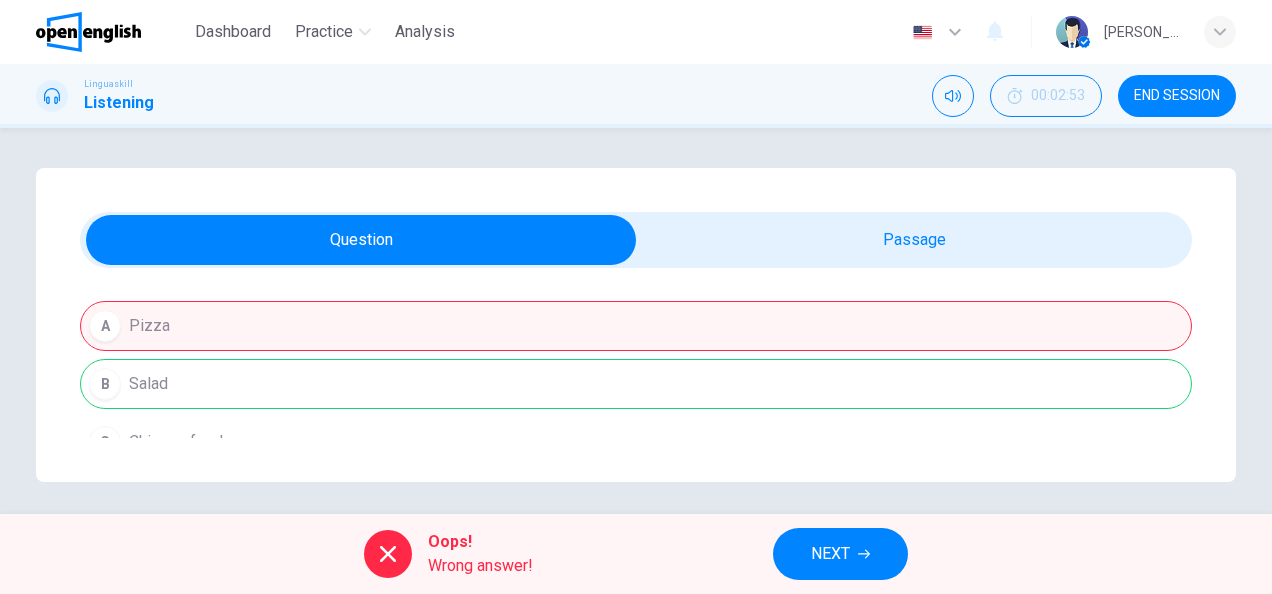 click on "NEXT" at bounding box center (830, 554) 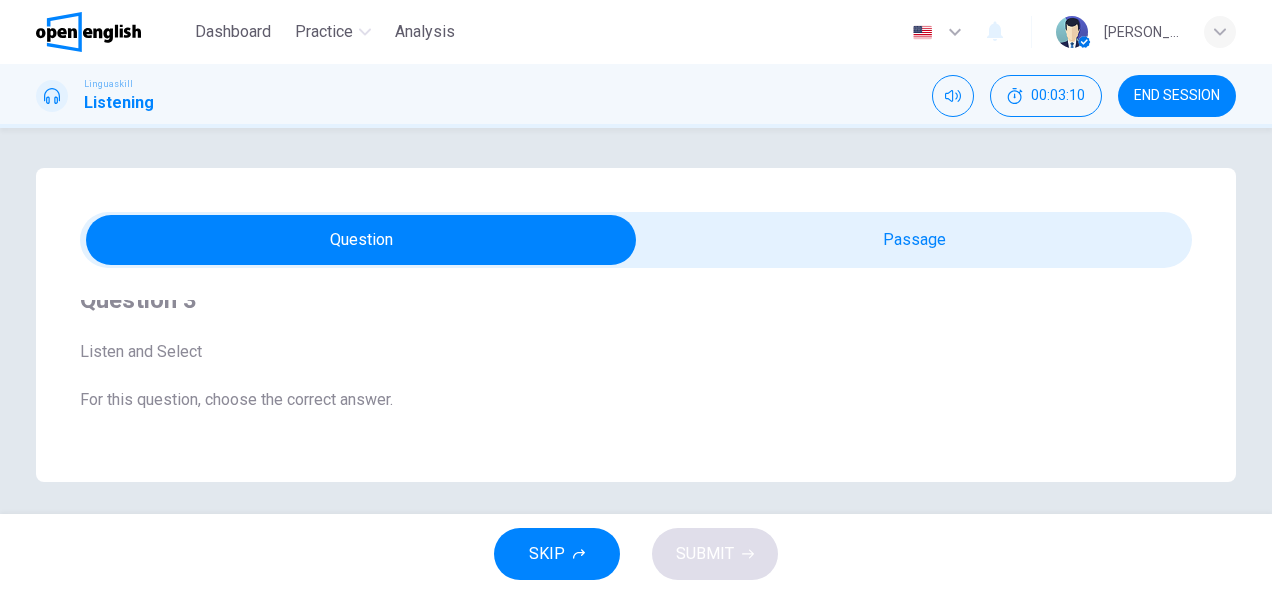 scroll, scrollTop: 0, scrollLeft: 0, axis: both 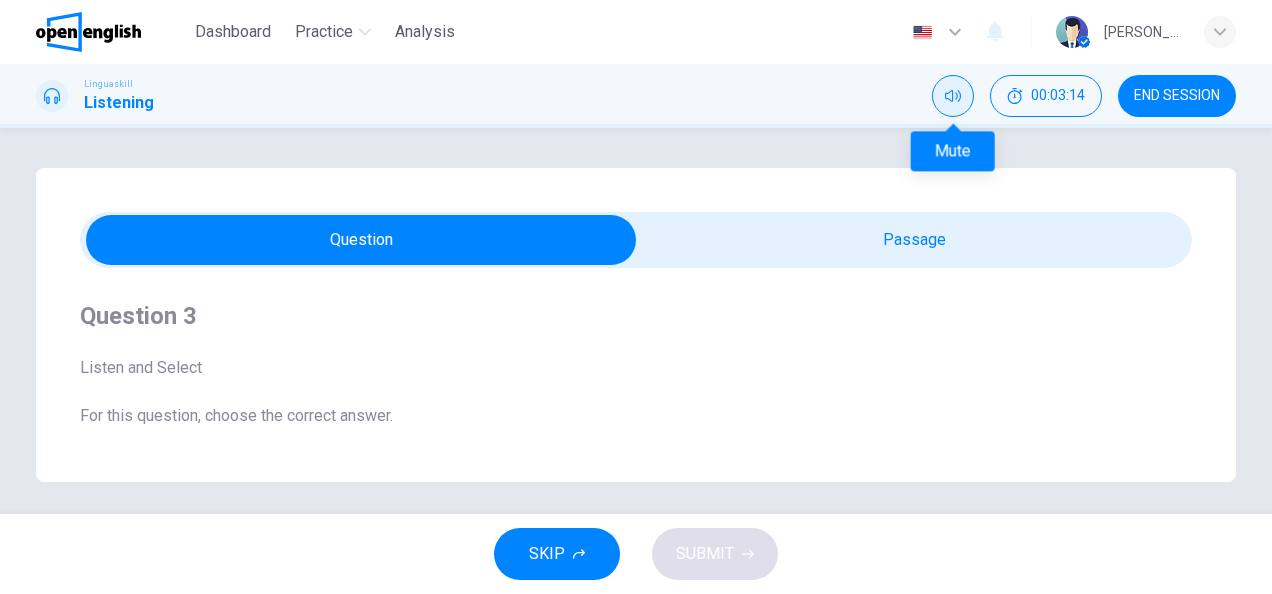 click at bounding box center (953, 96) 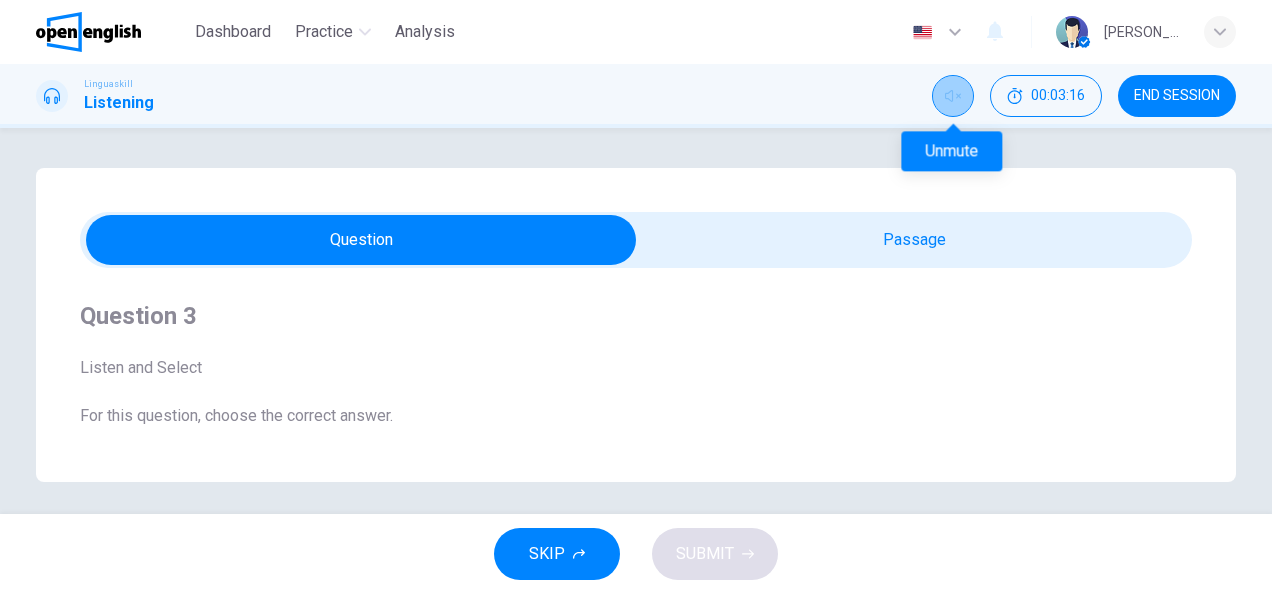 click at bounding box center (953, 96) 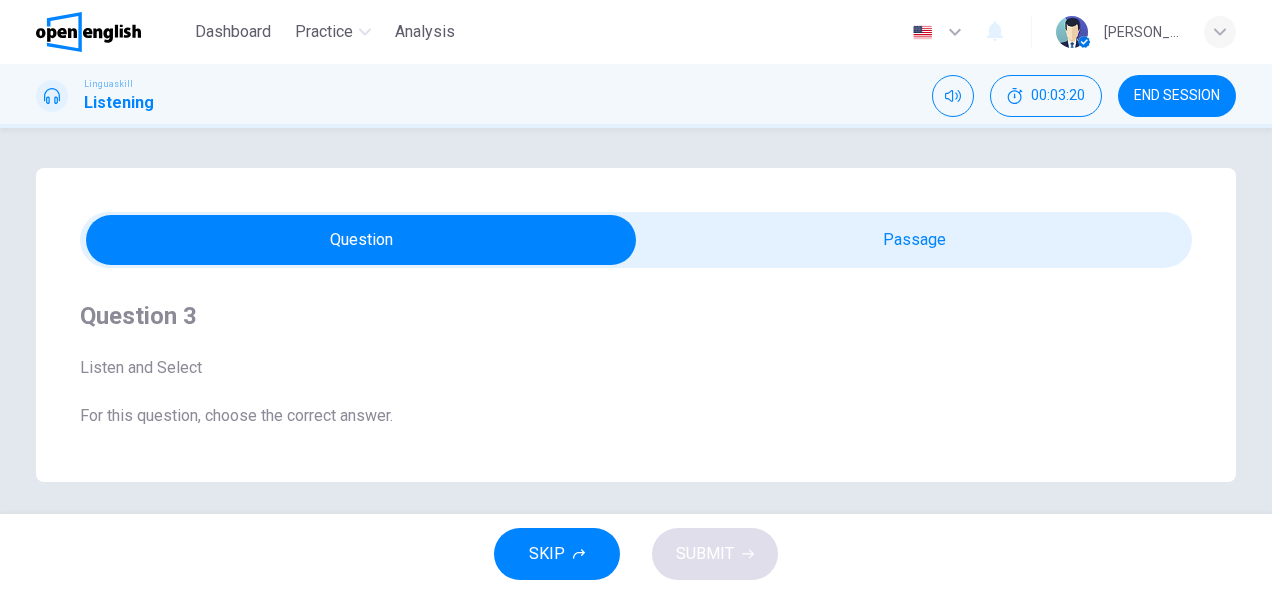 click on "Linguaskill Listening 00:03:20 END SESSION" at bounding box center (636, 96) 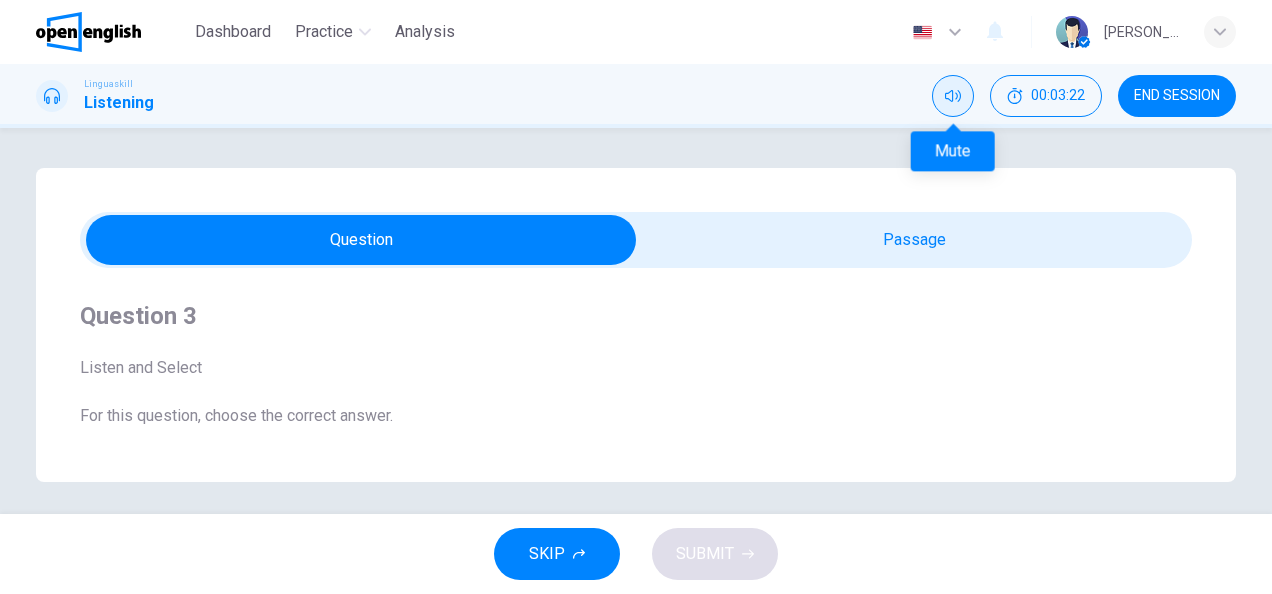 click 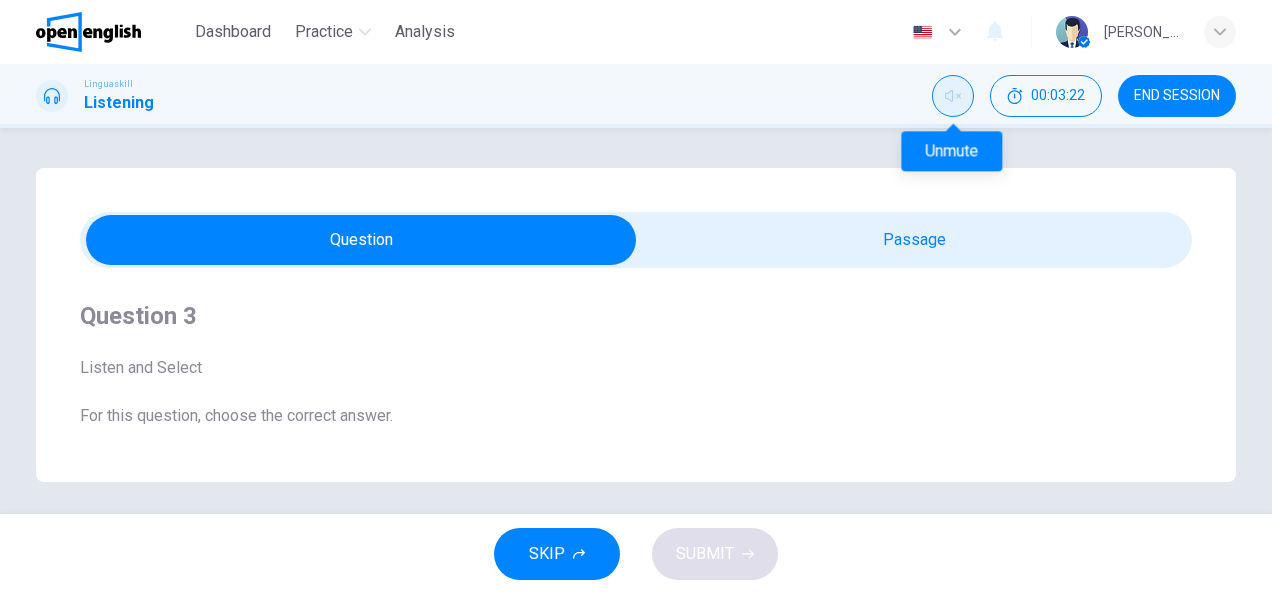 click 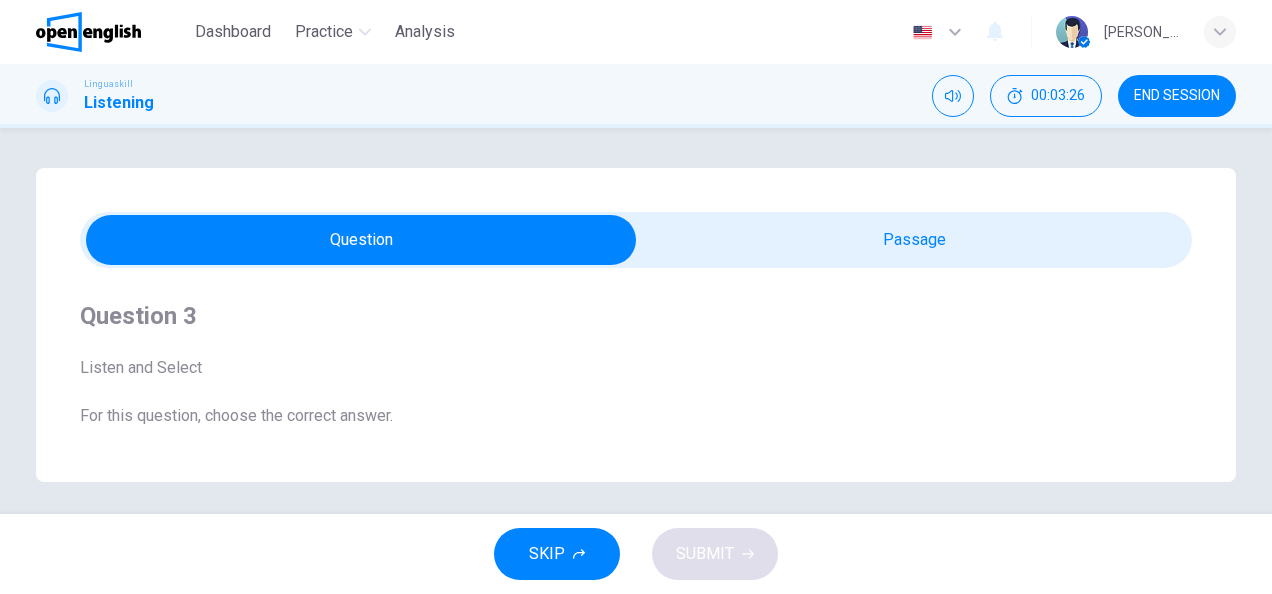 click on "Listening" at bounding box center [119, 103] 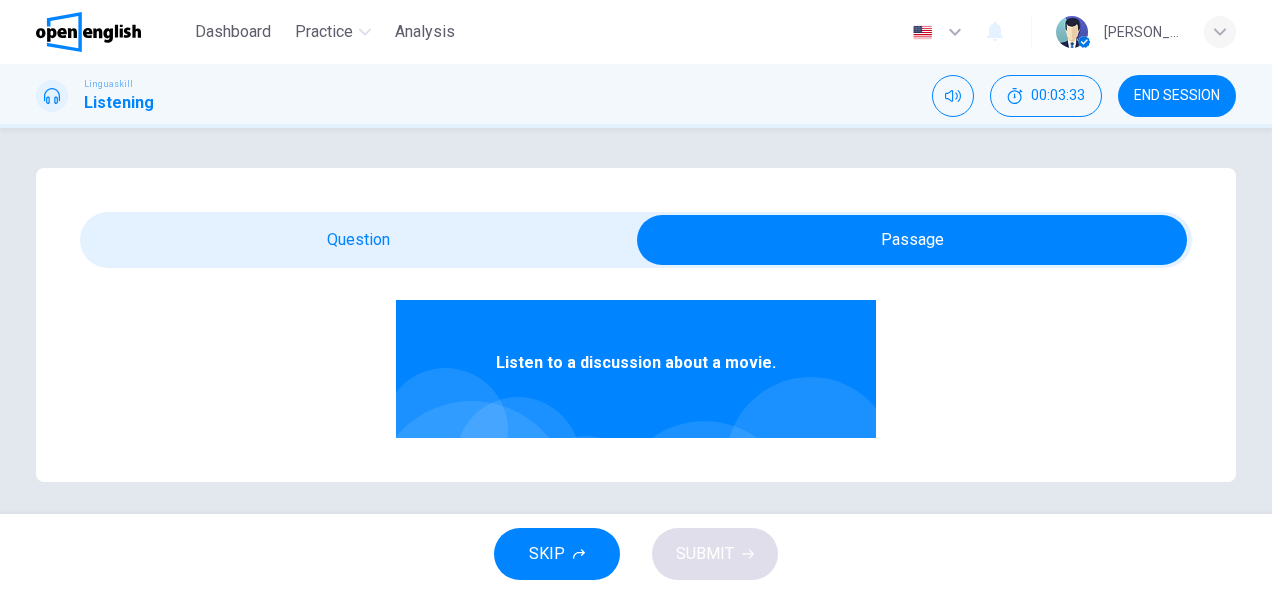scroll, scrollTop: 125, scrollLeft: 0, axis: vertical 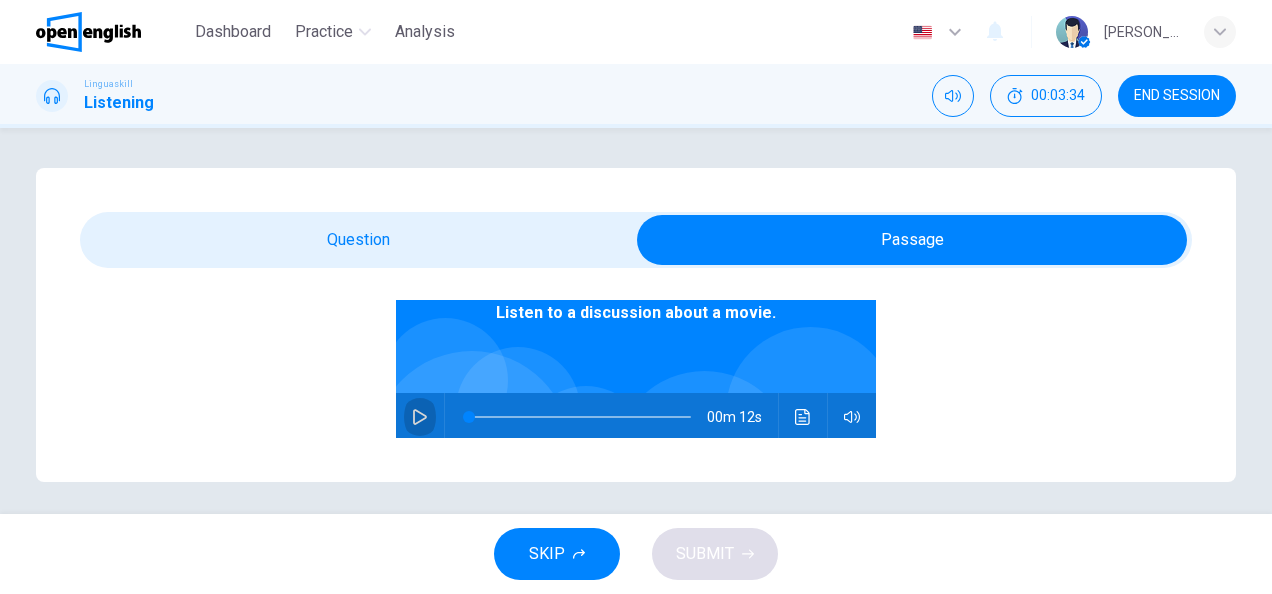 click 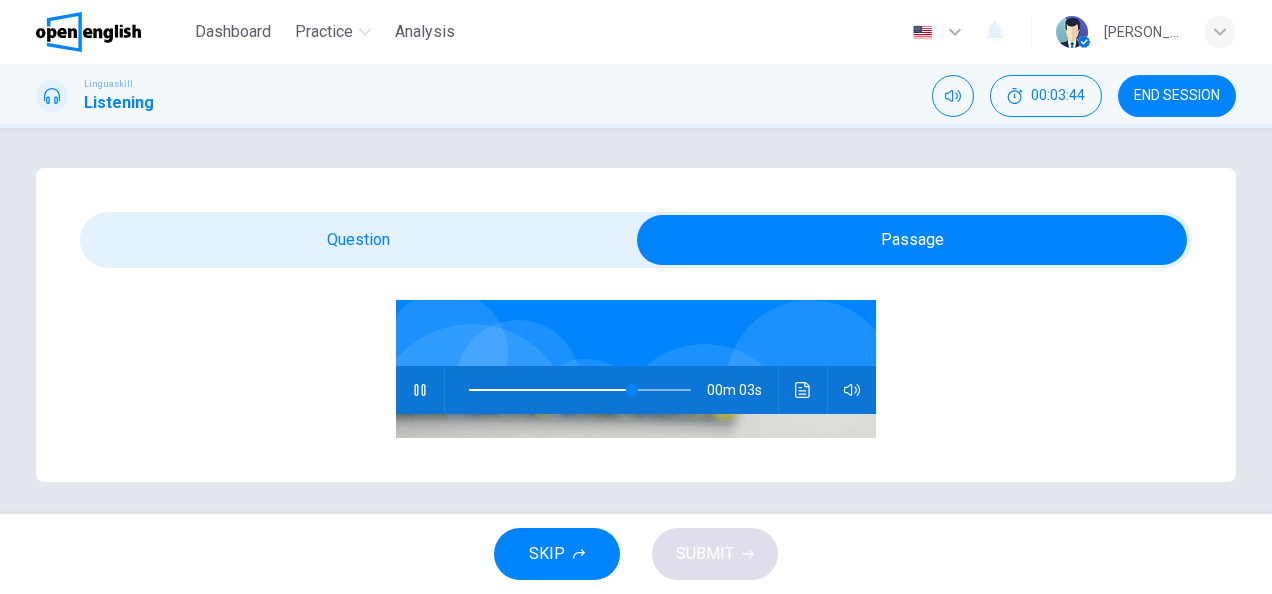 scroll, scrollTop: 150, scrollLeft: 0, axis: vertical 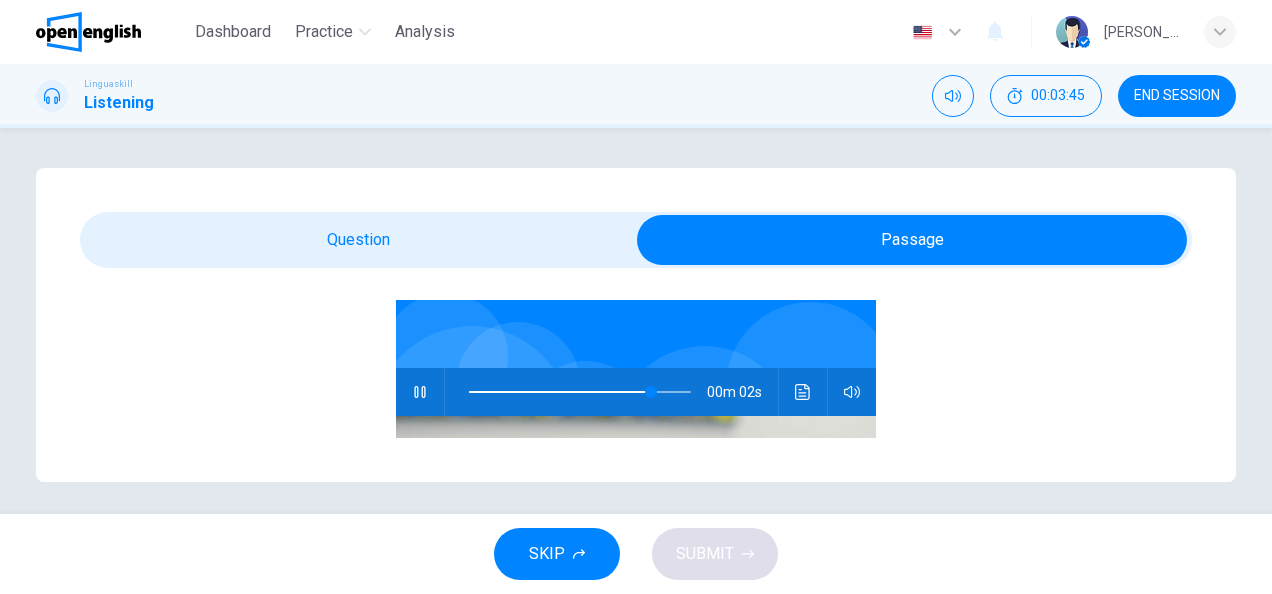 type on "**" 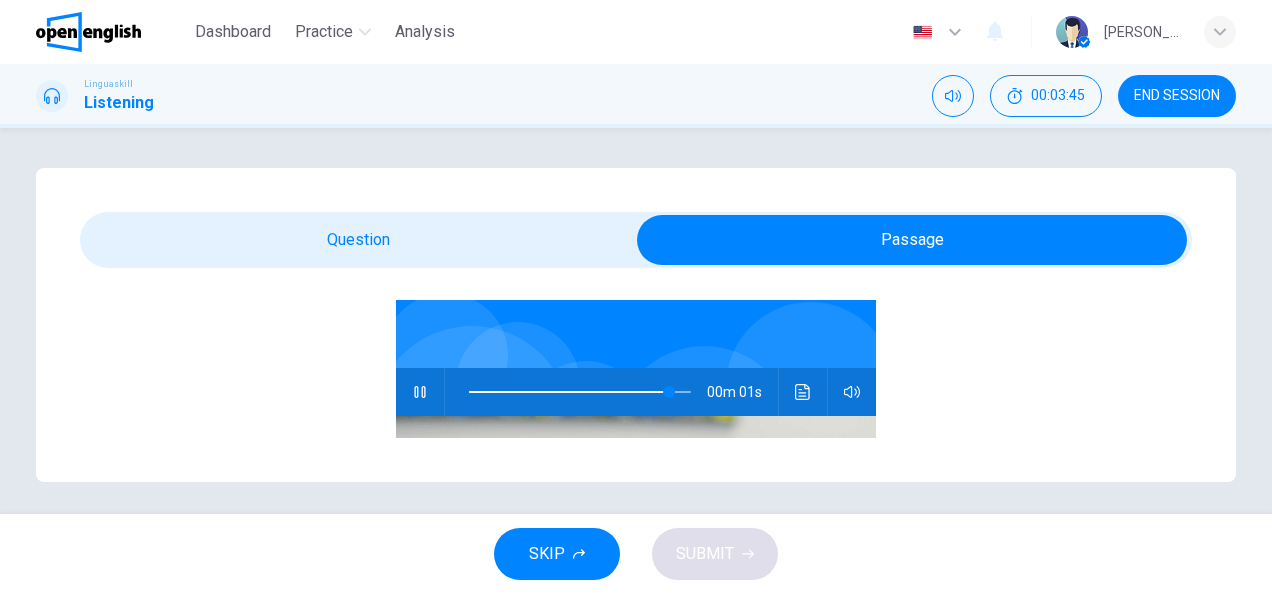 scroll, scrollTop: 6, scrollLeft: 0, axis: vertical 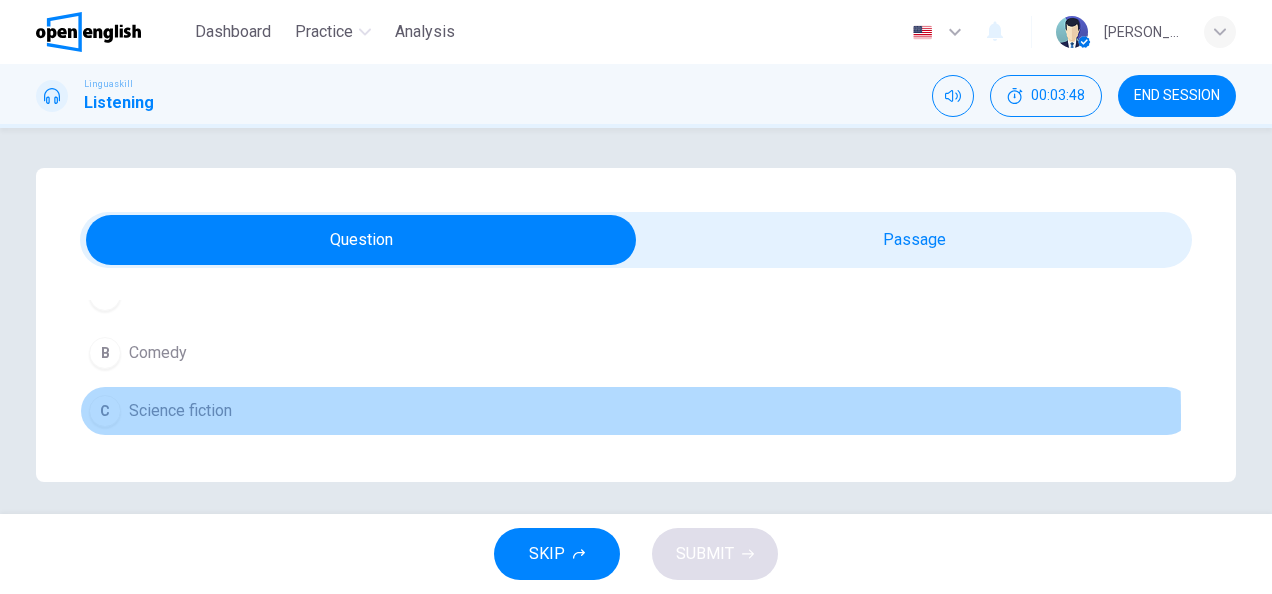 click on "Science fiction" at bounding box center (180, 411) 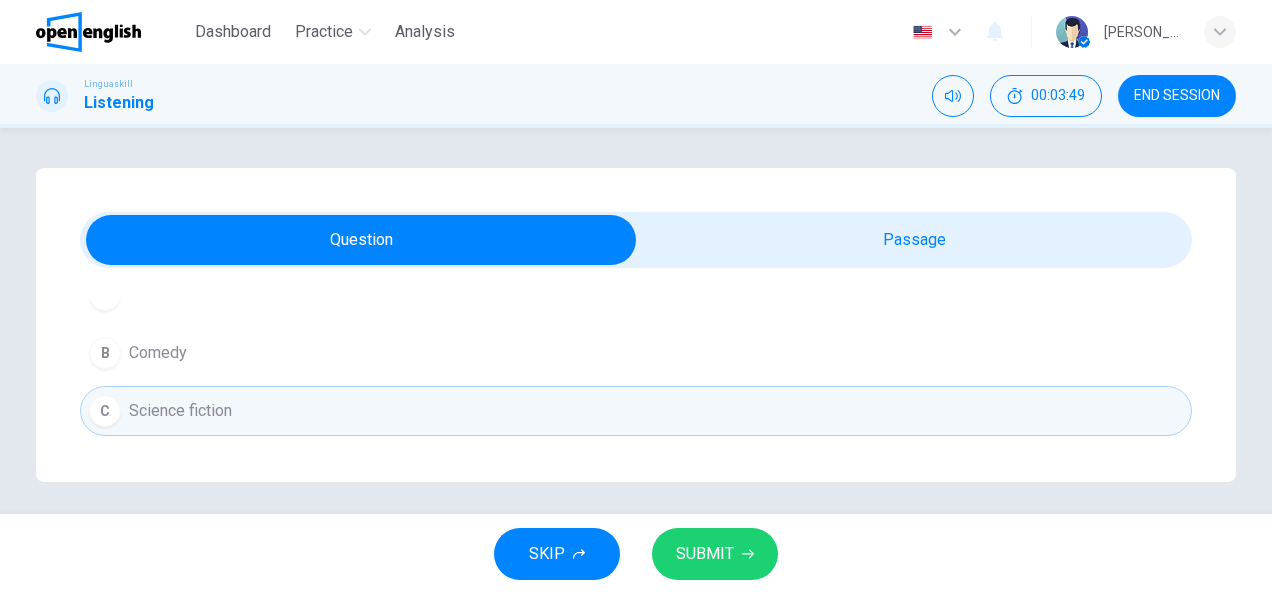click on "SUBMIT" at bounding box center (715, 554) 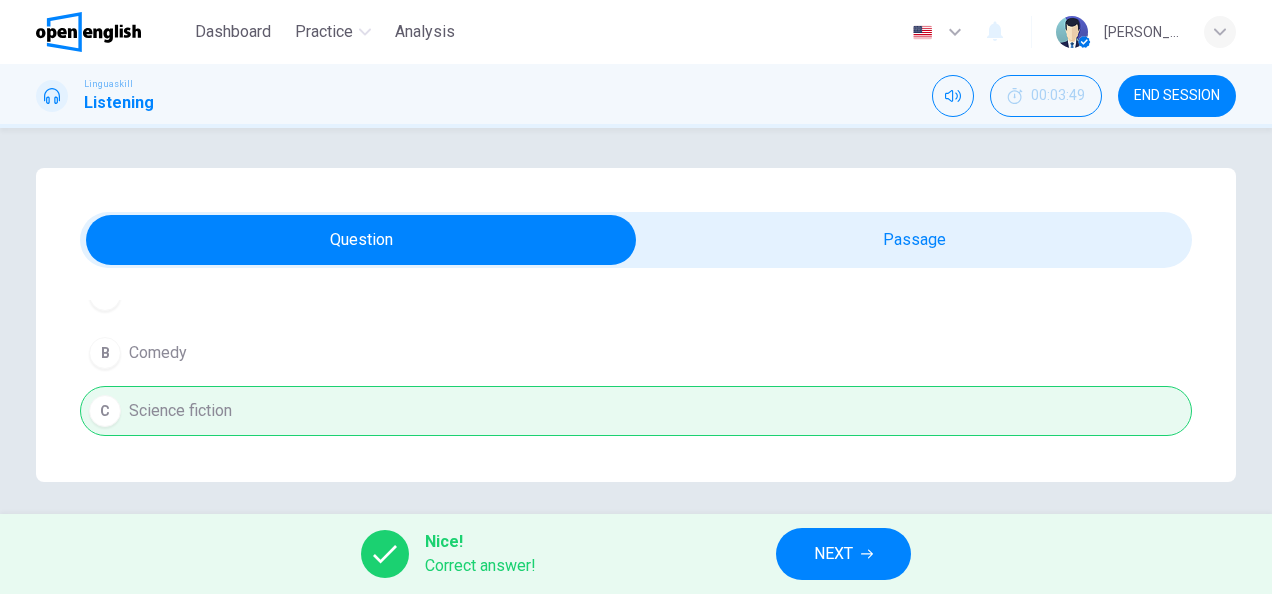 click on "NEXT" at bounding box center (833, 554) 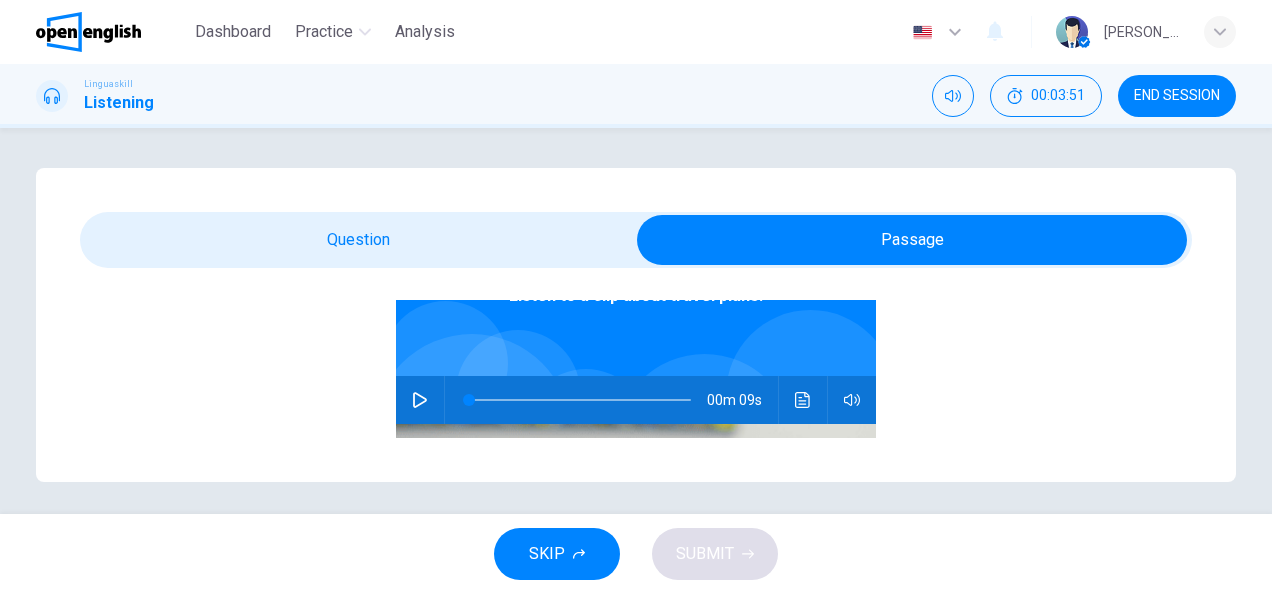 scroll, scrollTop: 225, scrollLeft: 0, axis: vertical 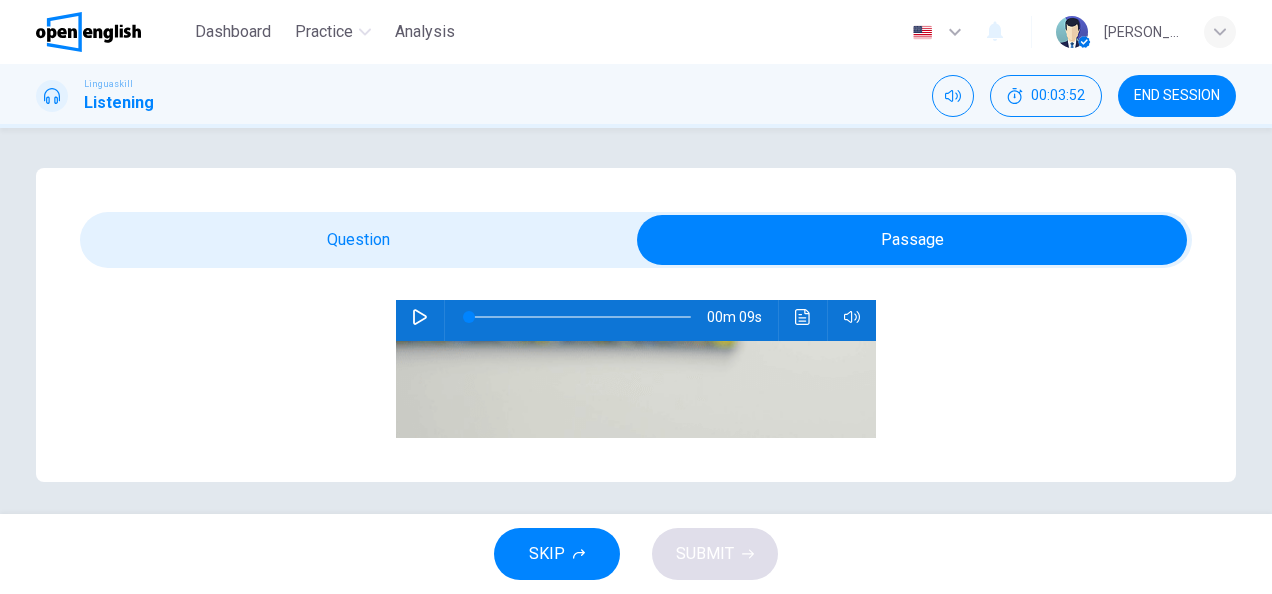 click 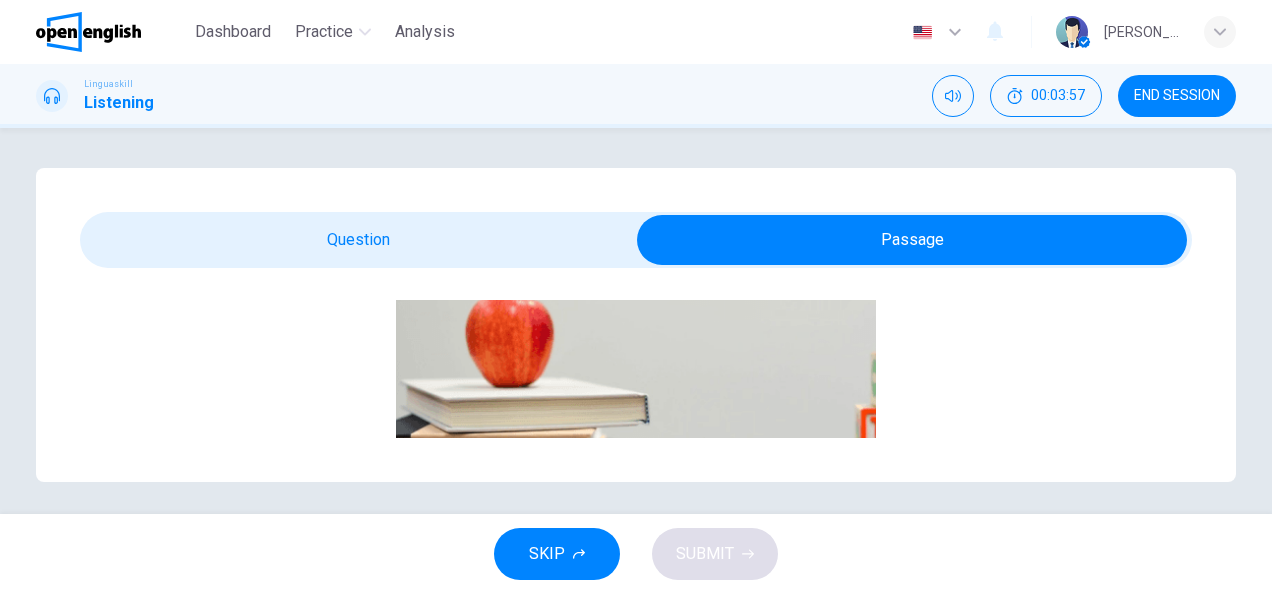 scroll, scrollTop: 281, scrollLeft: 0, axis: vertical 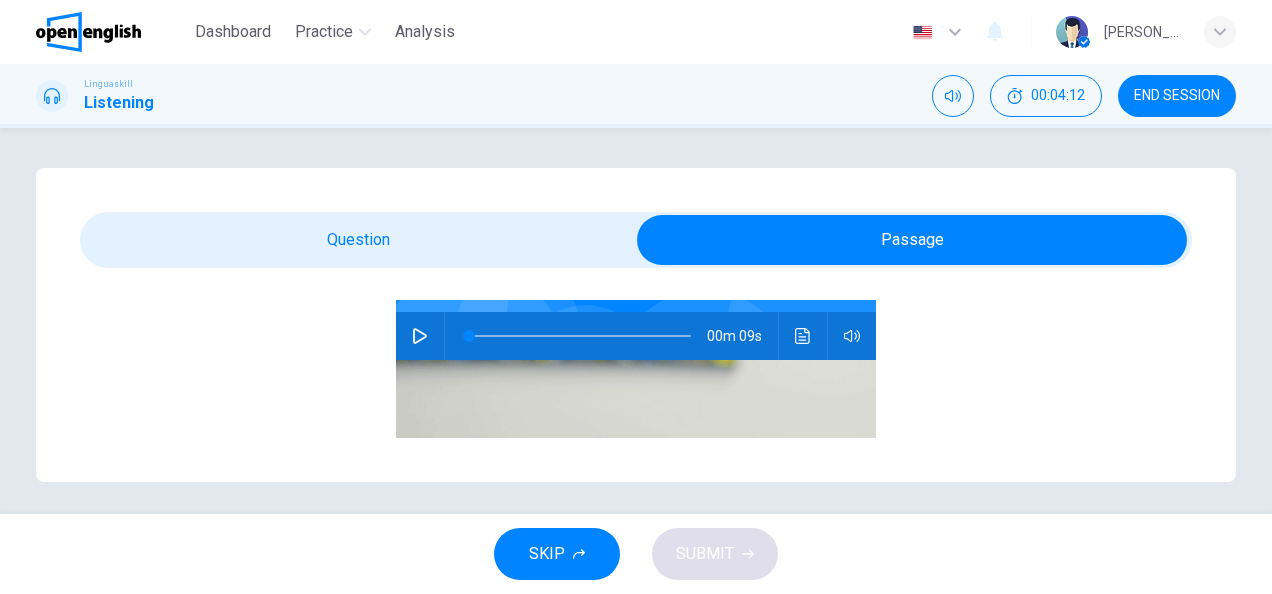 click 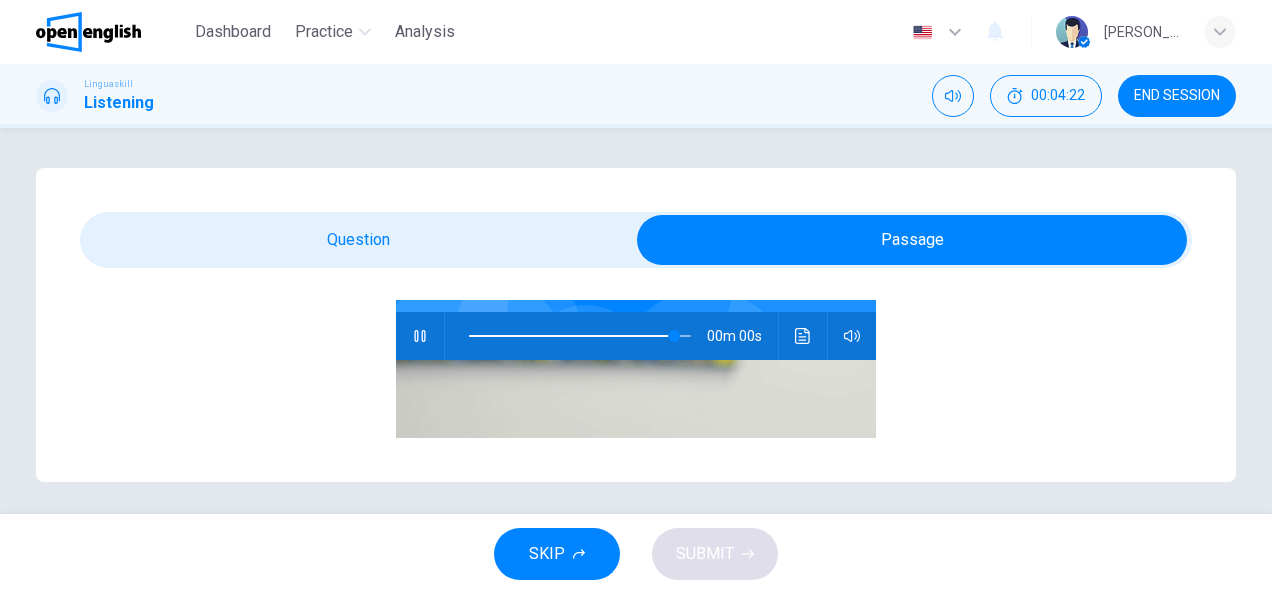 type on "*" 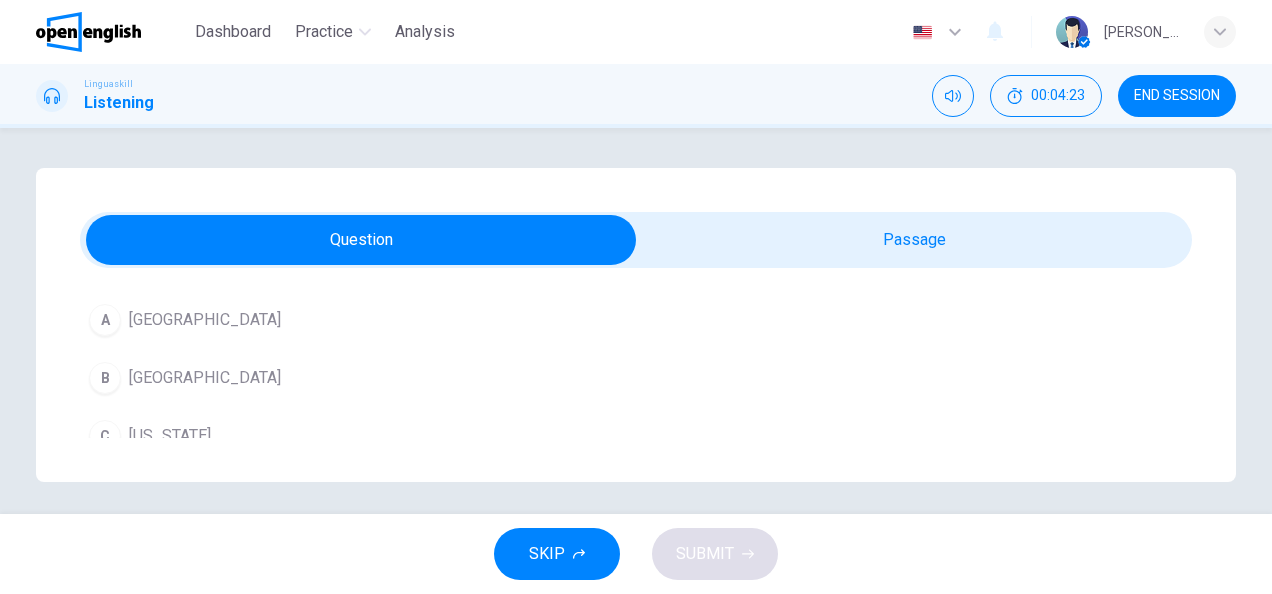 scroll, scrollTop: 6, scrollLeft: 0, axis: vertical 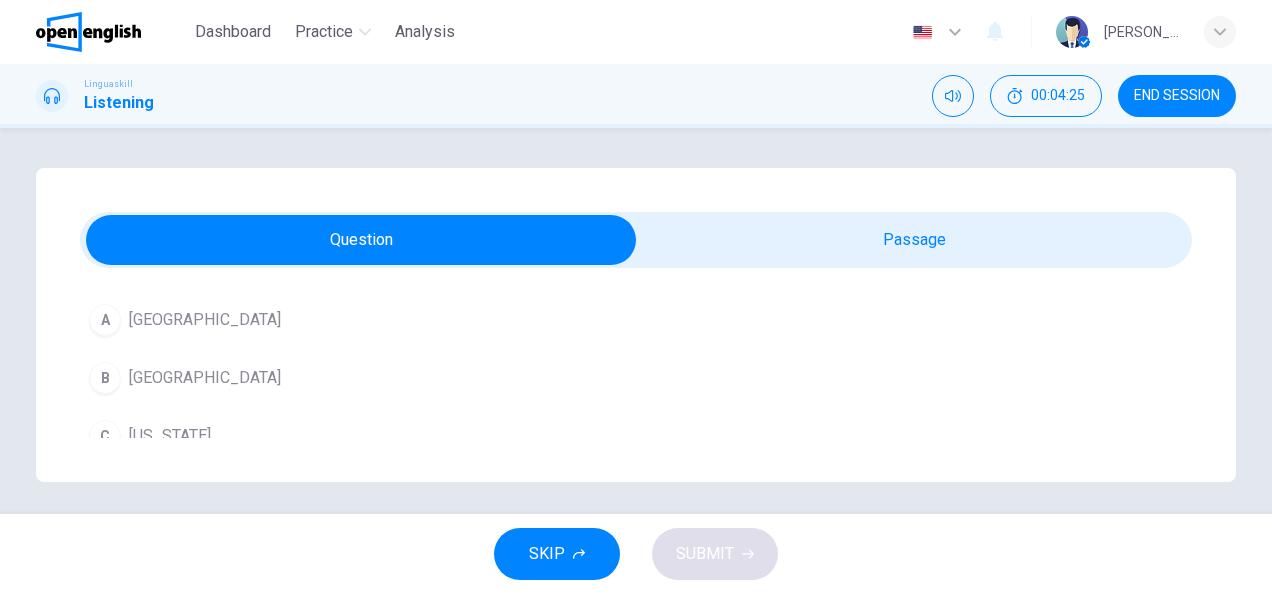 click on "[GEOGRAPHIC_DATA]" at bounding box center (205, 378) 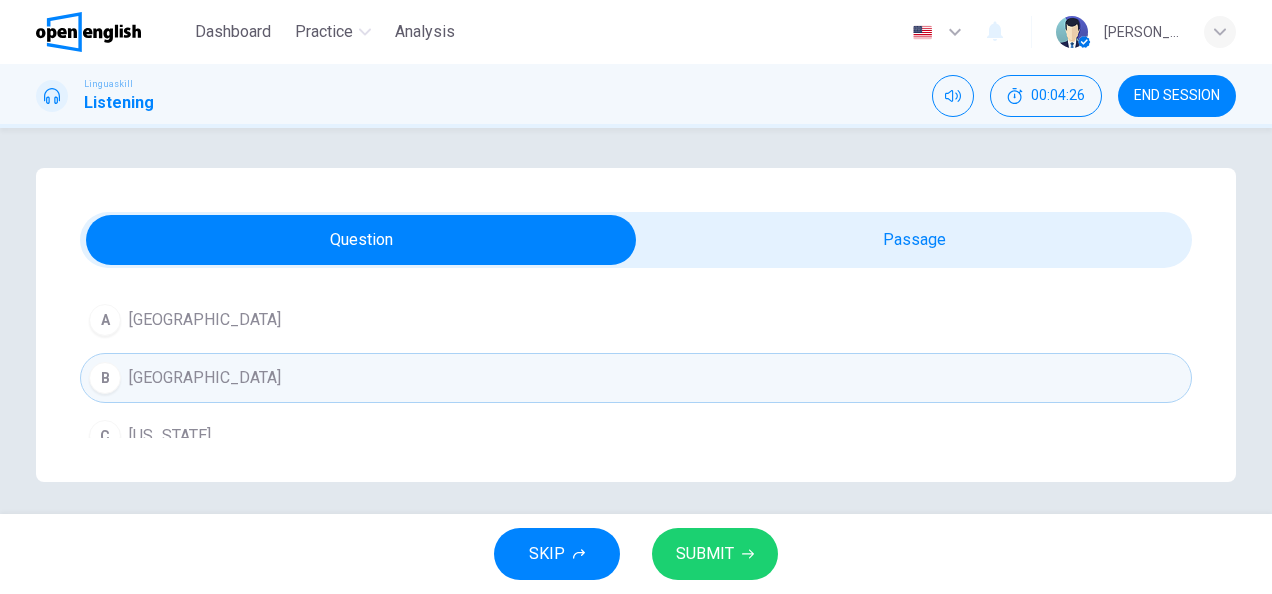 click on "SUBMIT" at bounding box center [715, 554] 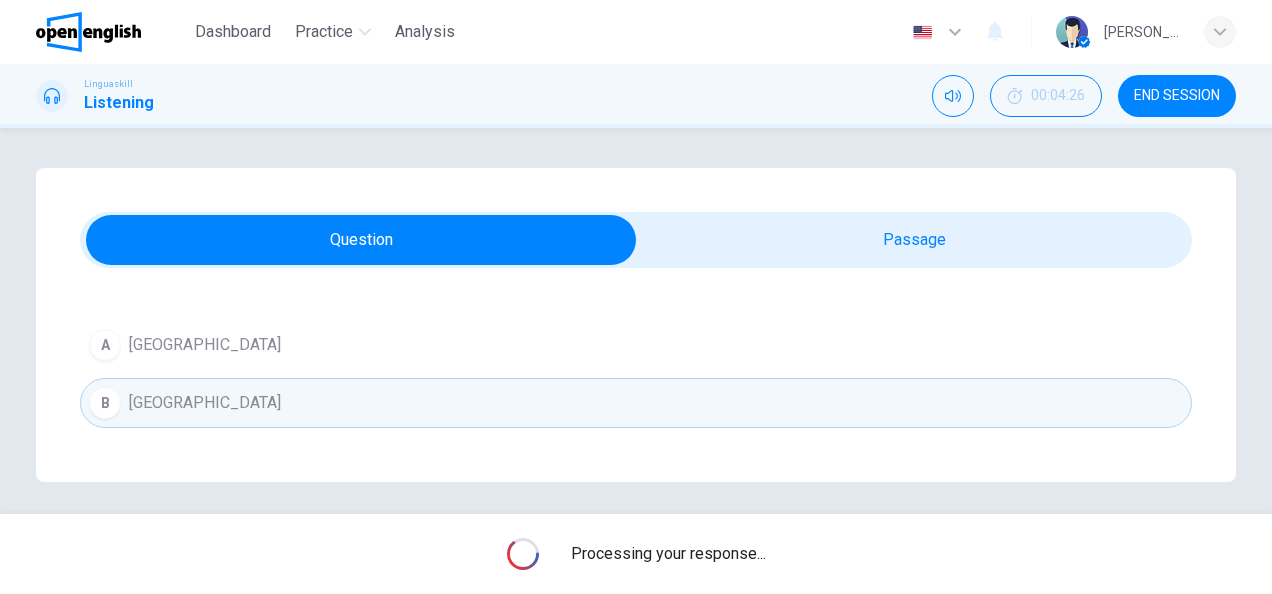 scroll, scrollTop: 267, scrollLeft: 0, axis: vertical 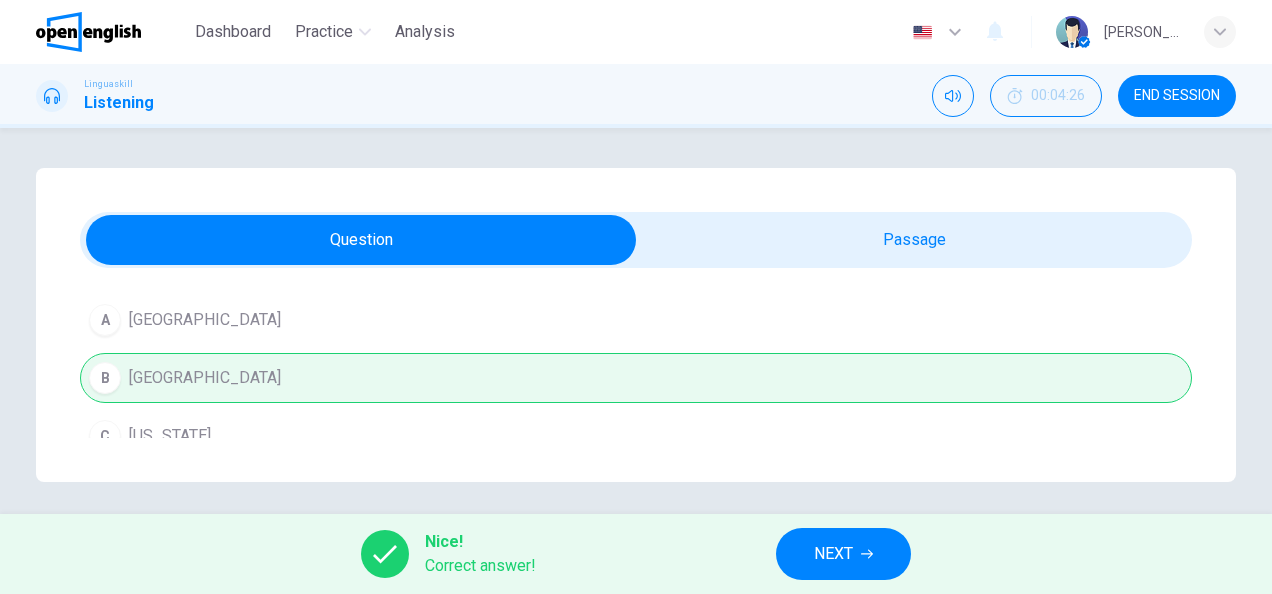 click on "NEXT" at bounding box center [843, 554] 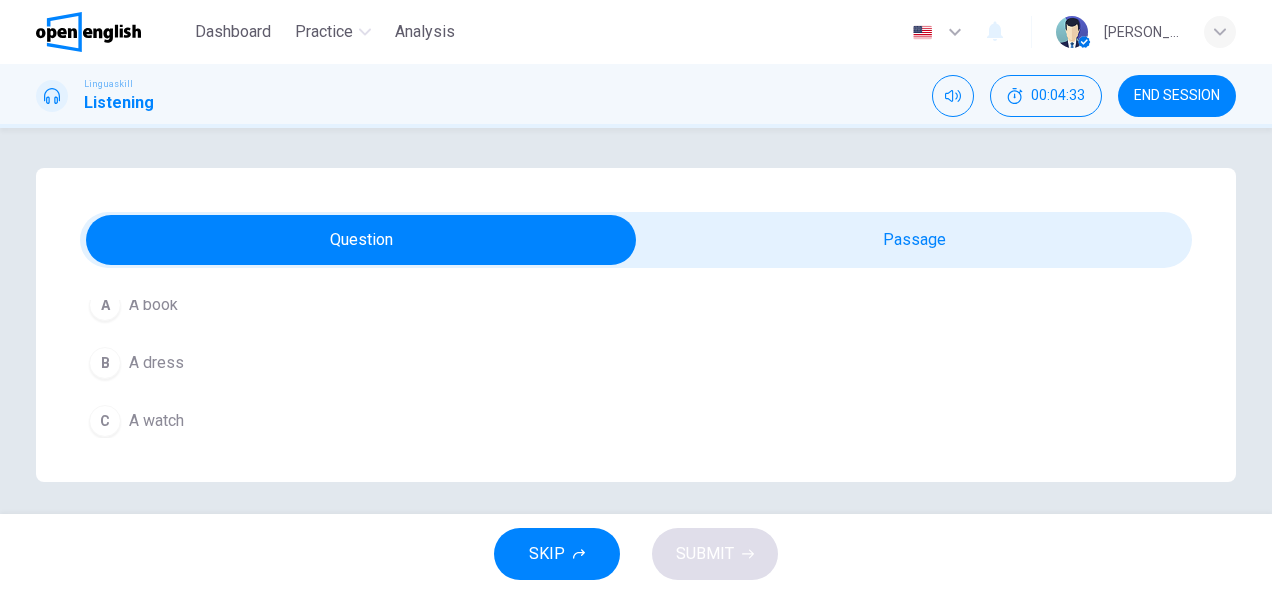 scroll, scrollTop: 292, scrollLeft: 0, axis: vertical 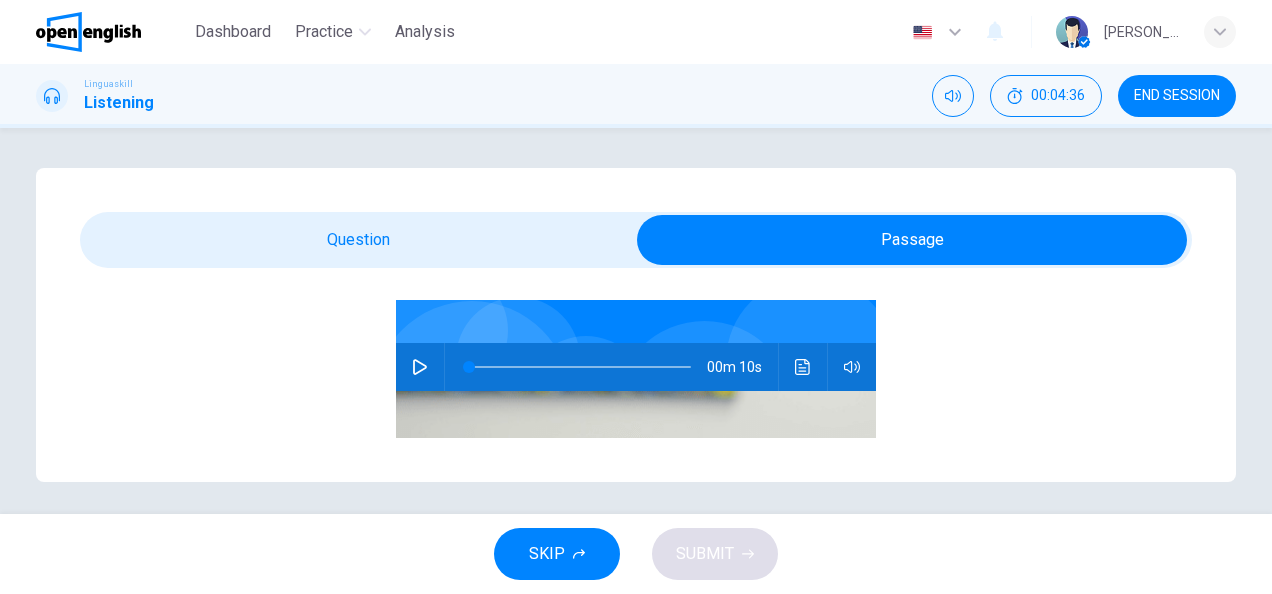 click 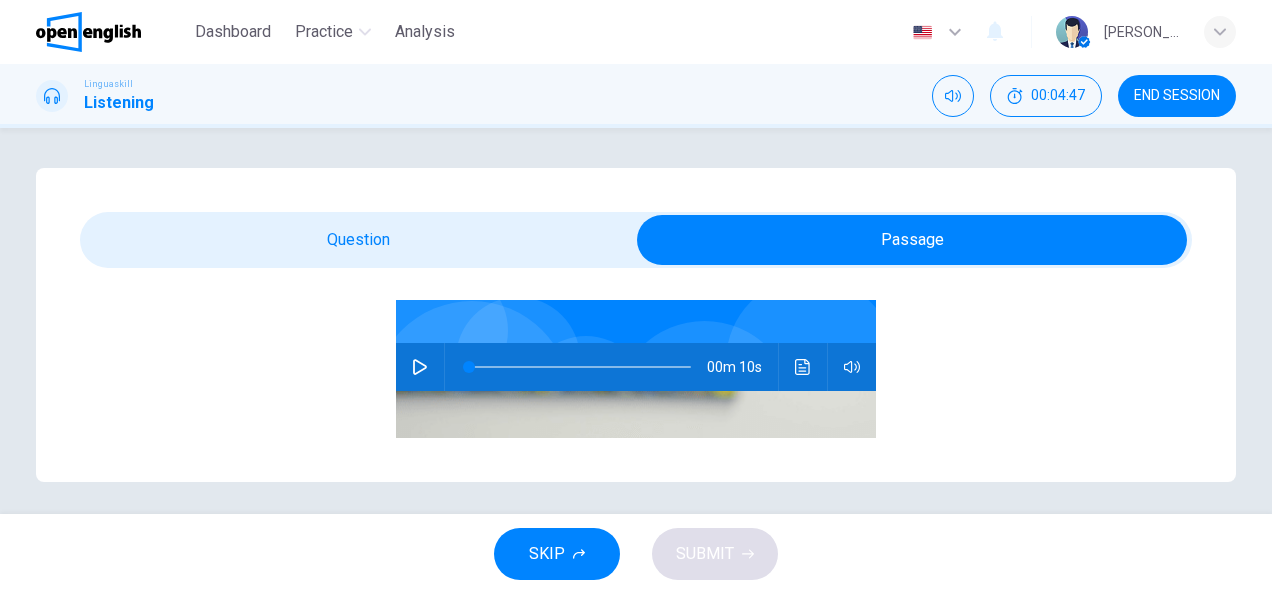 click at bounding box center [420, 367] 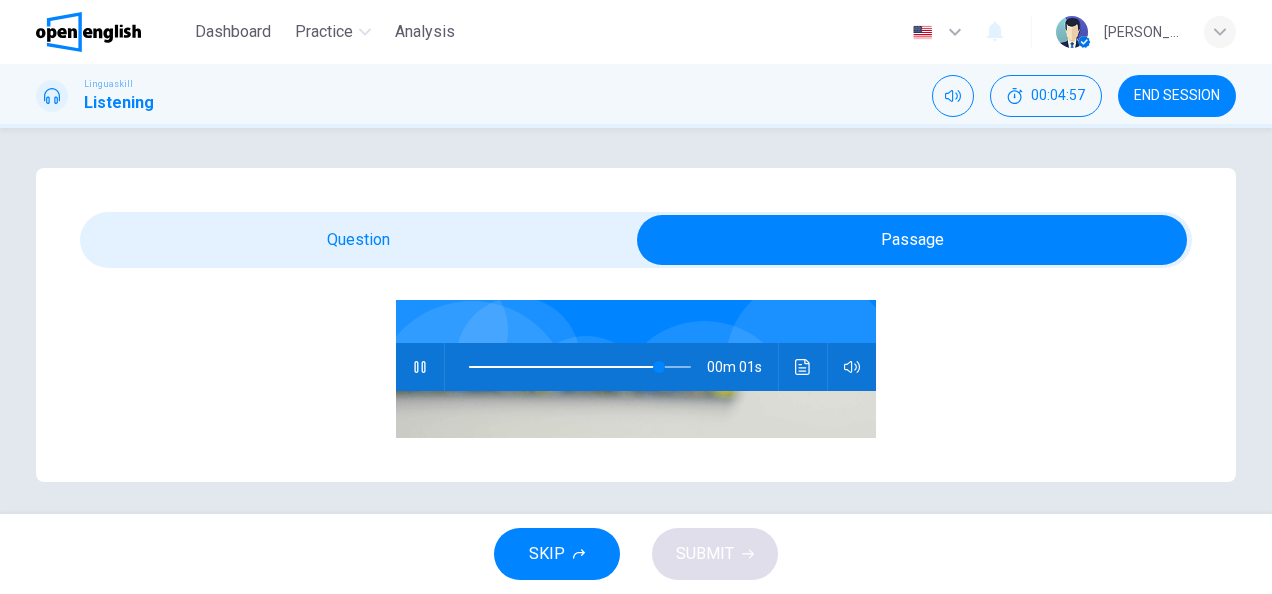 type on "**" 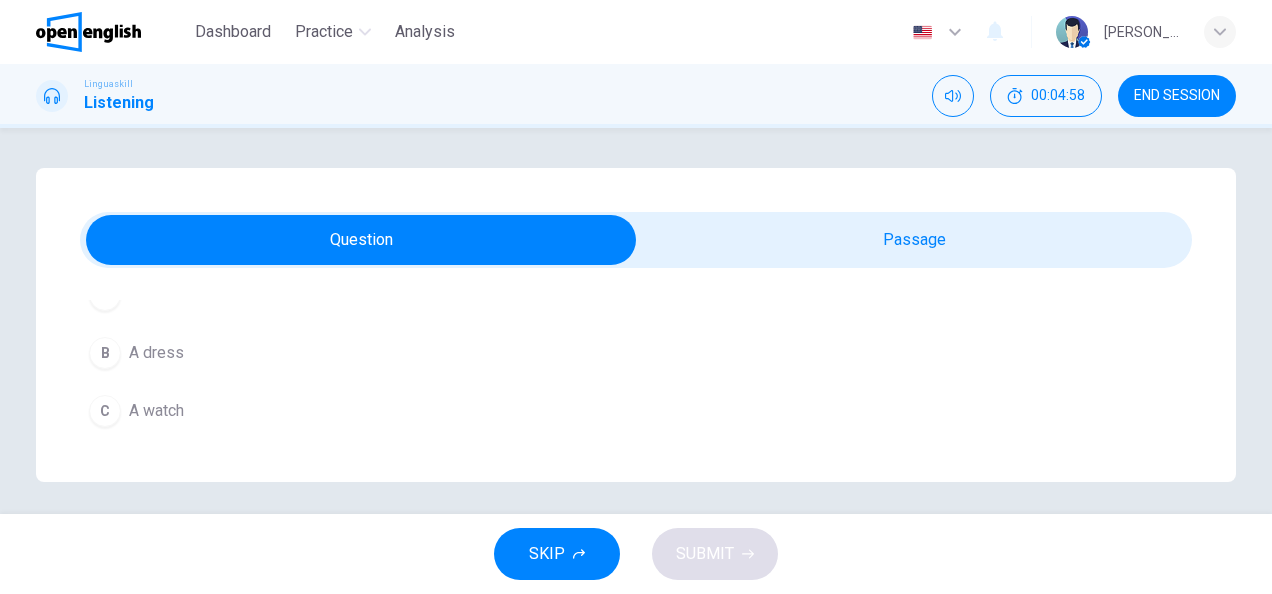 scroll, scrollTop: 6, scrollLeft: 0, axis: vertical 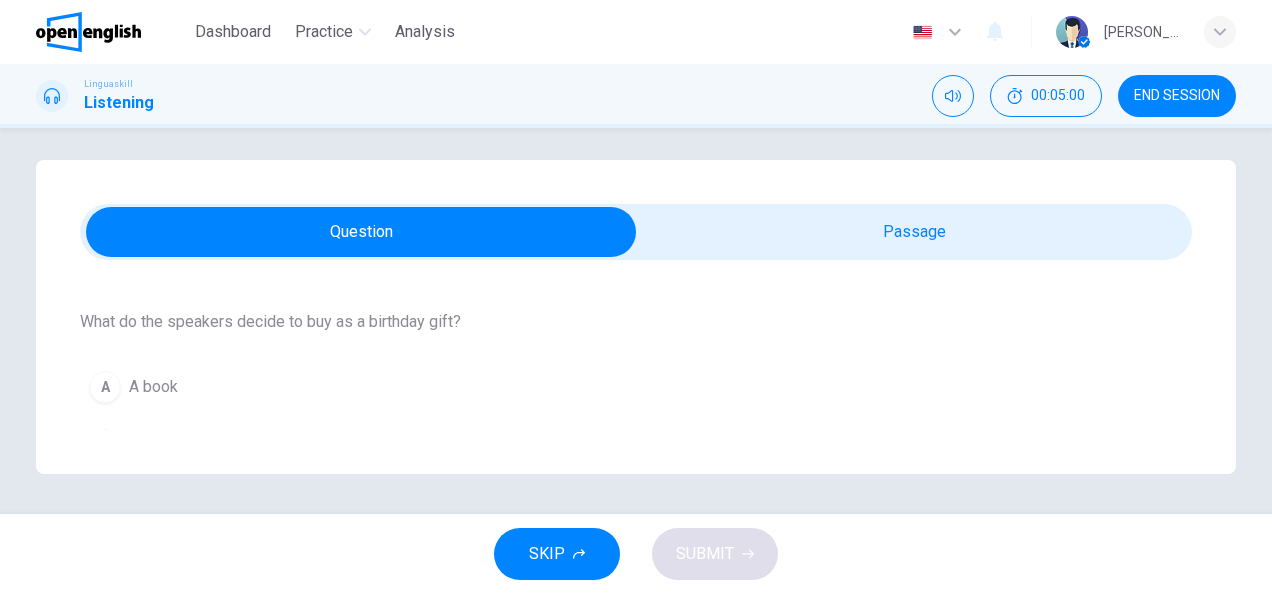 click on "A book" at bounding box center [153, 387] 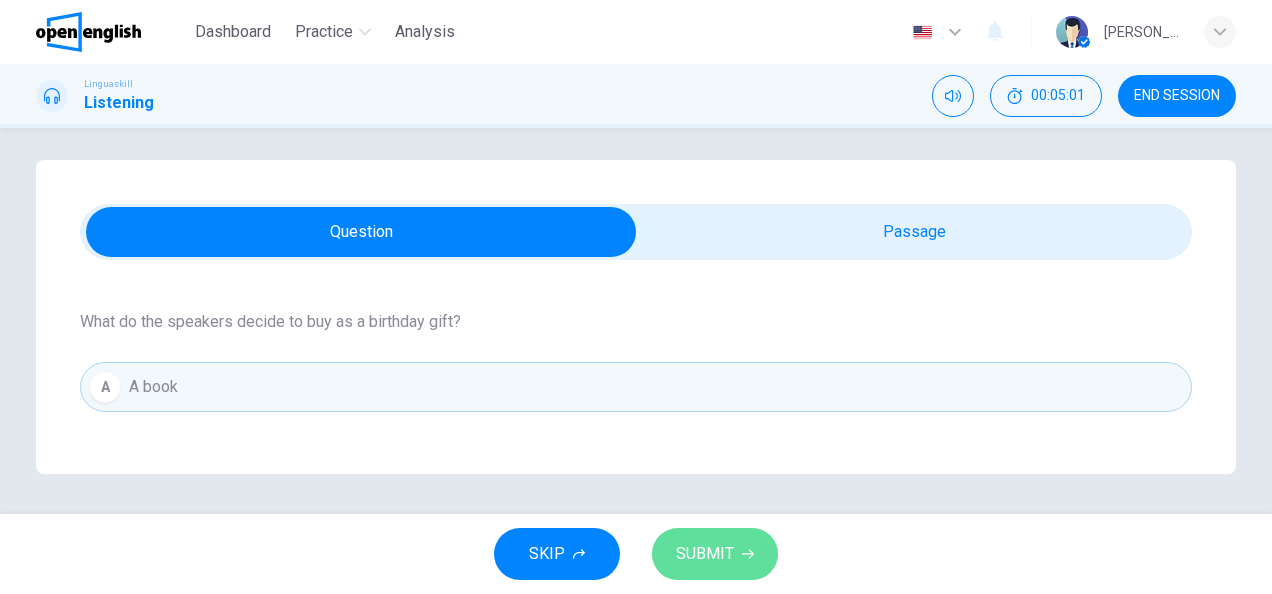 click on "SUBMIT" at bounding box center (705, 554) 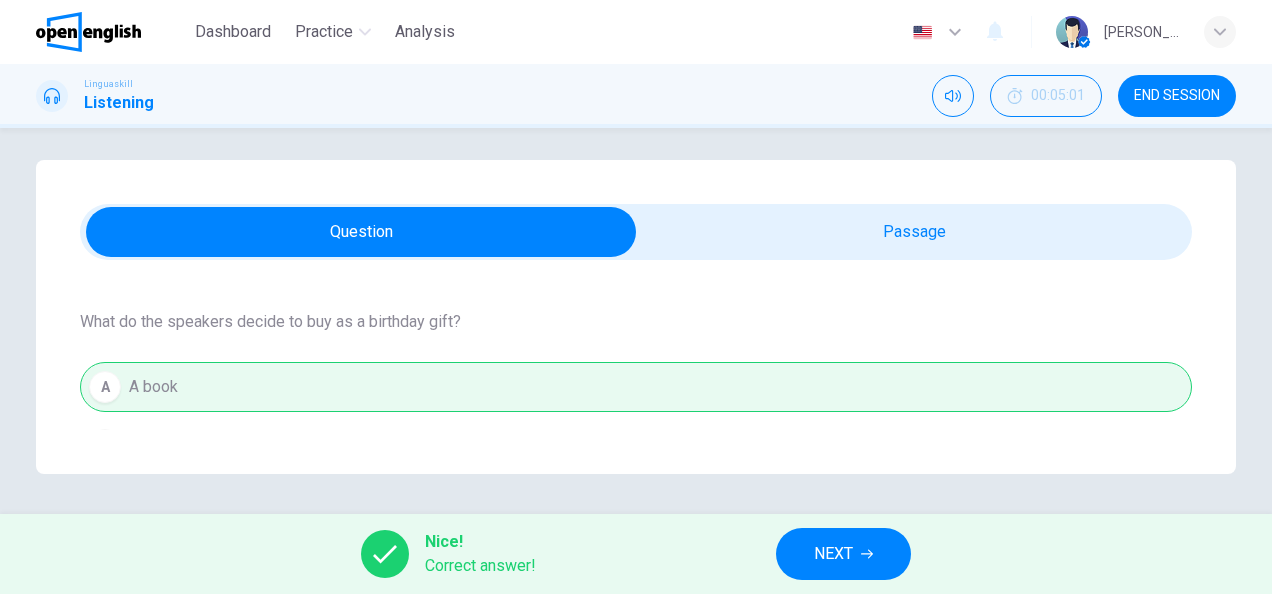 click on "NEXT" at bounding box center [833, 554] 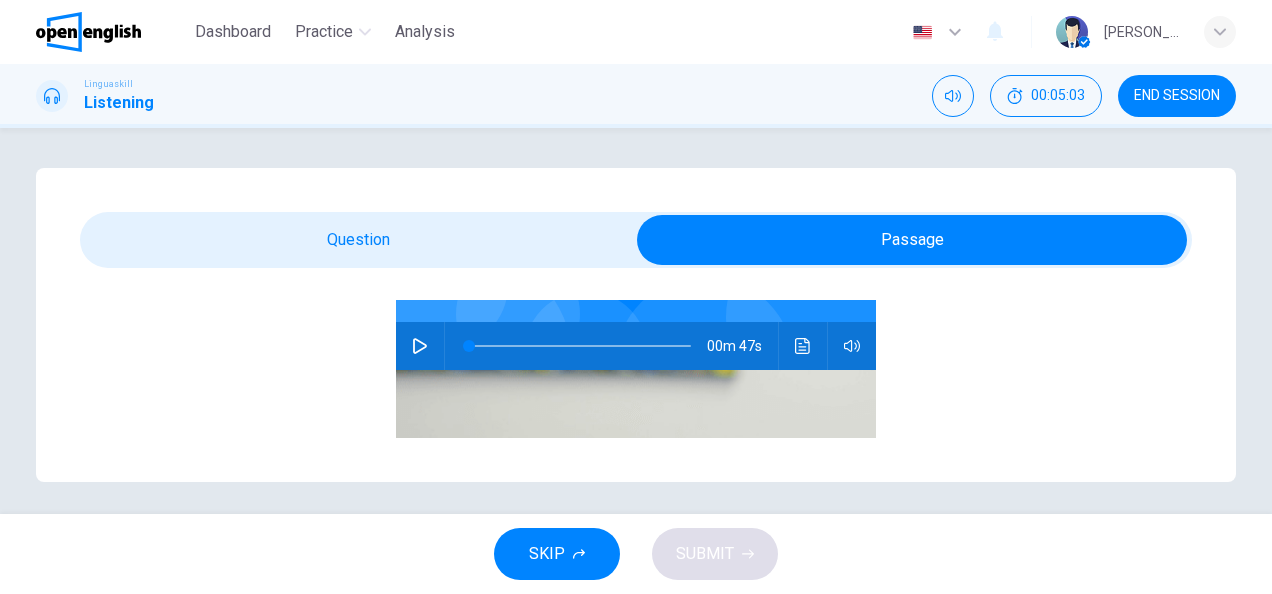 scroll, scrollTop: 225, scrollLeft: 0, axis: vertical 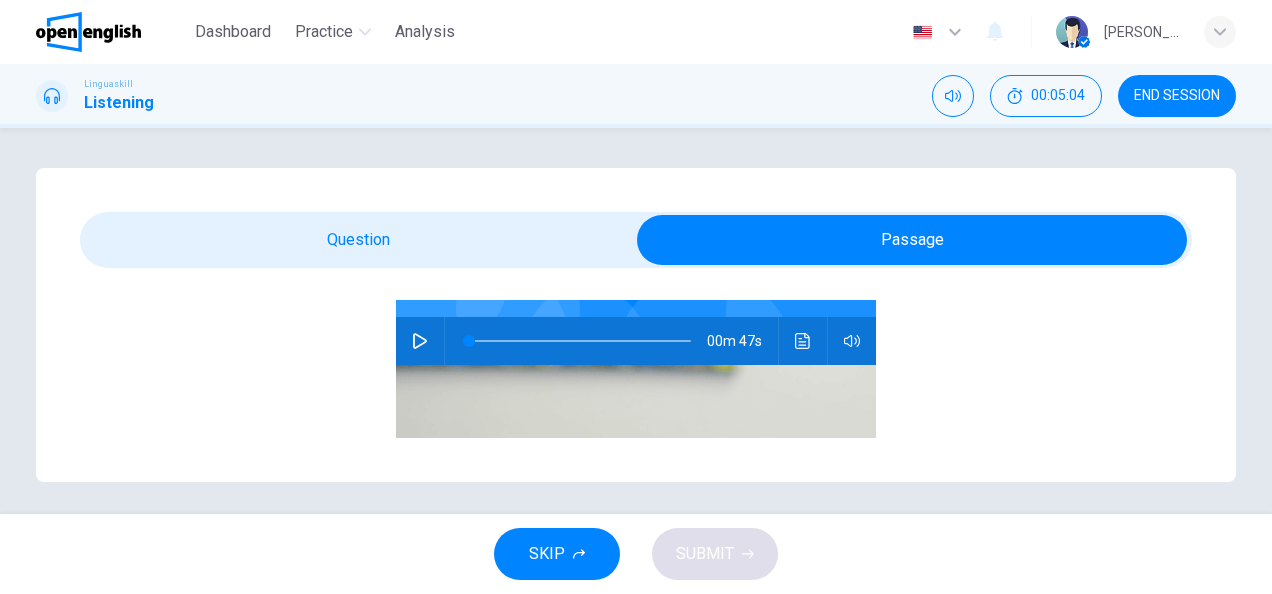 click 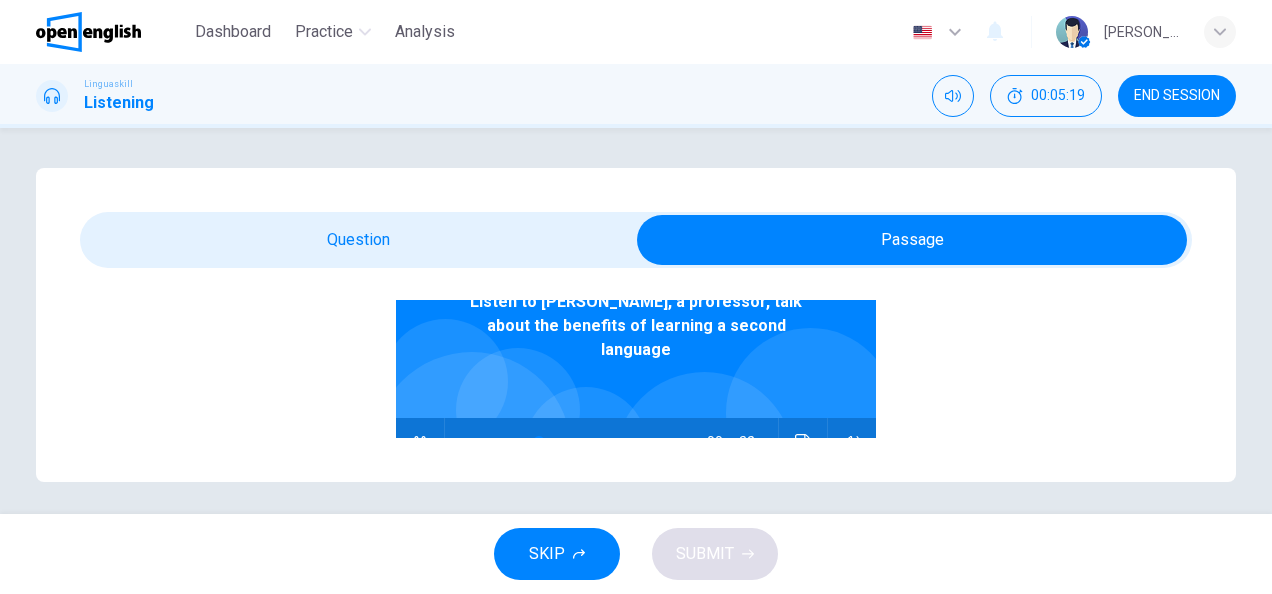 scroll, scrollTop: 125, scrollLeft: 0, axis: vertical 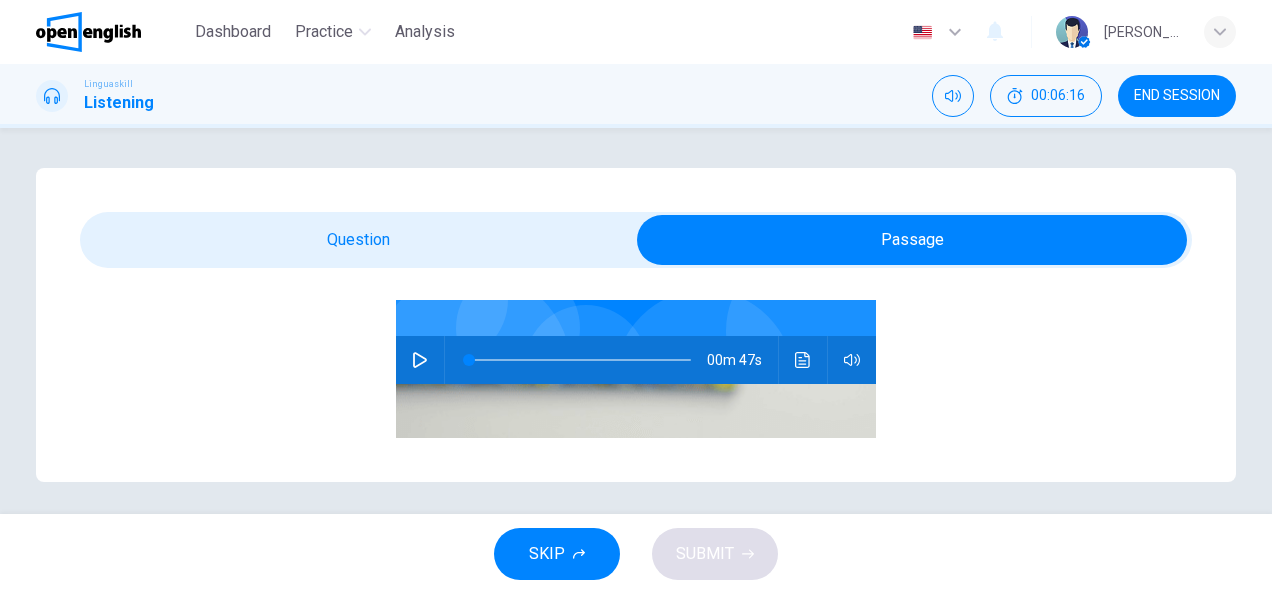 click at bounding box center [420, 360] 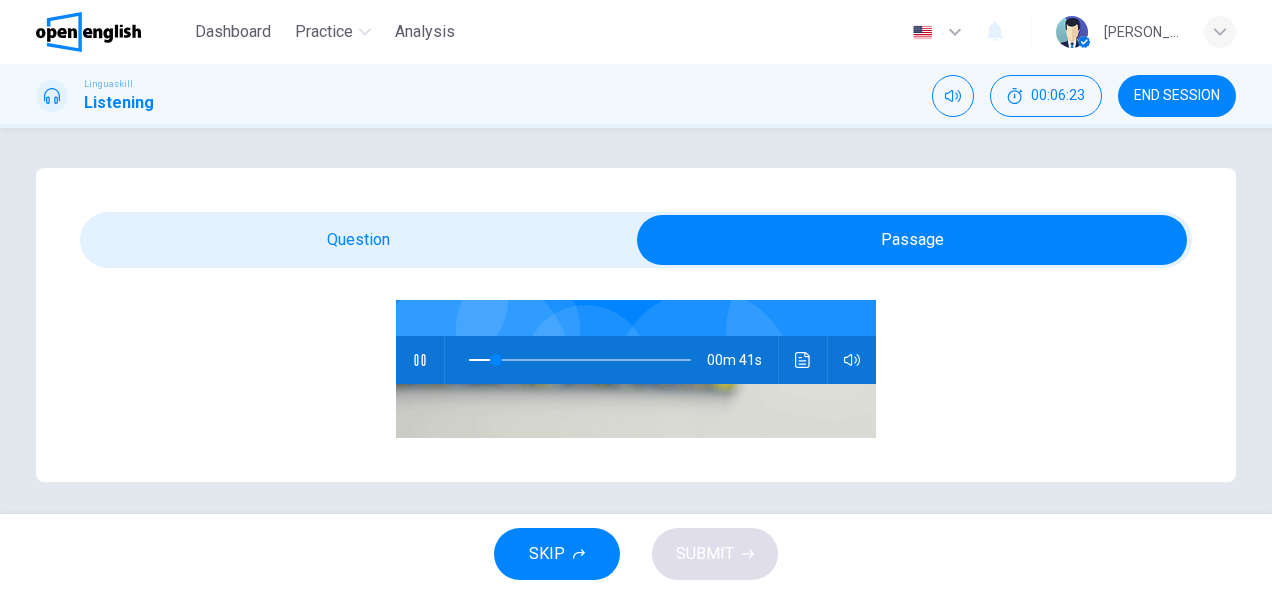 click 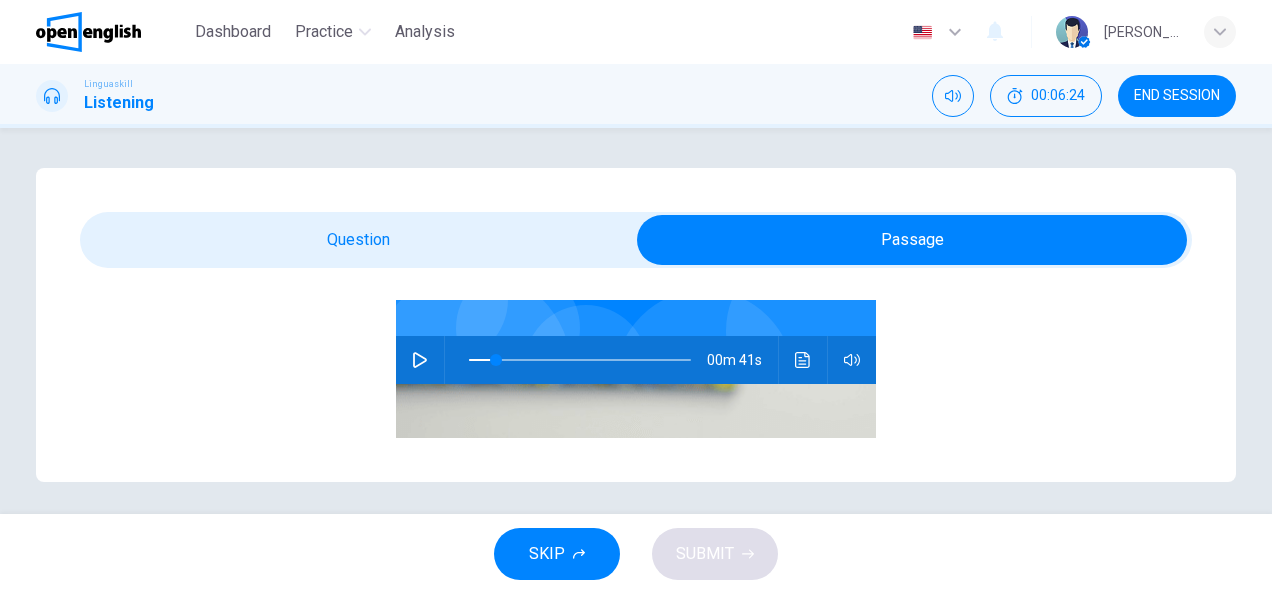 scroll, scrollTop: 6, scrollLeft: 0, axis: vertical 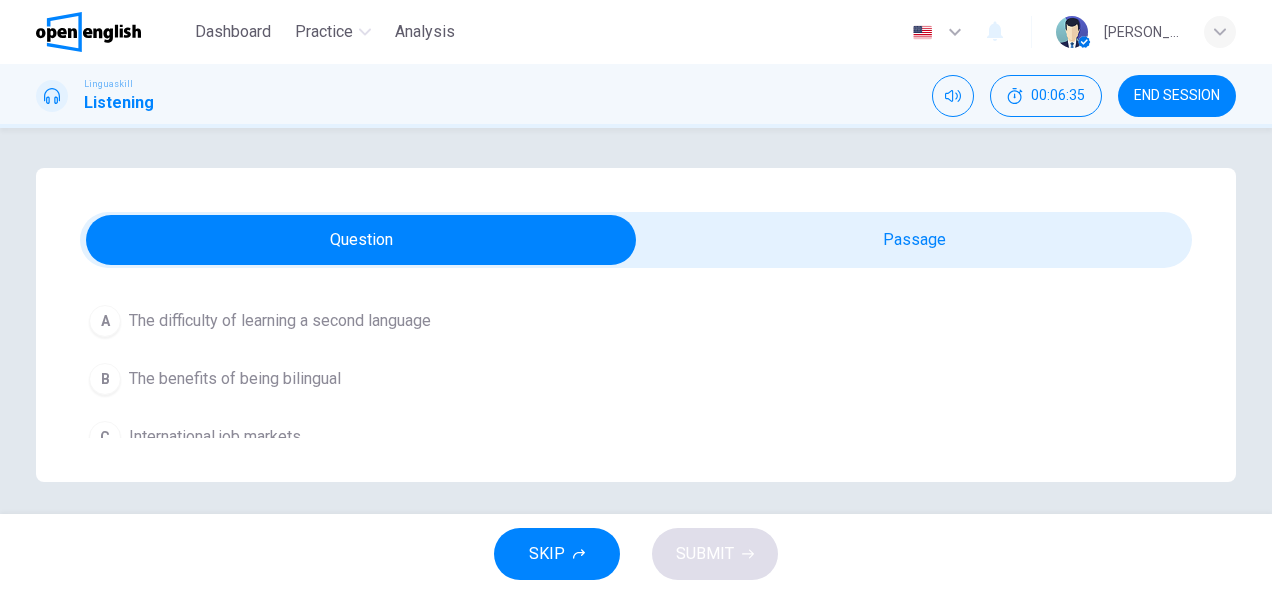 click on "B" at bounding box center [105, 379] 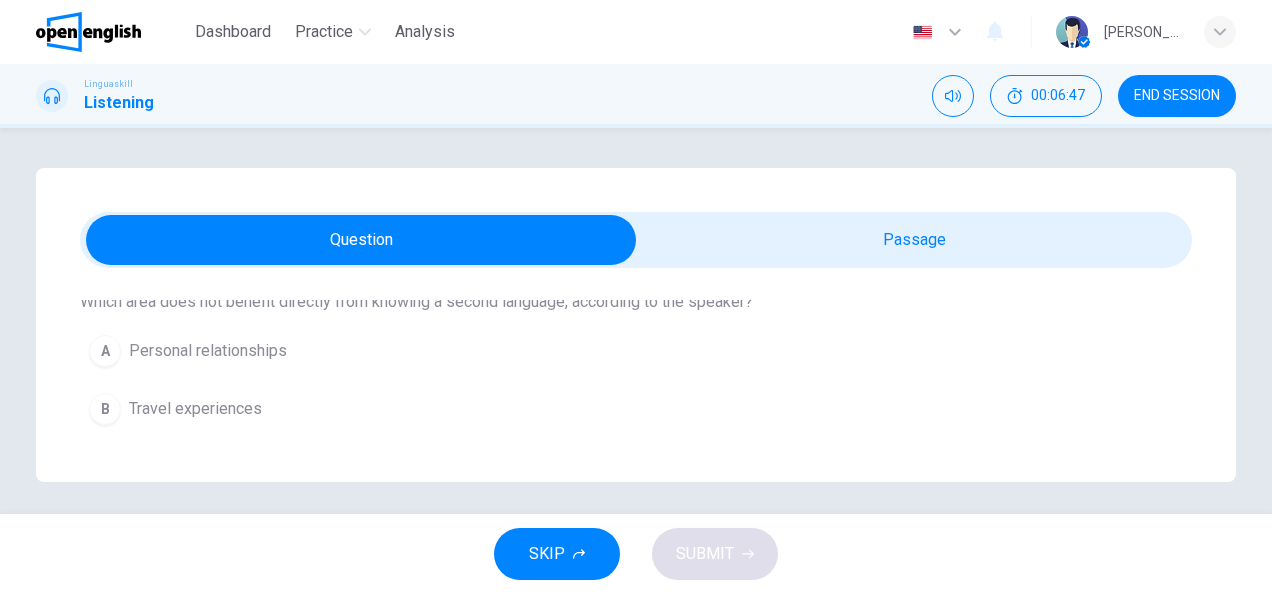 scroll, scrollTop: 475, scrollLeft: 0, axis: vertical 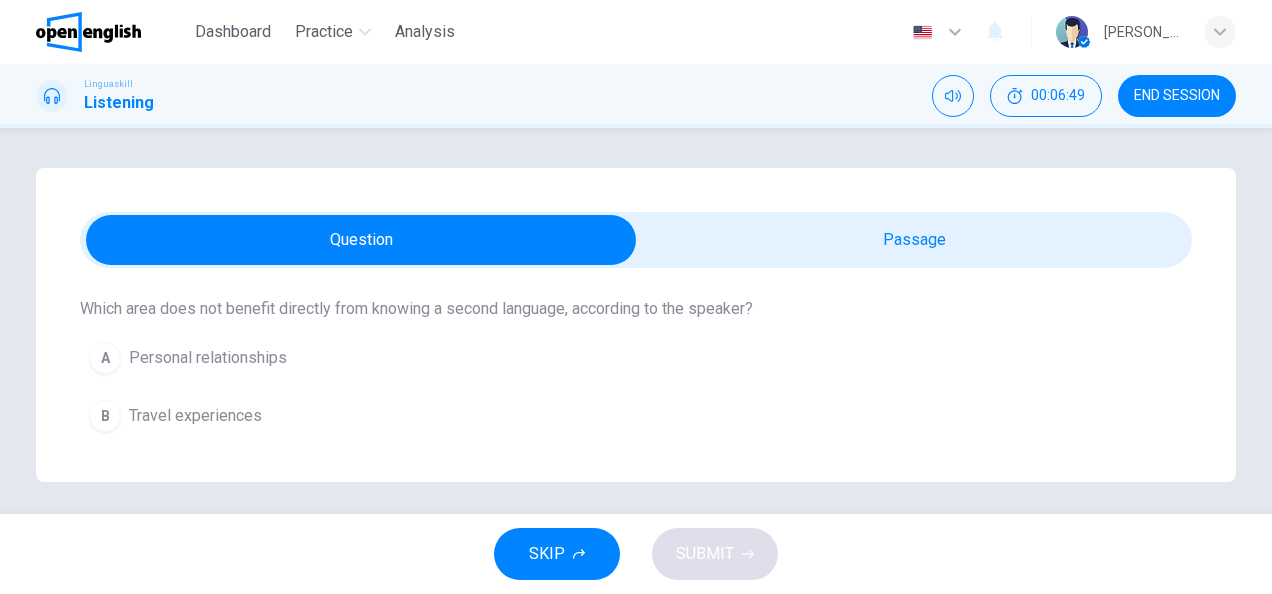 click on "Travel experiences" at bounding box center [195, 416] 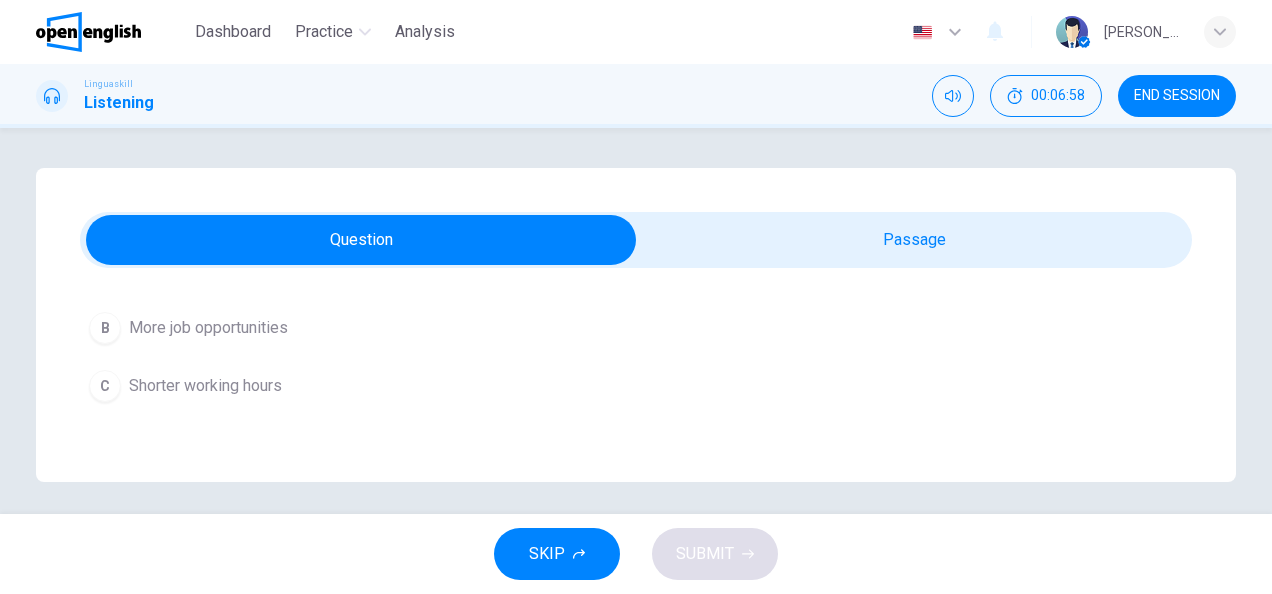 scroll, scrollTop: 800, scrollLeft: 0, axis: vertical 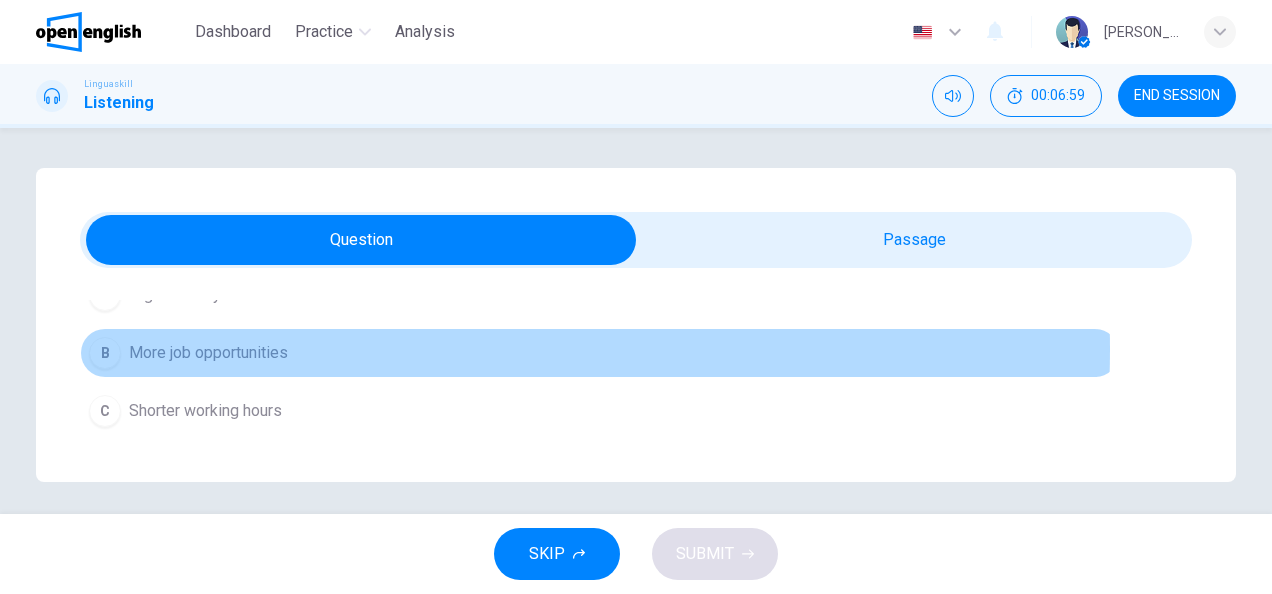 click on "More job opportunities" at bounding box center (208, 353) 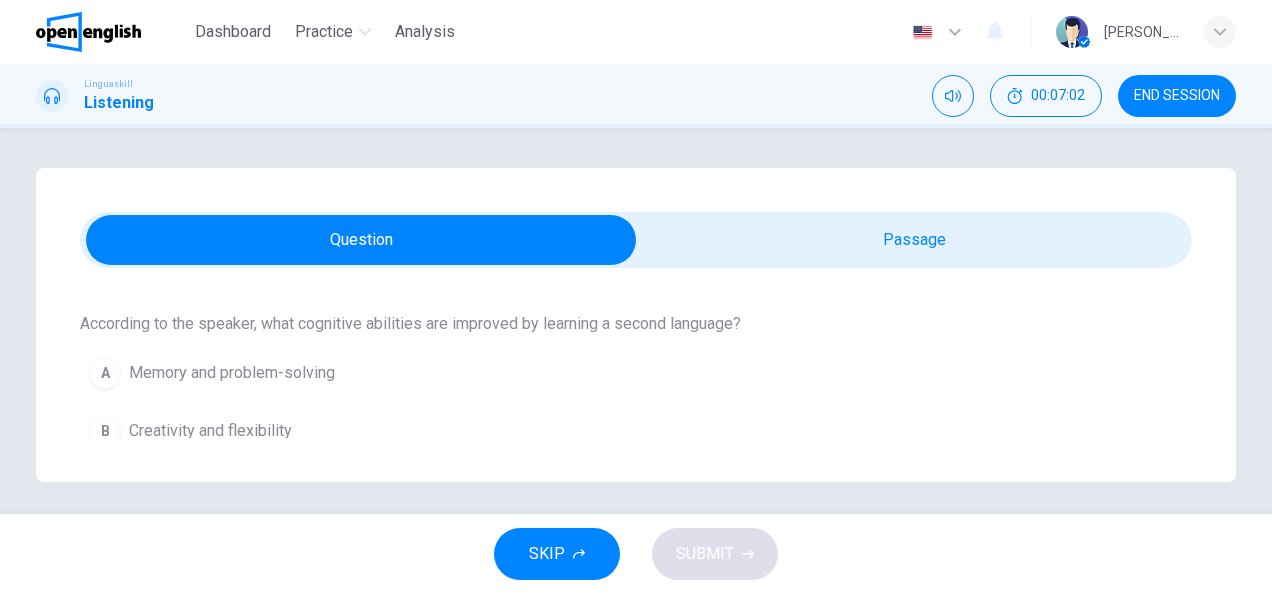 scroll, scrollTop: 975, scrollLeft: 0, axis: vertical 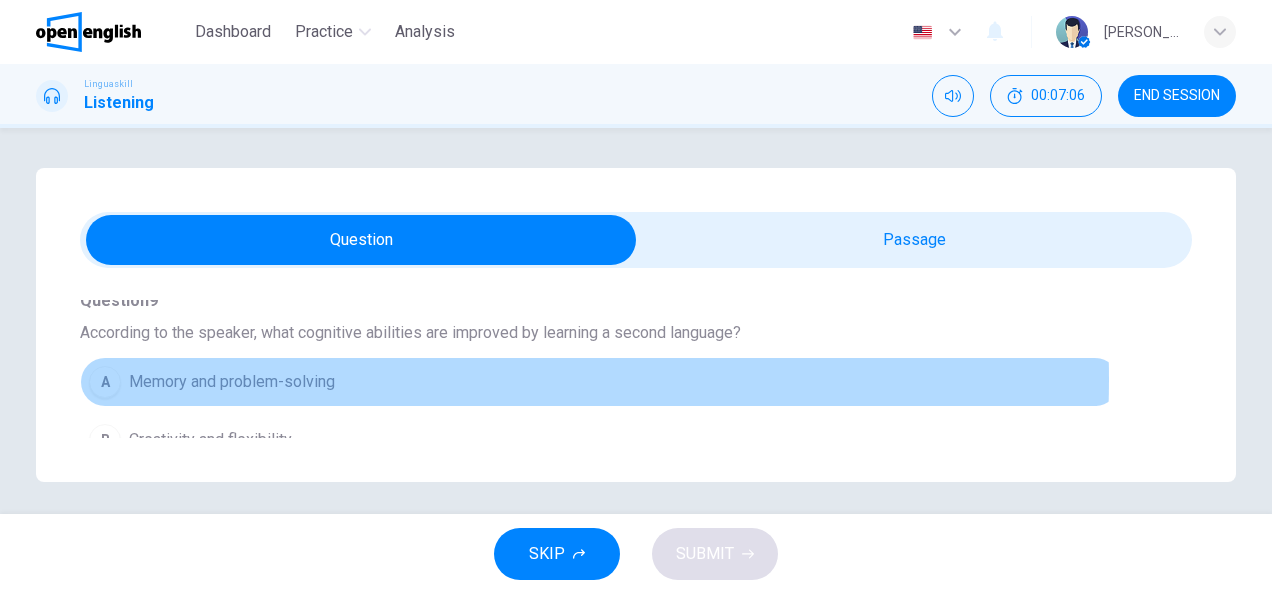 click on "Memory and problem-solving" at bounding box center (232, 382) 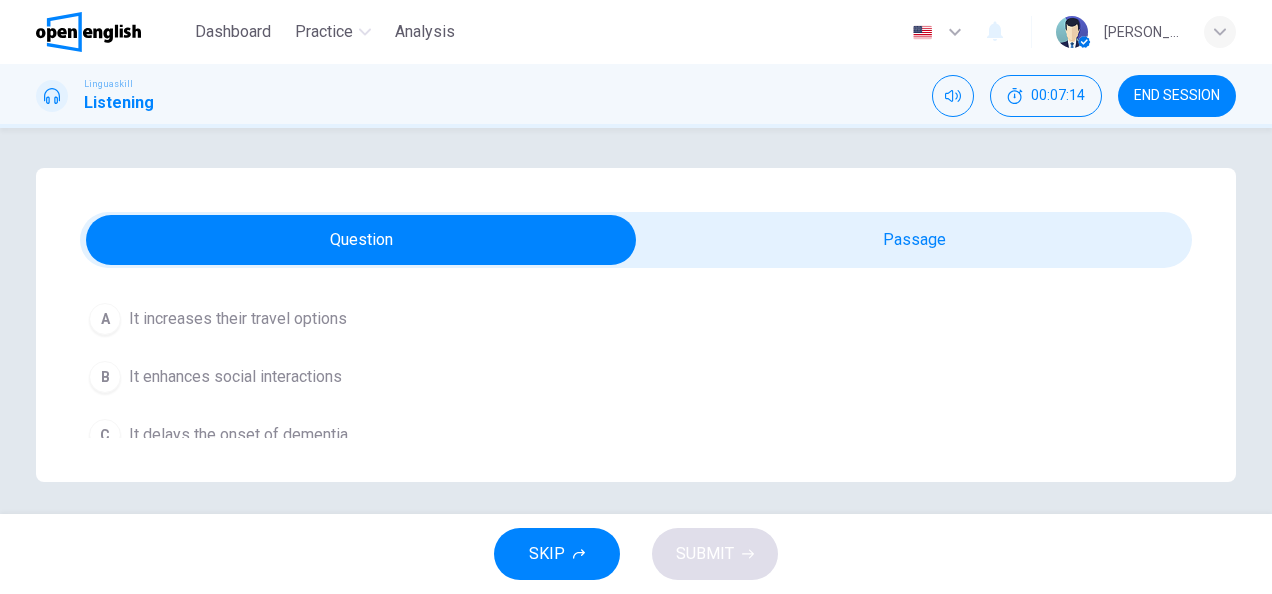 scroll, scrollTop: 1316, scrollLeft: 0, axis: vertical 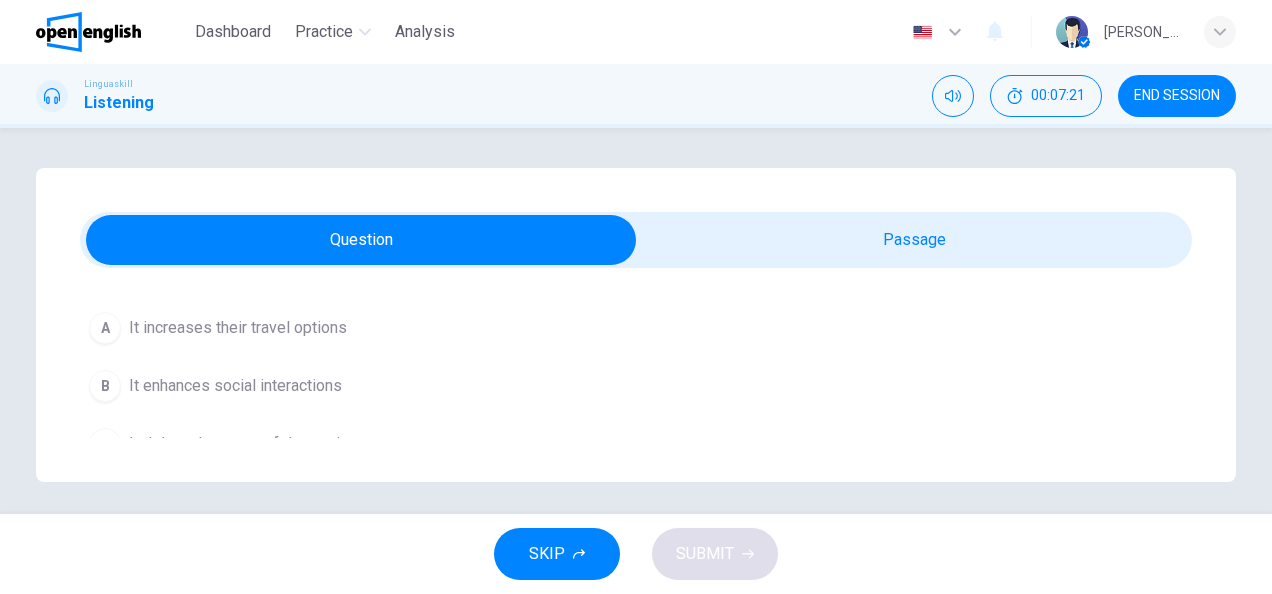 click on "It increases their travel options" at bounding box center (238, 328) 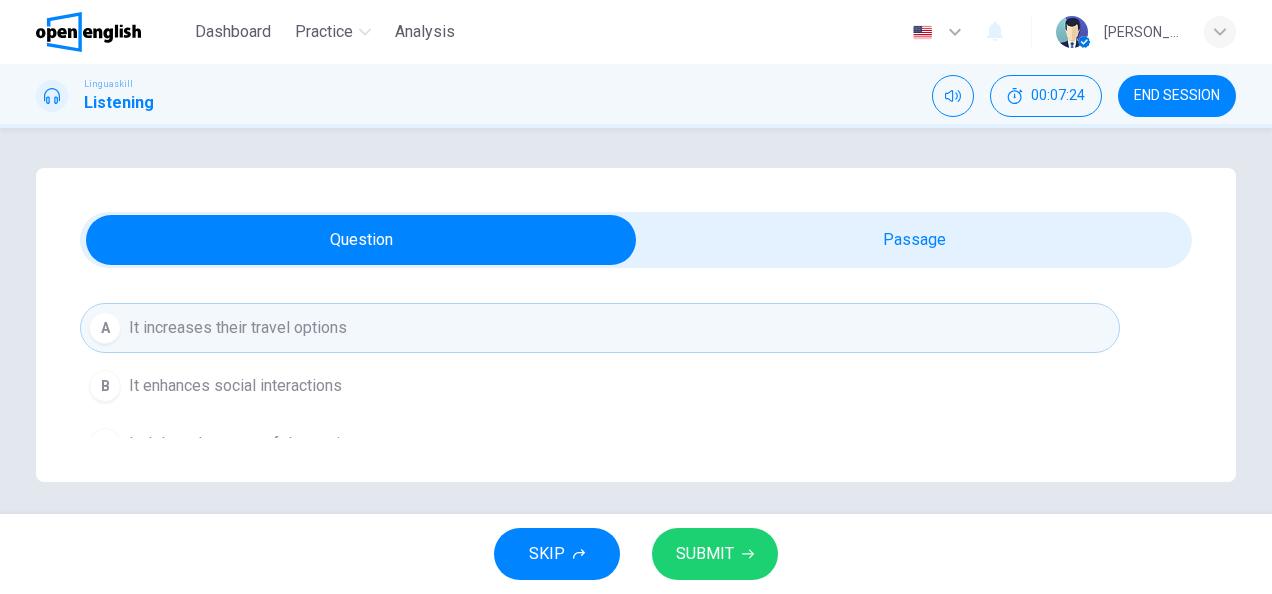 click 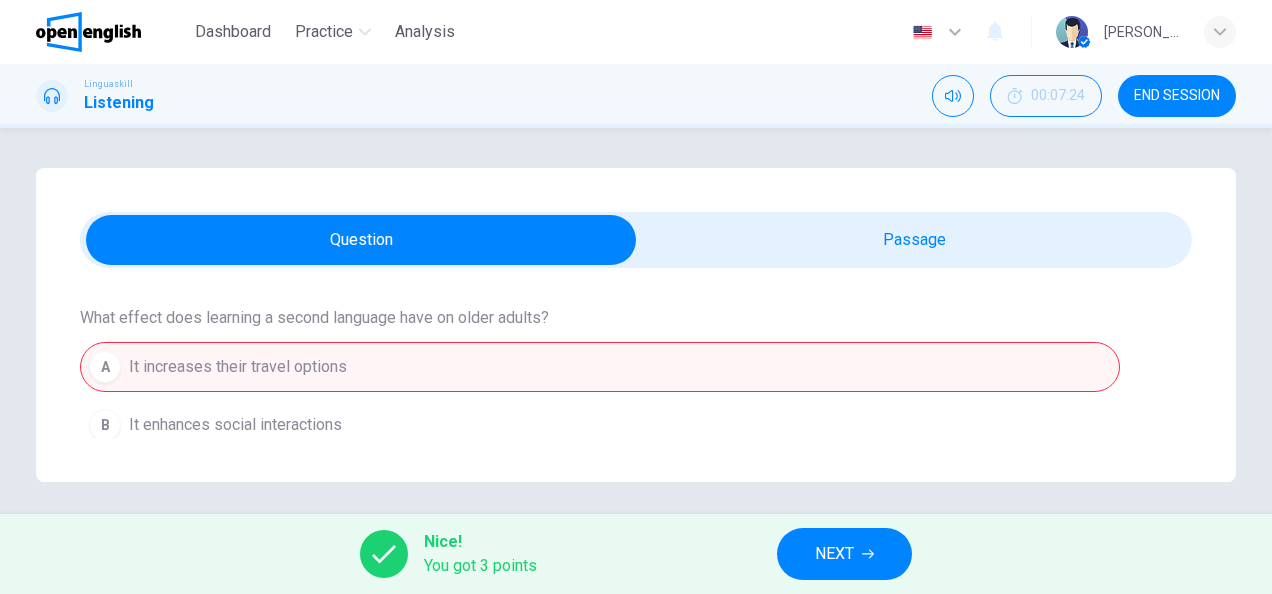 scroll, scrollTop: 1241, scrollLeft: 0, axis: vertical 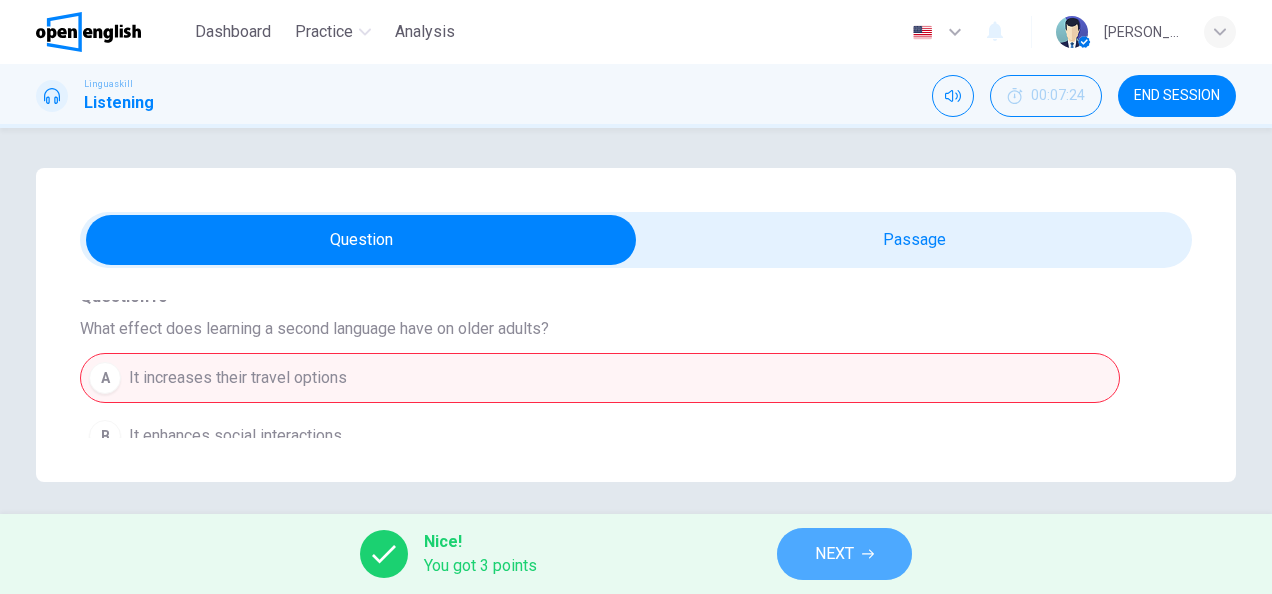 click on "NEXT" at bounding box center [844, 554] 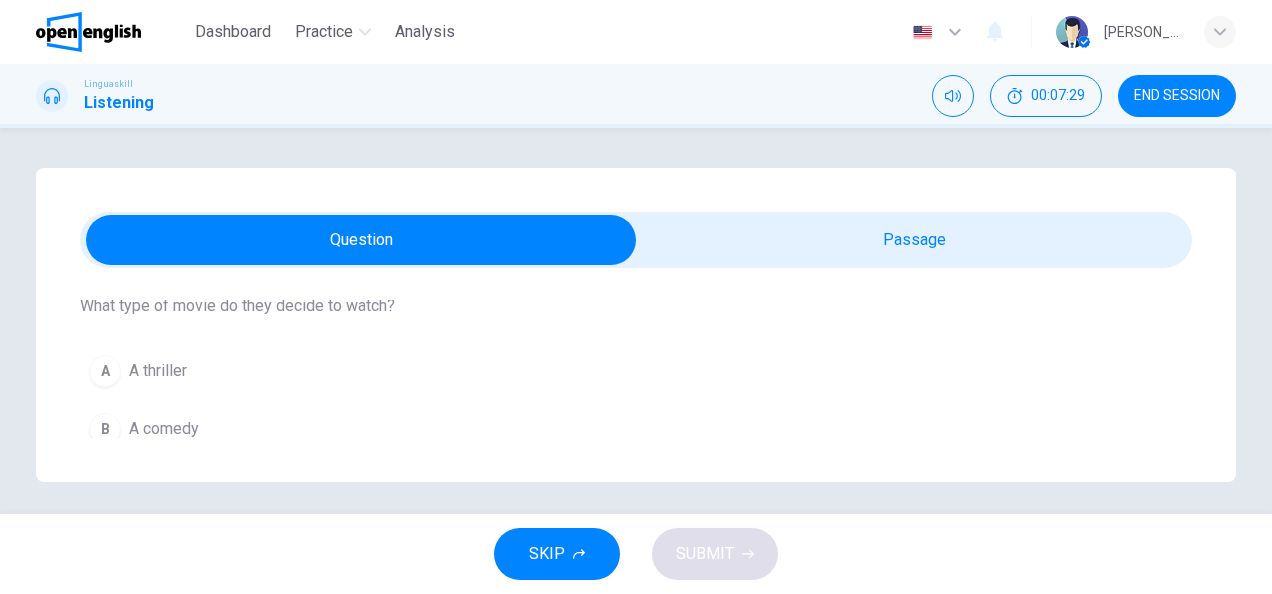 scroll, scrollTop: 292, scrollLeft: 0, axis: vertical 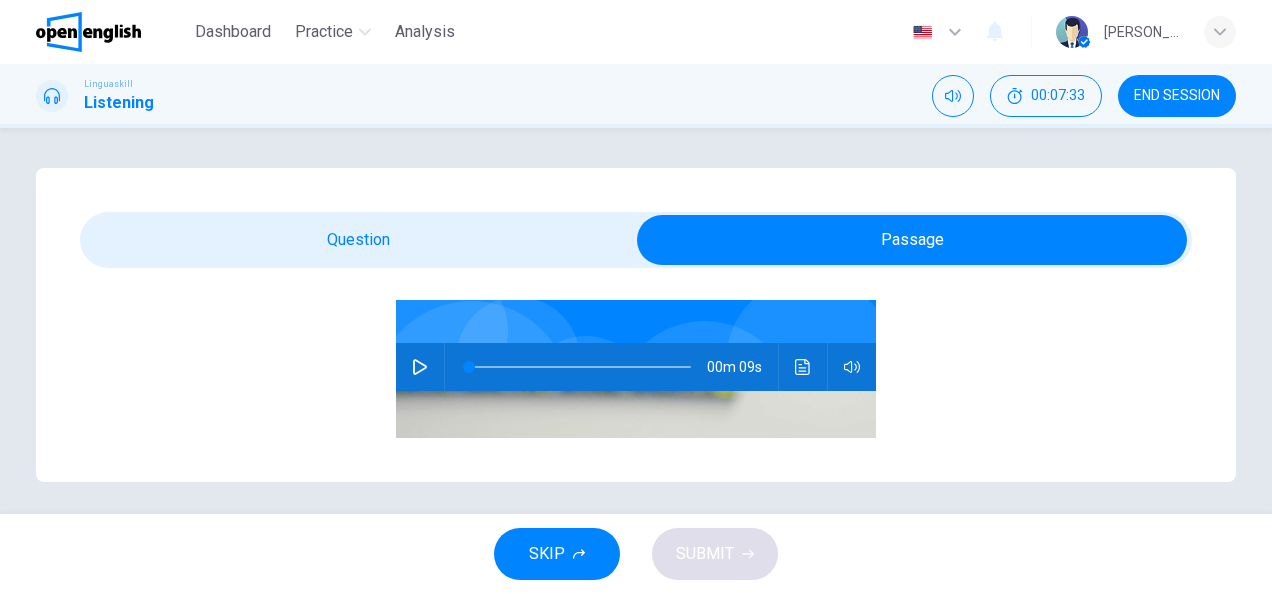 click 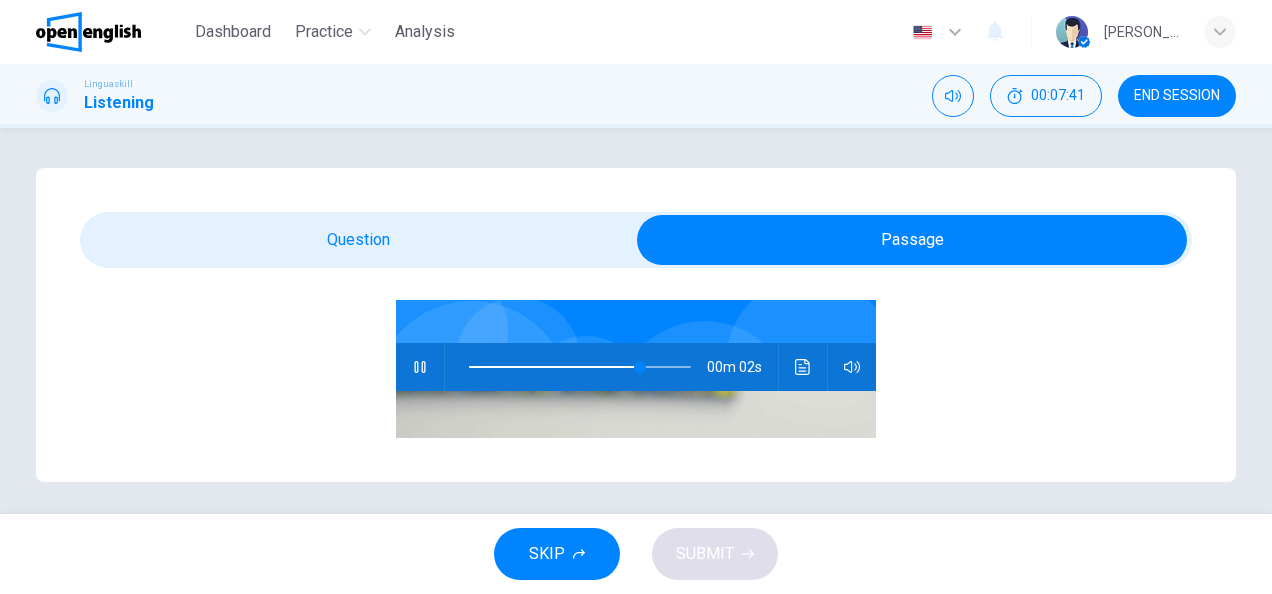 type on "**" 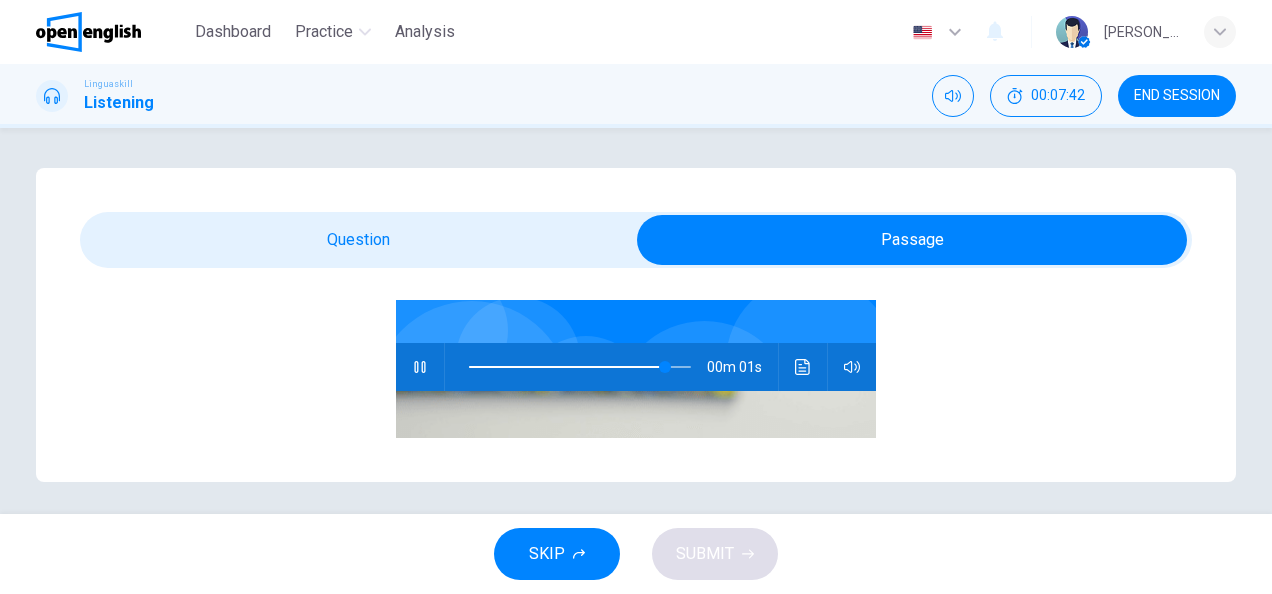 scroll, scrollTop: 6, scrollLeft: 0, axis: vertical 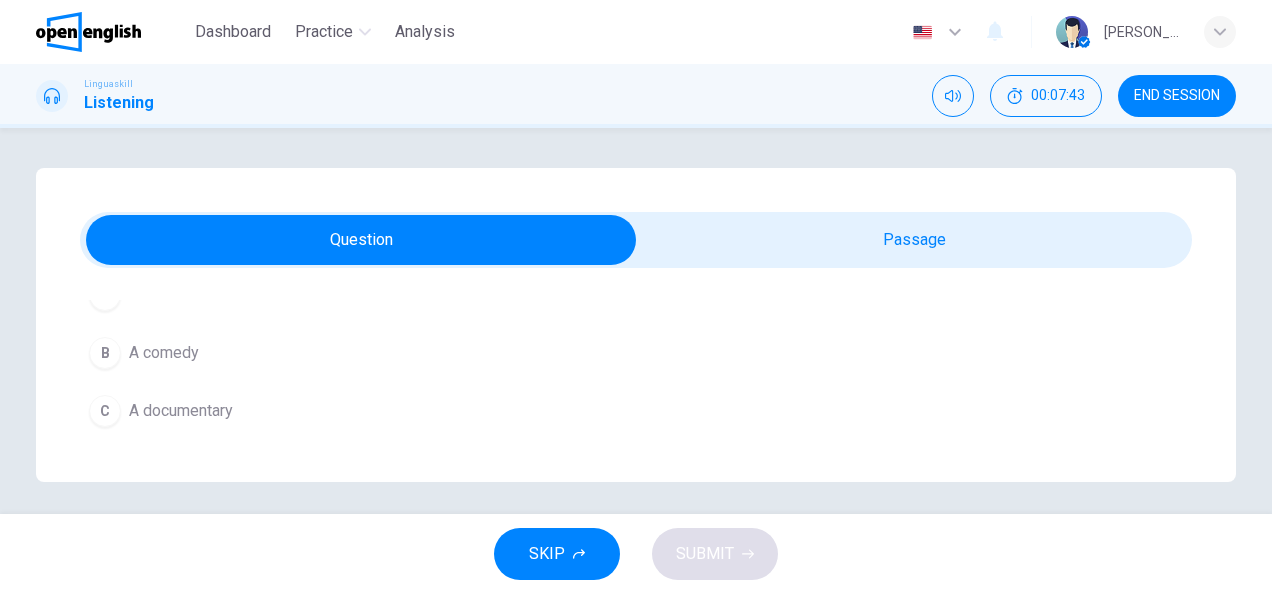 click on "A comedy" at bounding box center [164, 353] 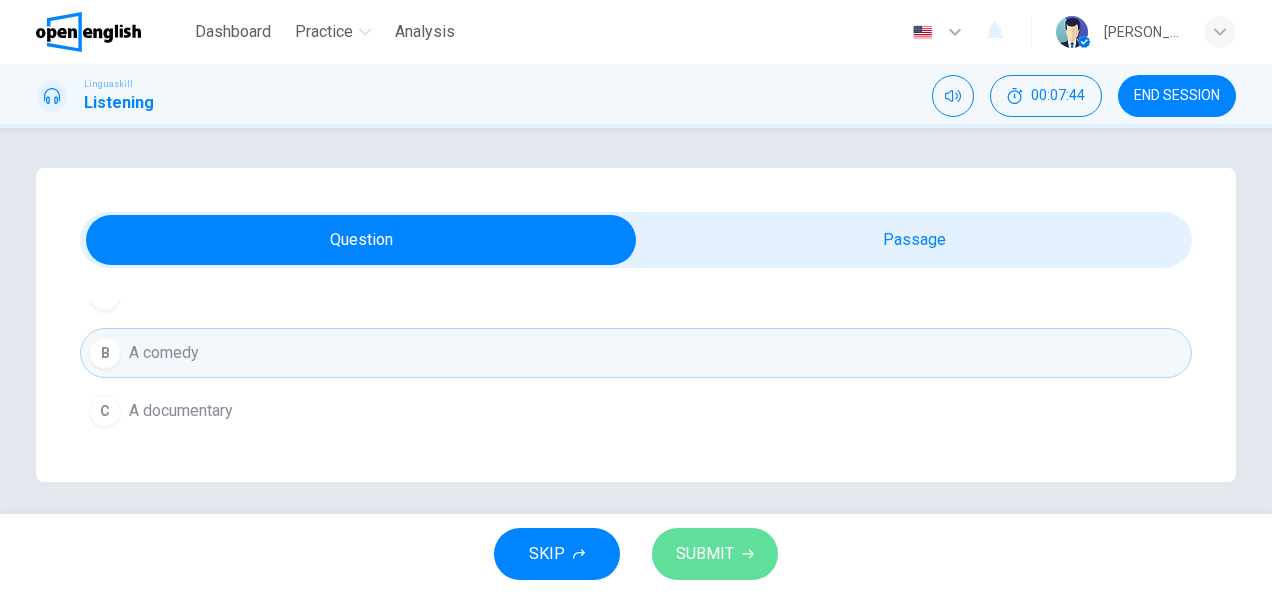 click on "SUBMIT" at bounding box center [715, 554] 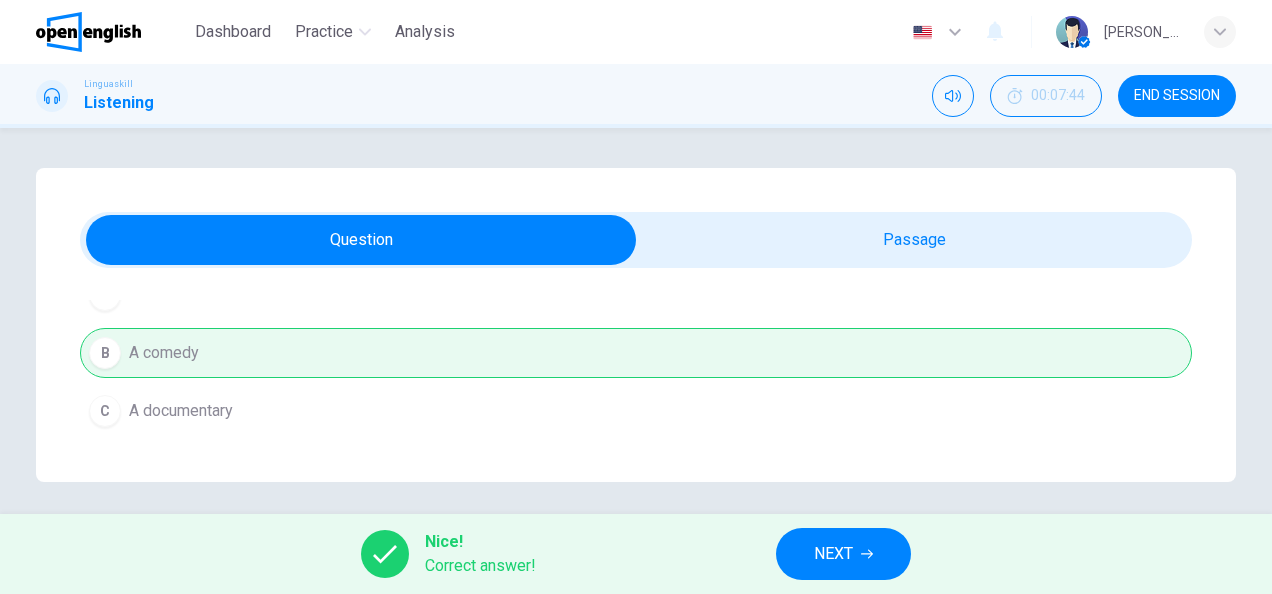 click on "NEXT" at bounding box center (833, 554) 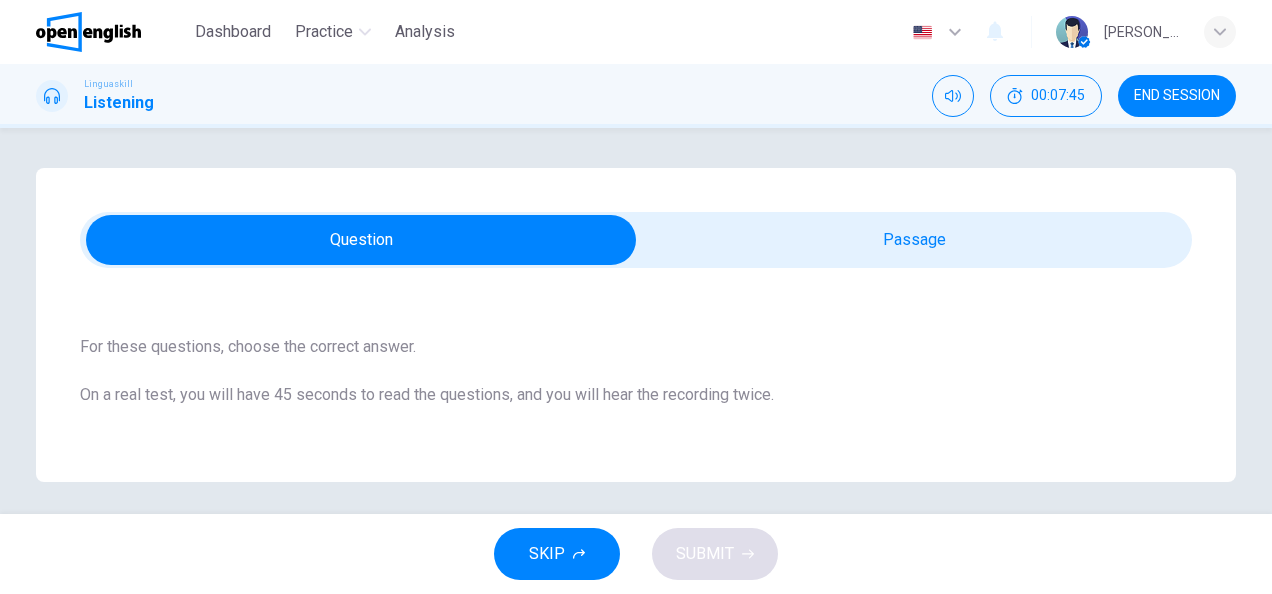 scroll, scrollTop: 50, scrollLeft: 0, axis: vertical 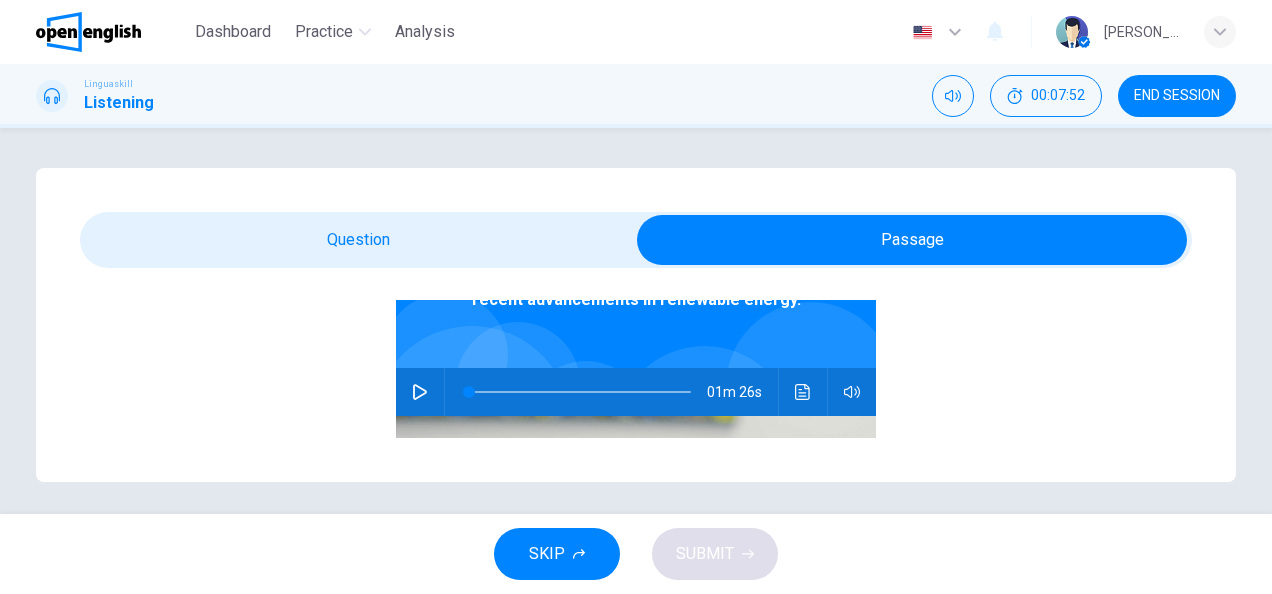 click at bounding box center (420, 392) 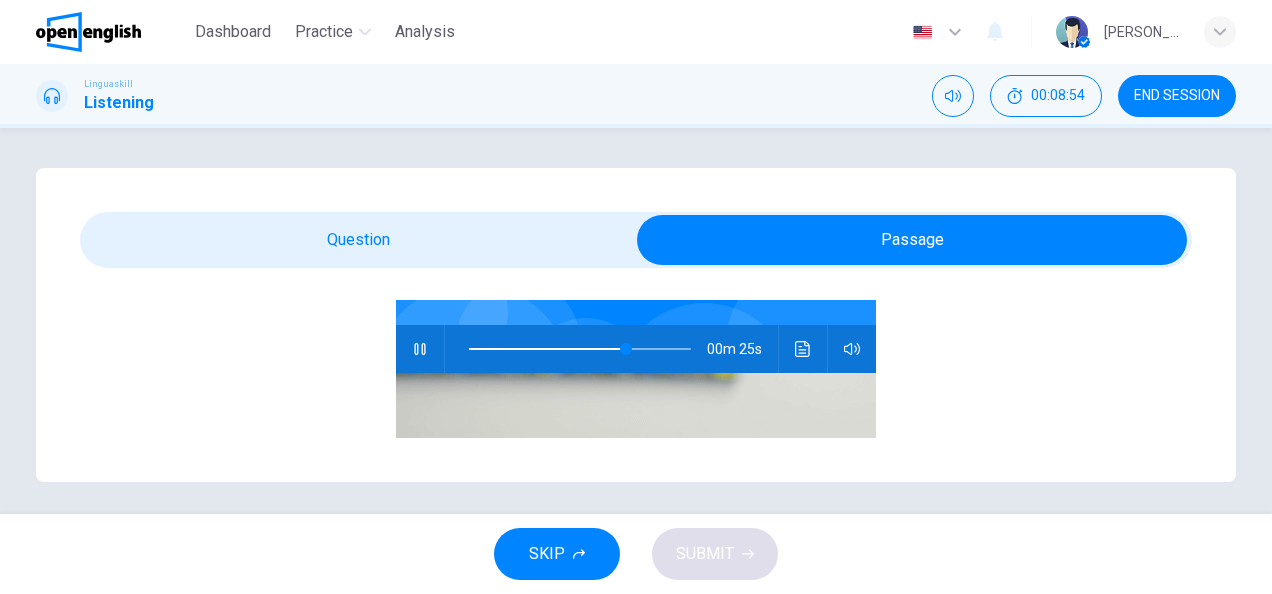 scroll, scrollTop: 150, scrollLeft: 0, axis: vertical 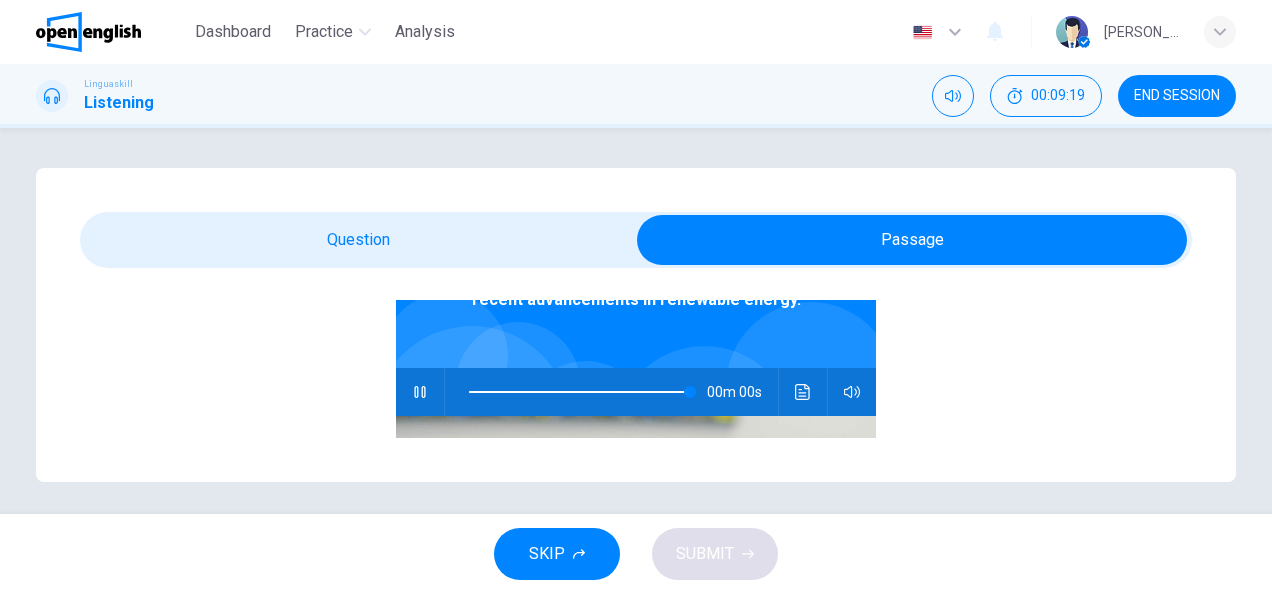 type on "*" 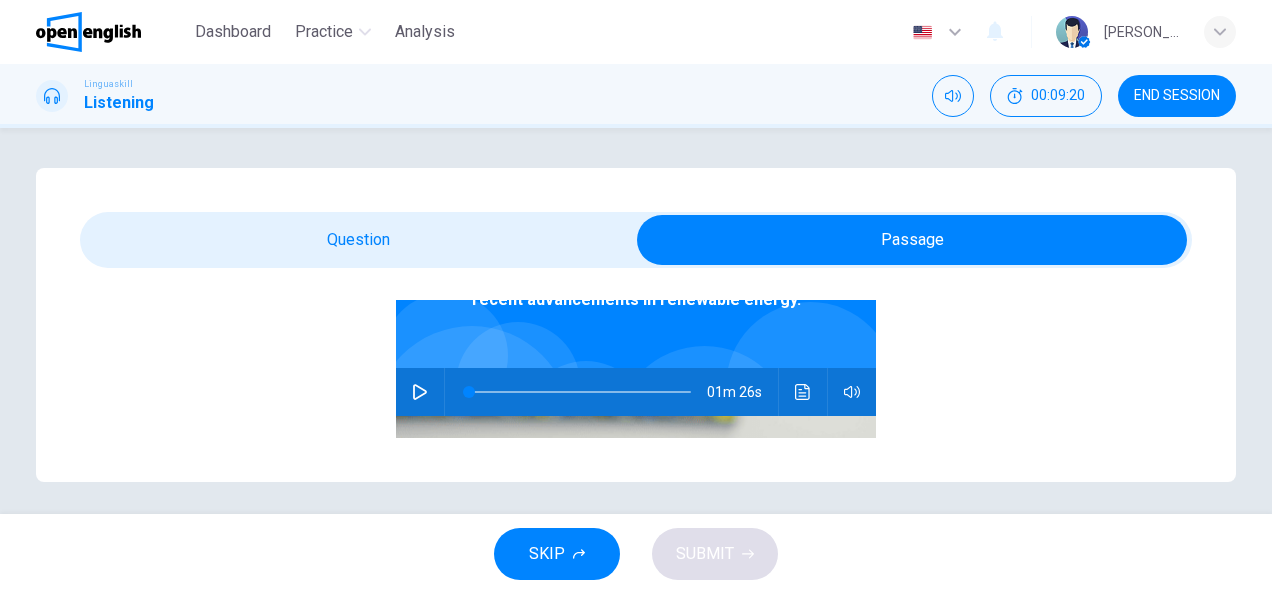 scroll, scrollTop: 6, scrollLeft: 0, axis: vertical 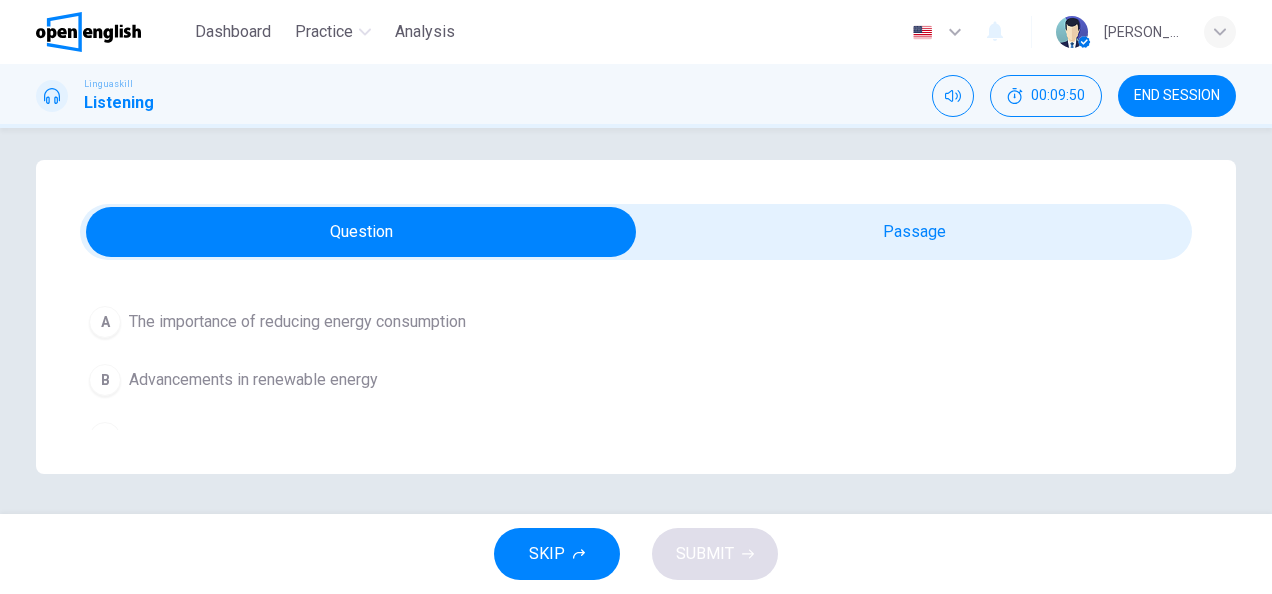 click on "Advancements in renewable energy" at bounding box center [253, 380] 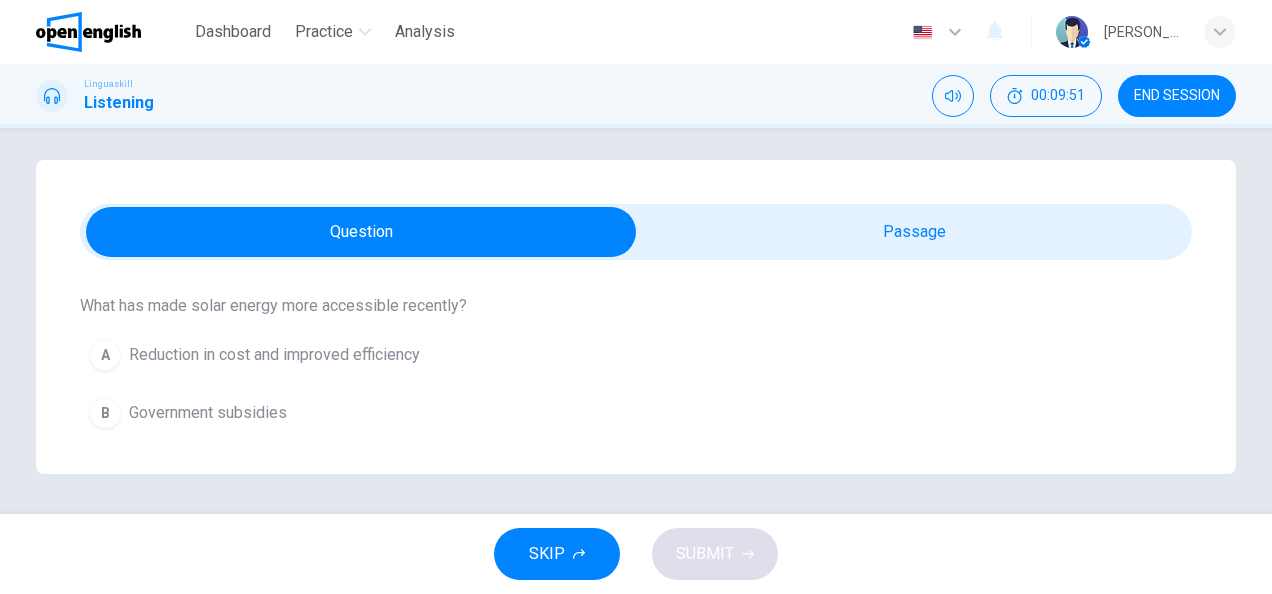 scroll, scrollTop: 516, scrollLeft: 0, axis: vertical 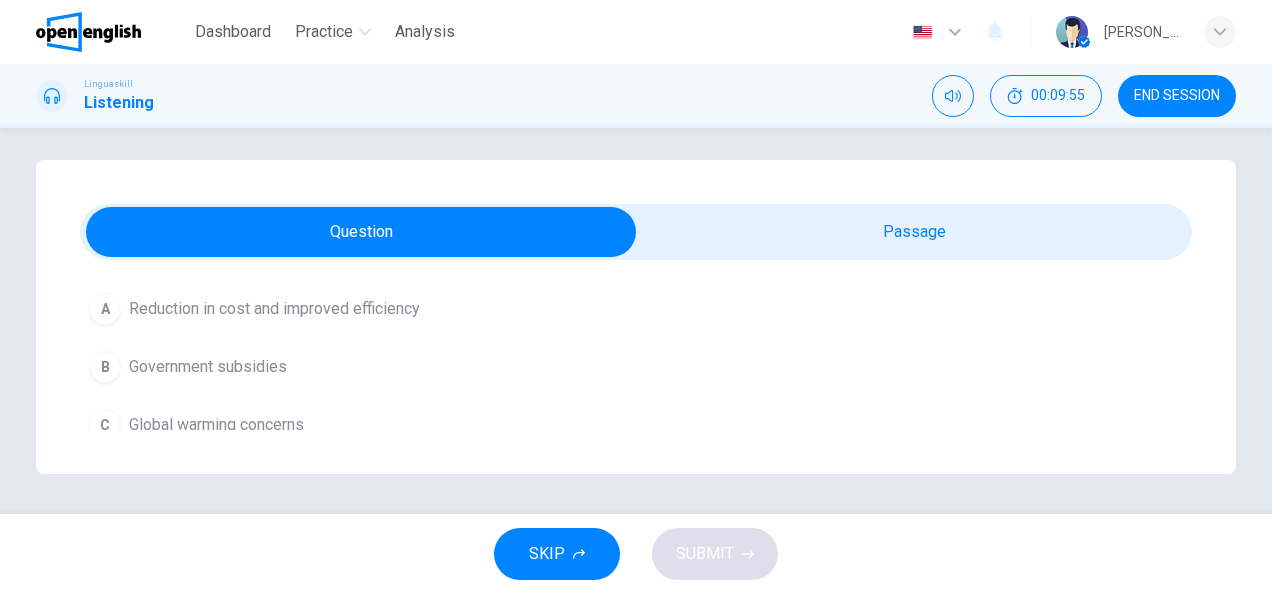 click on "Reduction in cost and improved efficiency" at bounding box center [274, 309] 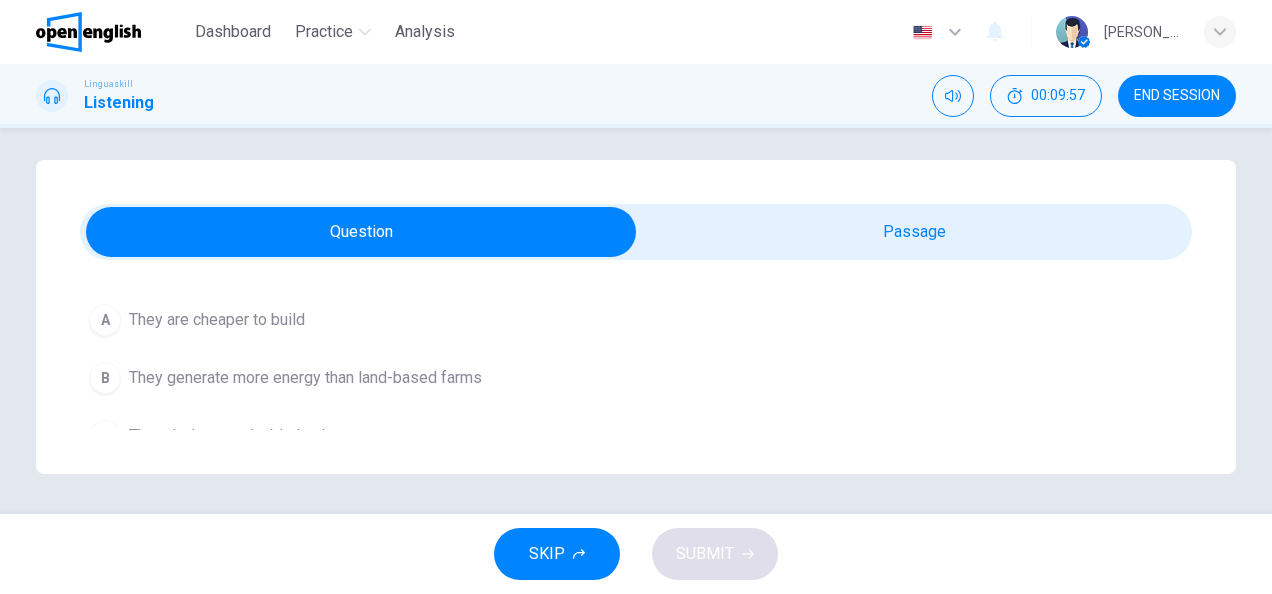 scroll, scrollTop: 791, scrollLeft: 0, axis: vertical 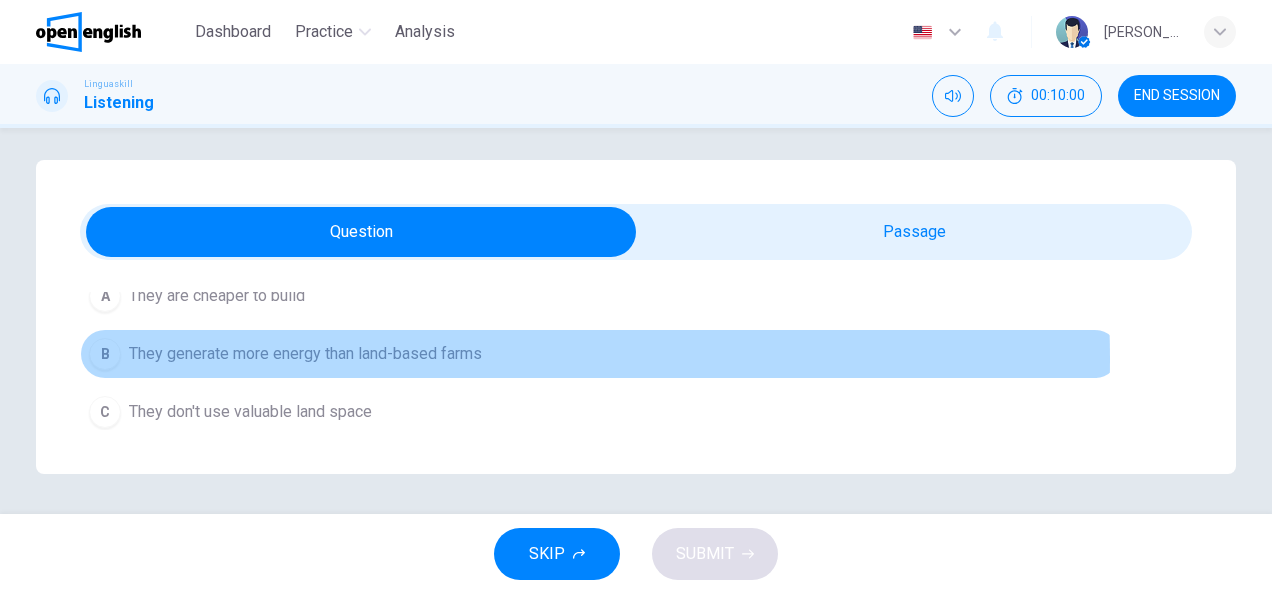 click on "They generate more energy than land-based farms" at bounding box center [305, 354] 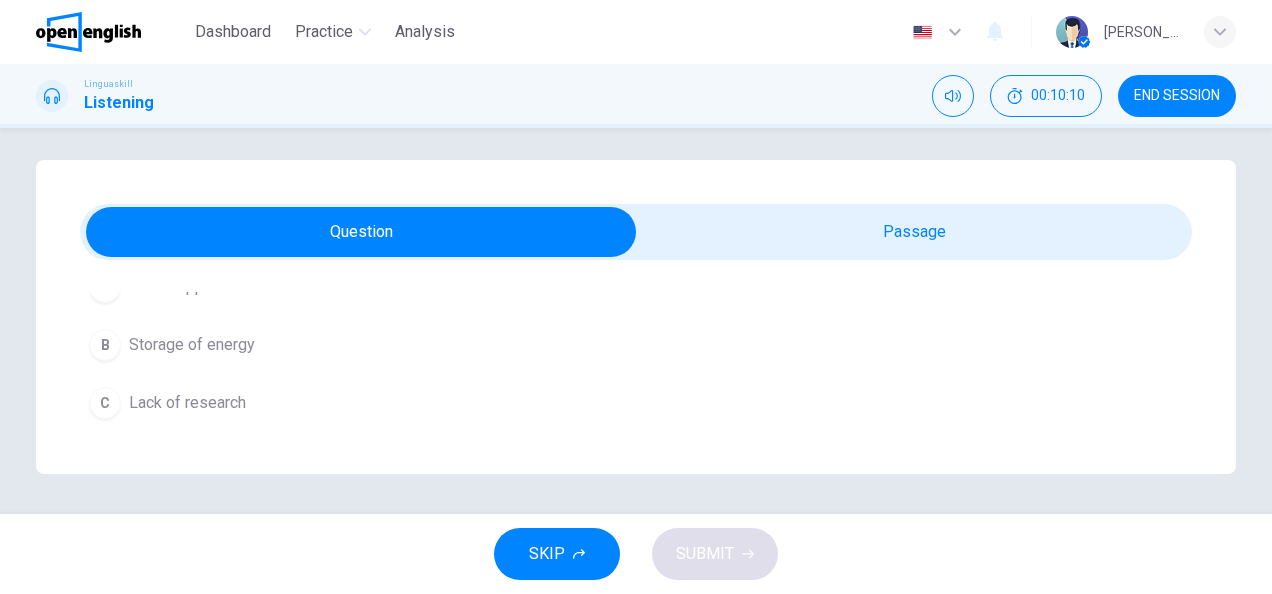 scroll, scrollTop: 1066, scrollLeft: 0, axis: vertical 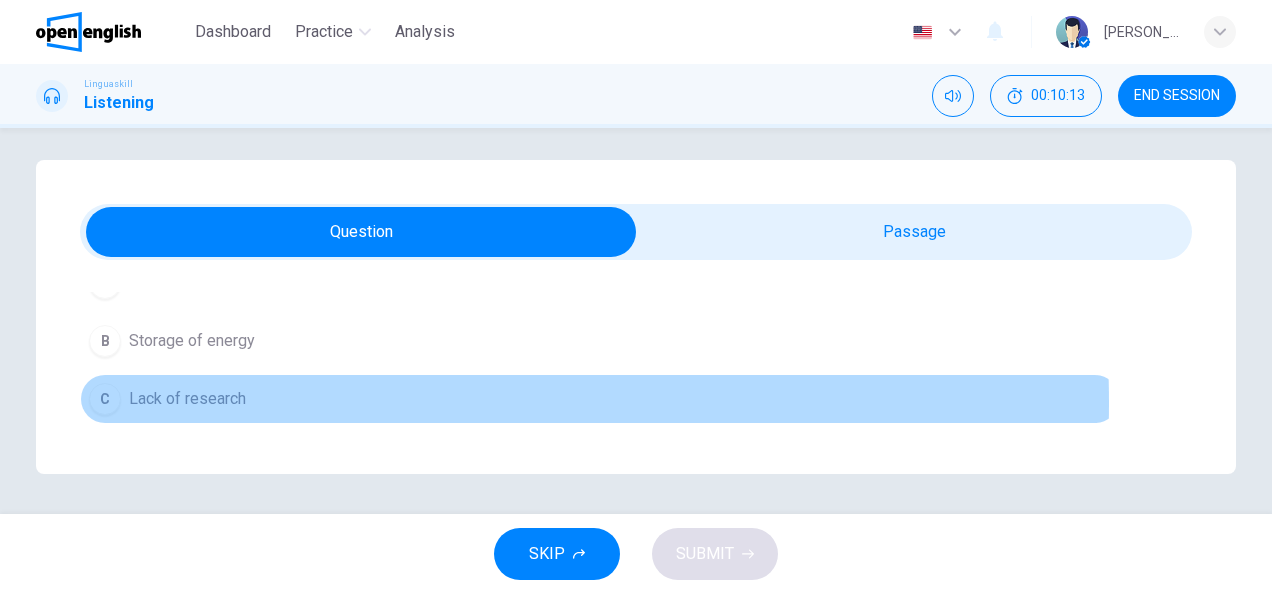 click on "Lack of research" at bounding box center [187, 399] 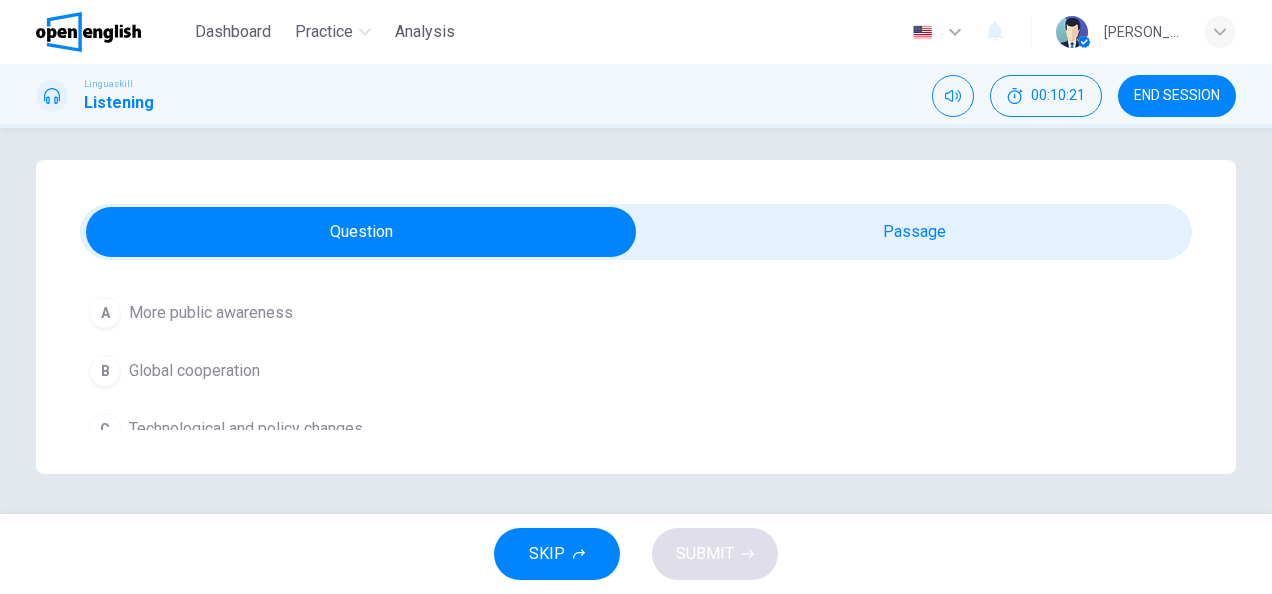 scroll, scrollTop: 1316, scrollLeft: 0, axis: vertical 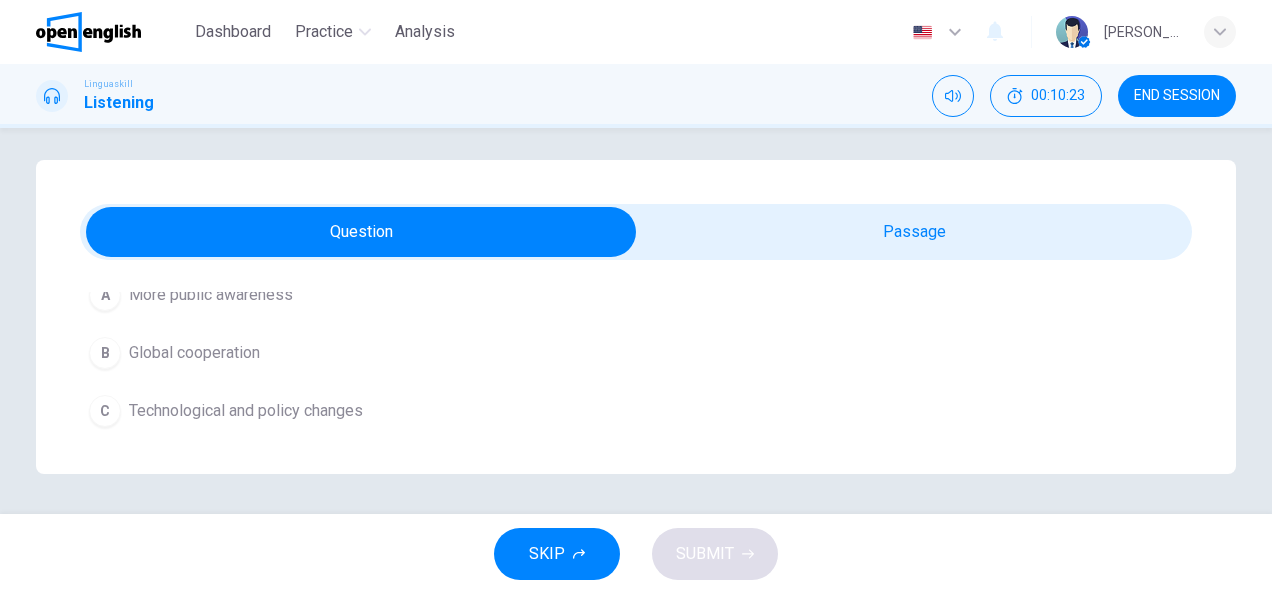 click on "Technological and policy changes" at bounding box center [246, 411] 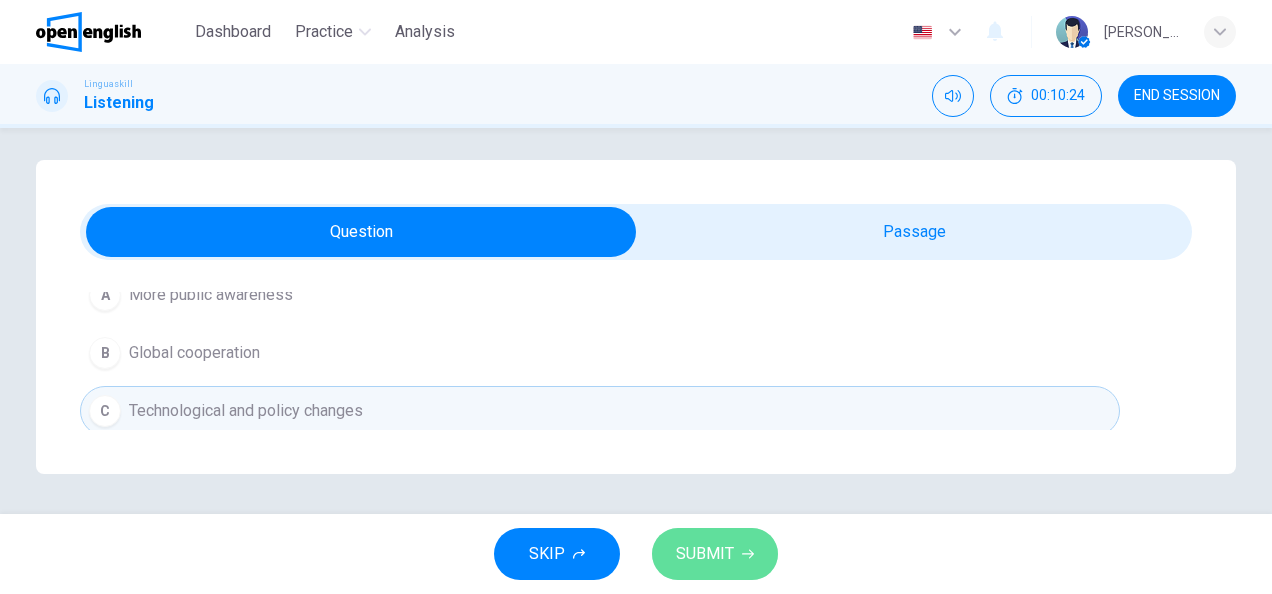 click on "SUBMIT" at bounding box center (715, 554) 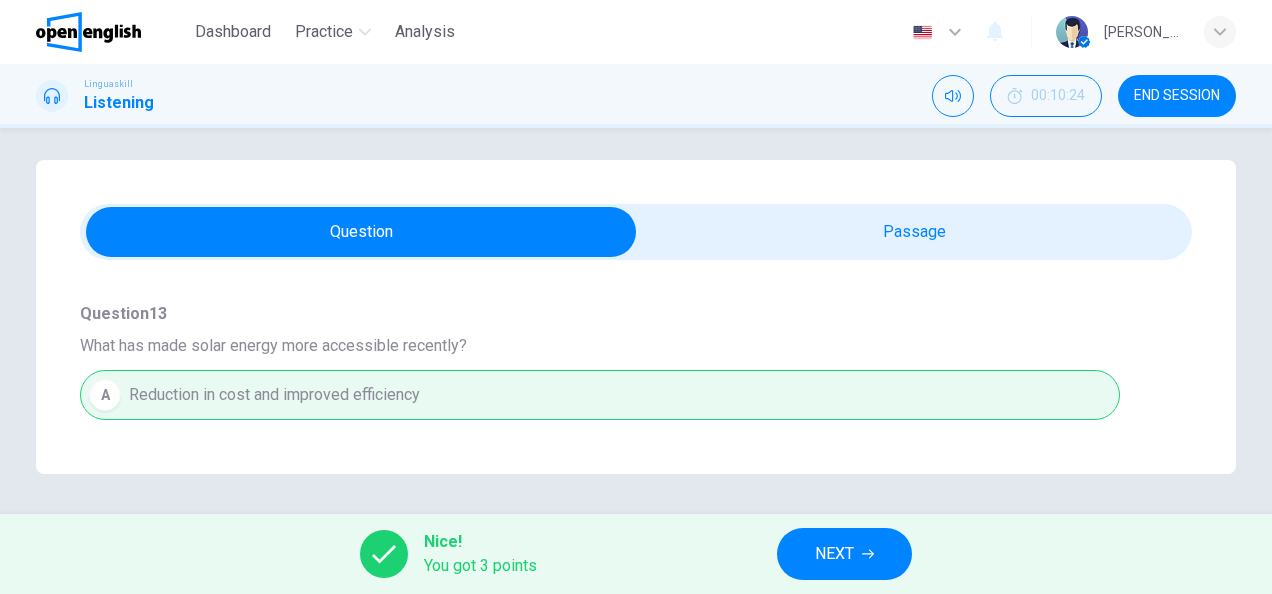 scroll, scrollTop: 416, scrollLeft: 0, axis: vertical 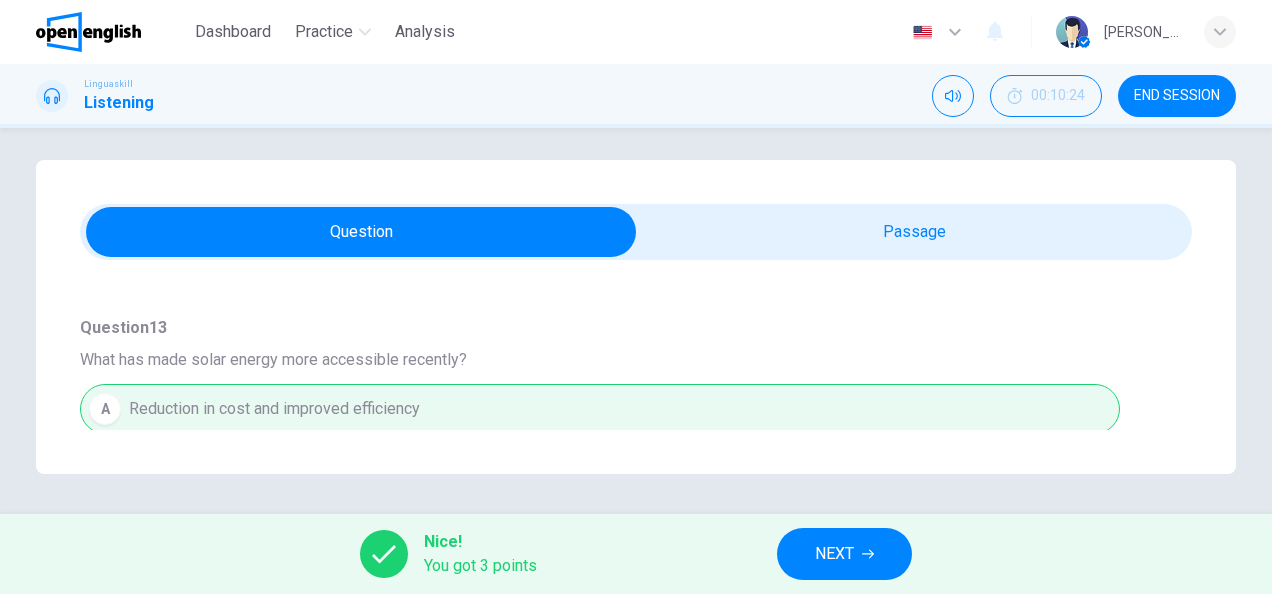 click on "NEXT" at bounding box center (834, 554) 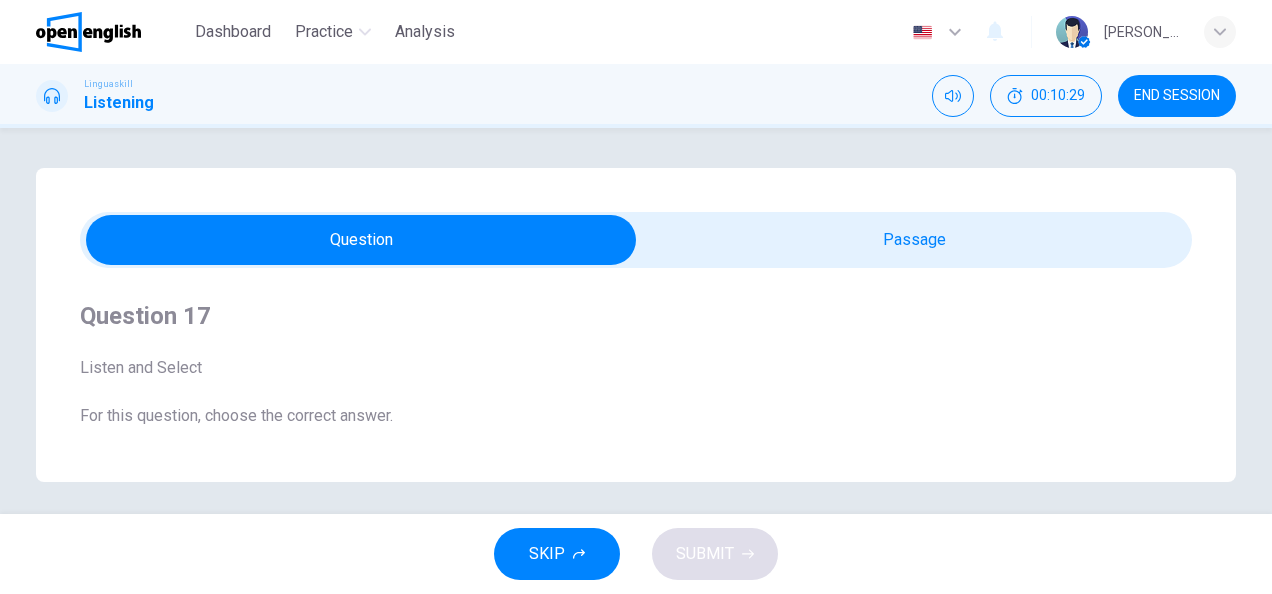 scroll, scrollTop: 8, scrollLeft: 0, axis: vertical 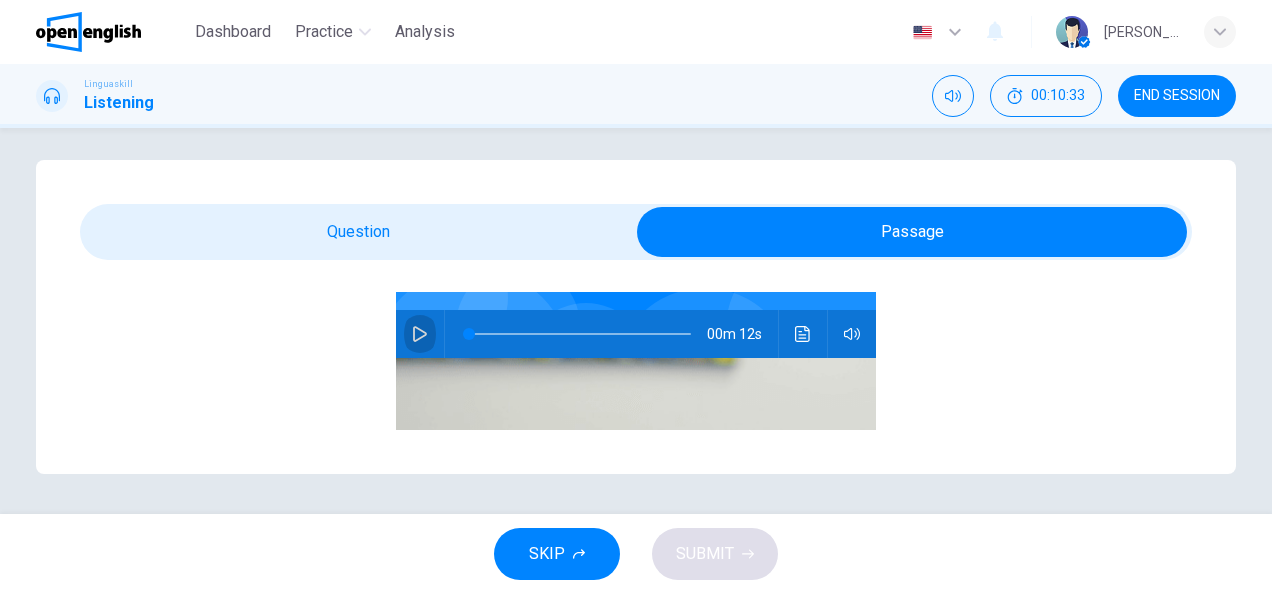 click 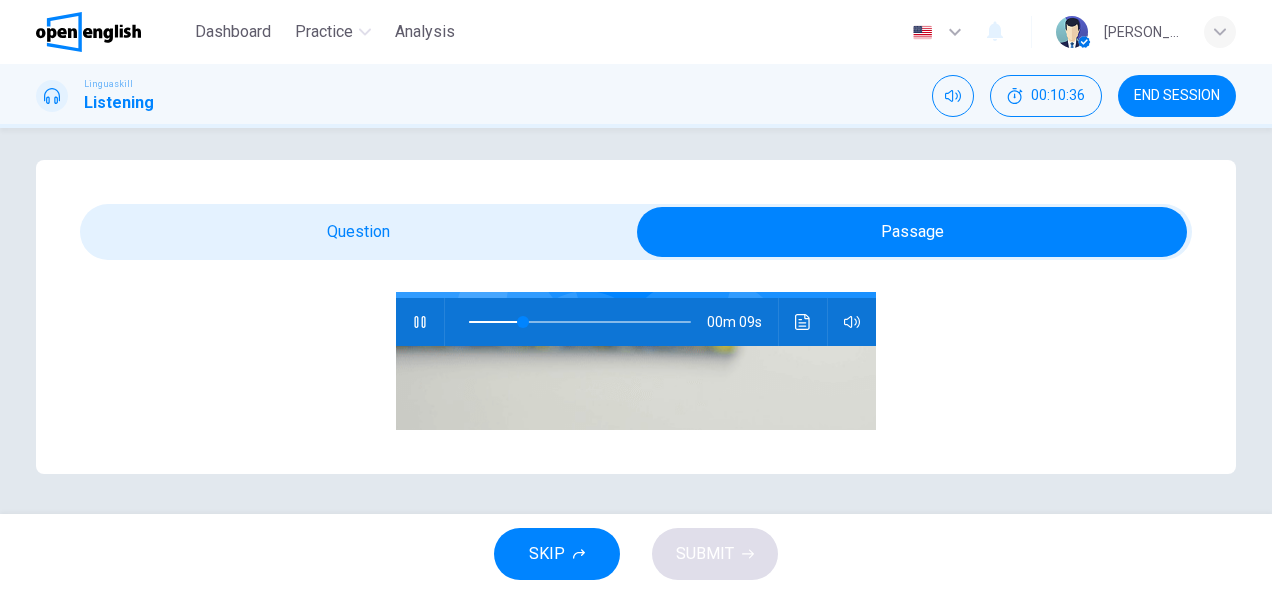 scroll, scrollTop: 175, scrollLeft: 0, axis: vertical 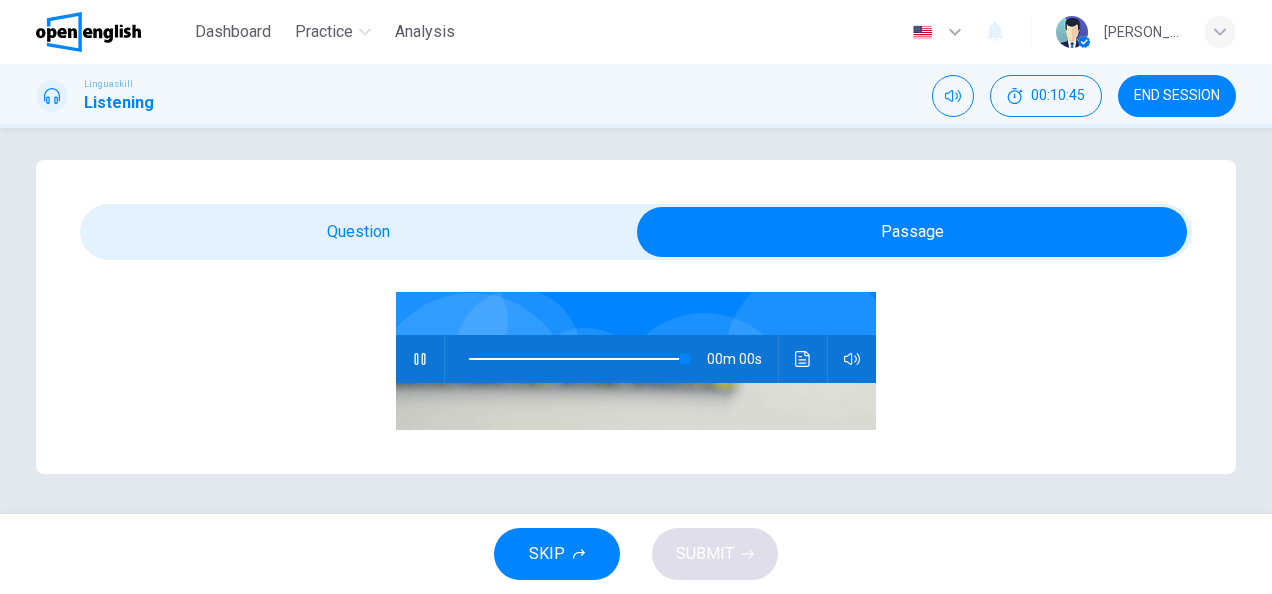 type on "*" 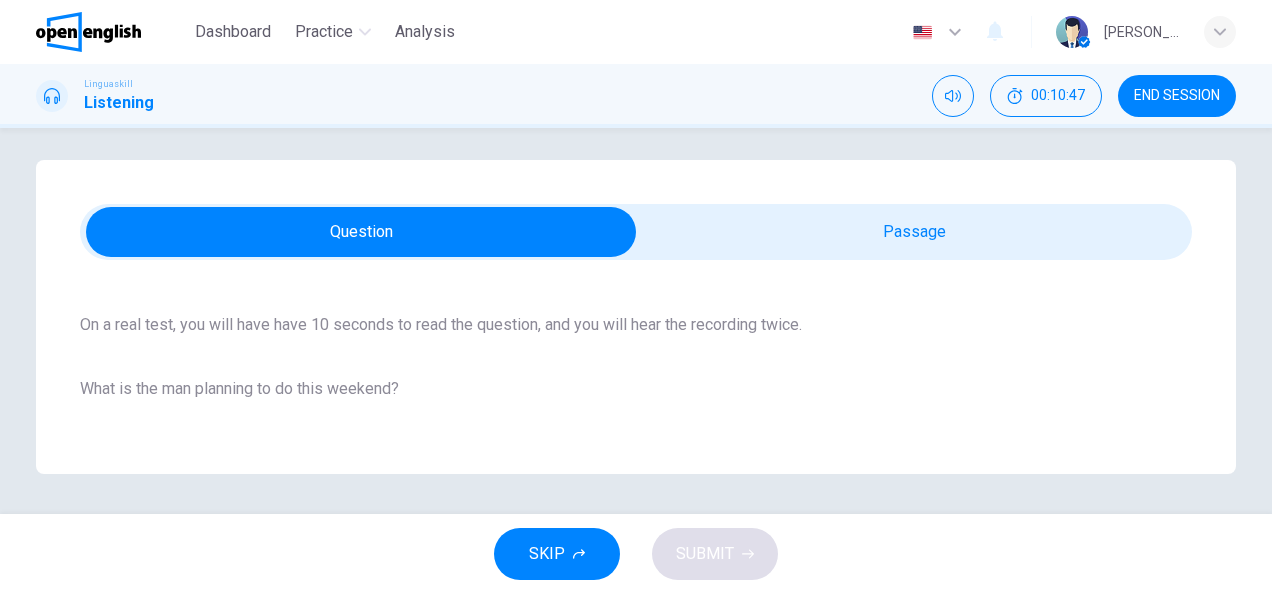 scroll, scrollTop: 6, scrollLeft: 0, axis: vertical 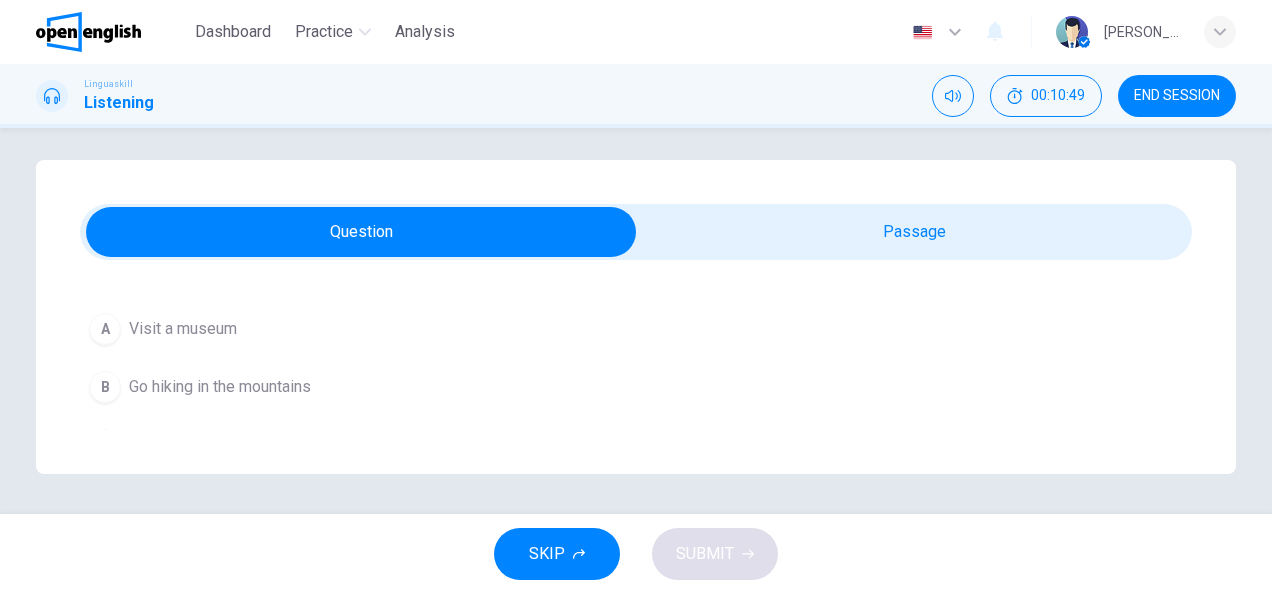click on "Go hiking in the mountains" at bounding box center (220, 387) 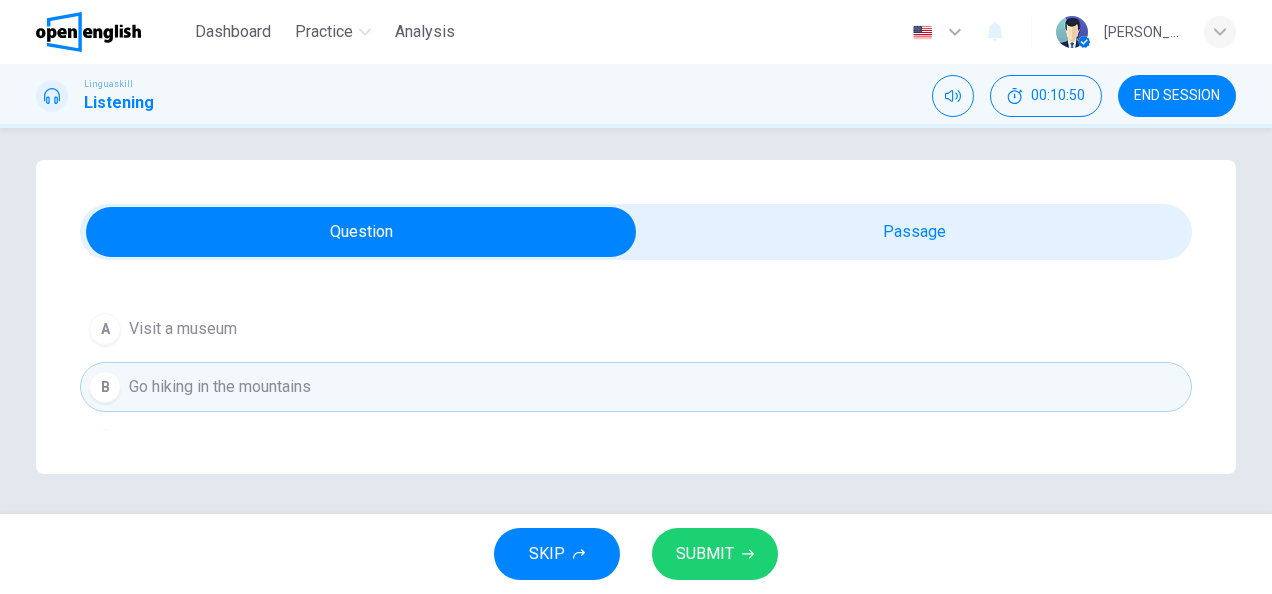 scroll, scrollTop: 292, scrollLeft: 0, axis: vertical 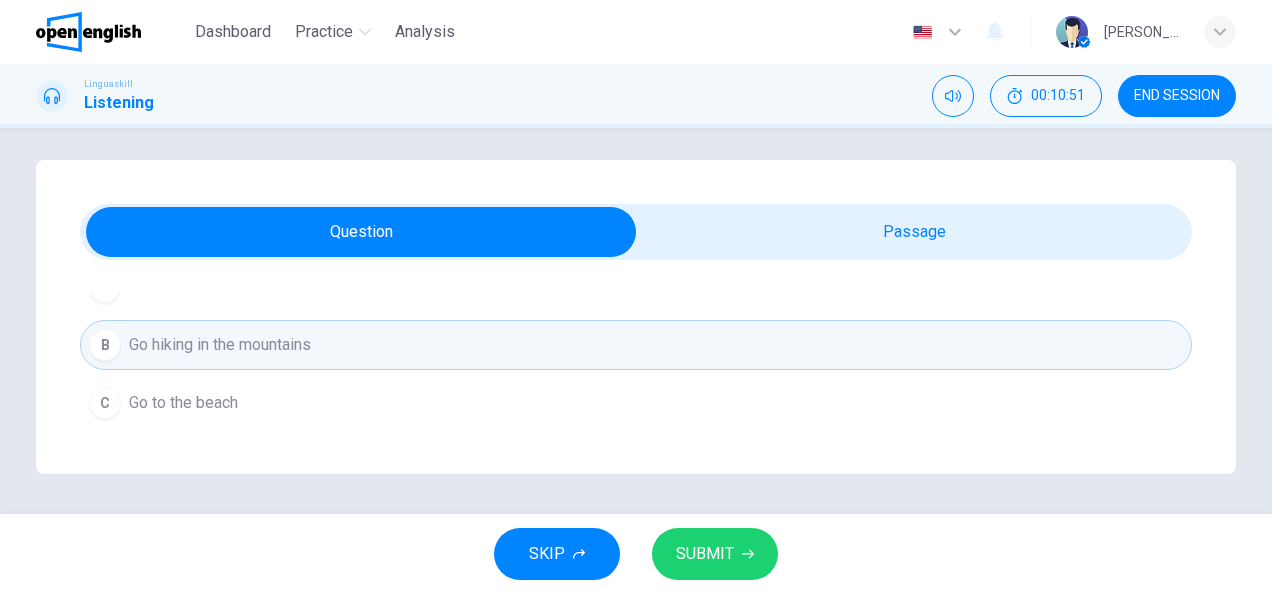 click on "SUBMIT" at bounding box center (705, 554) 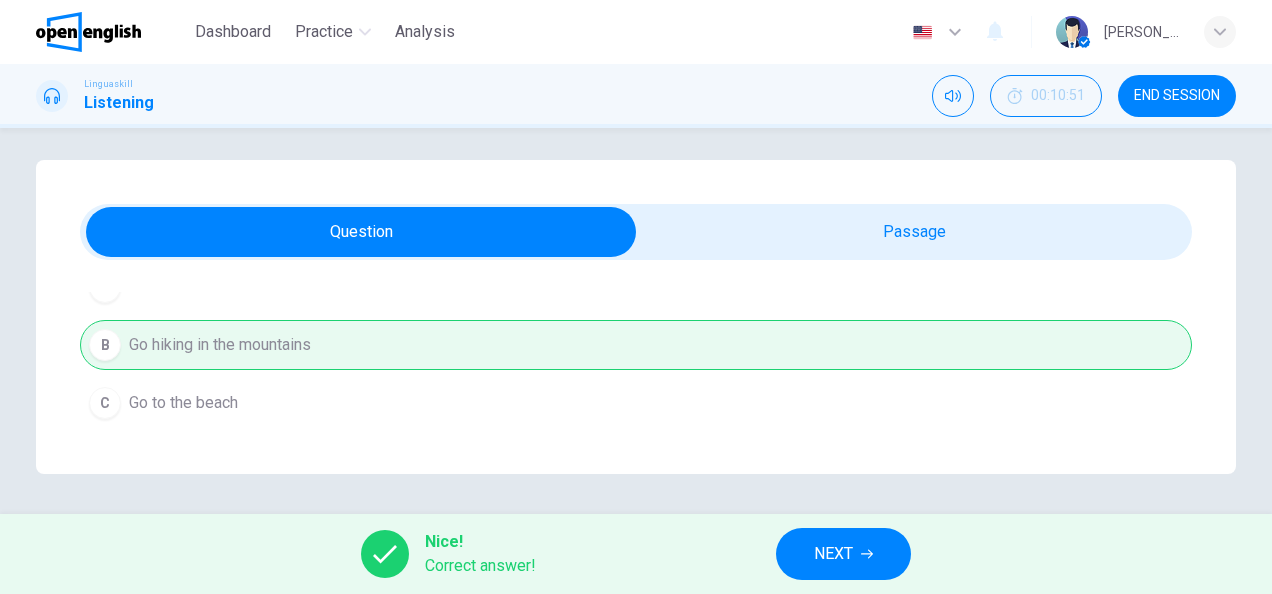 click on "NEXT" at bounding box center (833, 554) 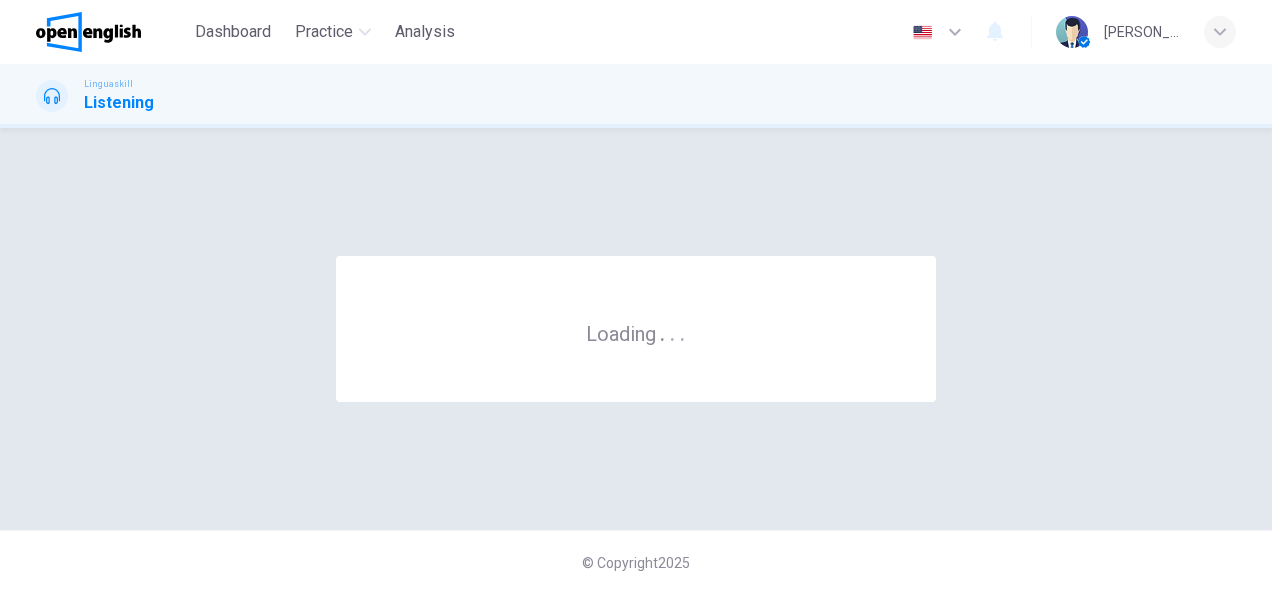 scroll, scrollTop: 0, scrollLeft: 0, axis: both 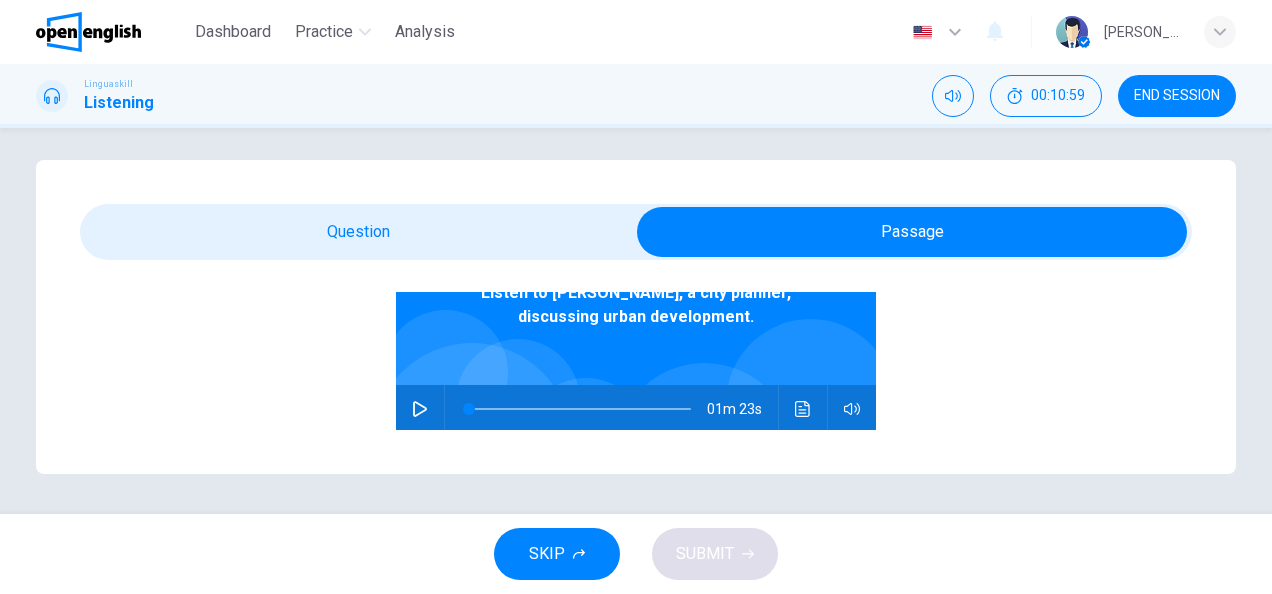 click 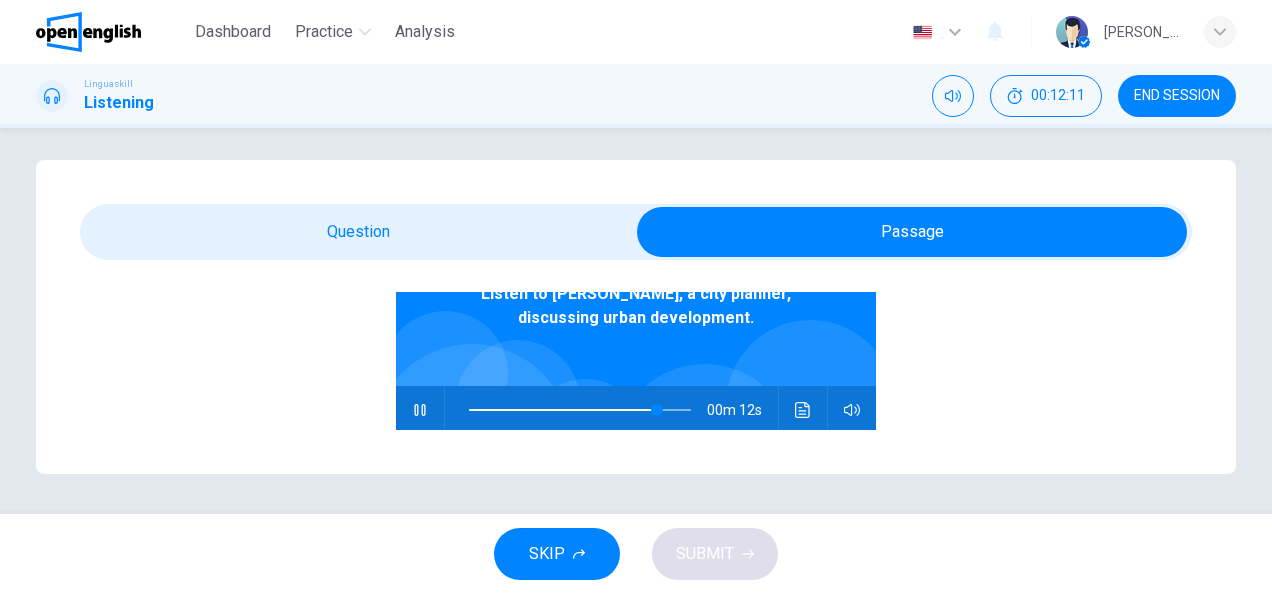 scroll, scrollTop: 125, scrollLeft: 0, axis: vertical 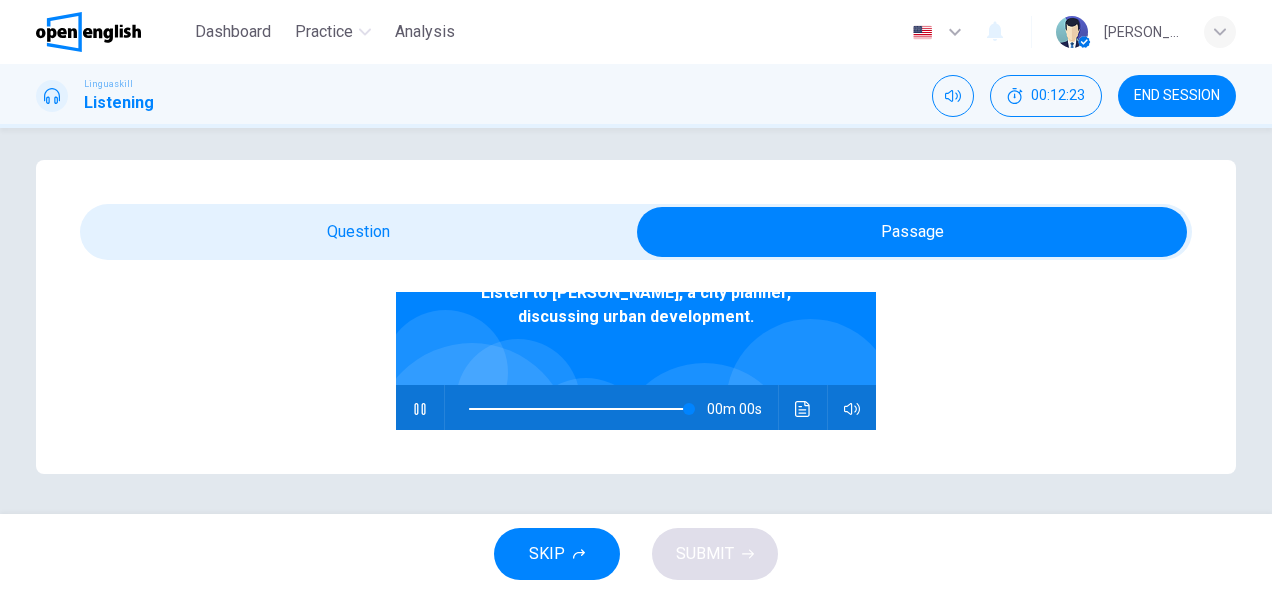 type on "*" 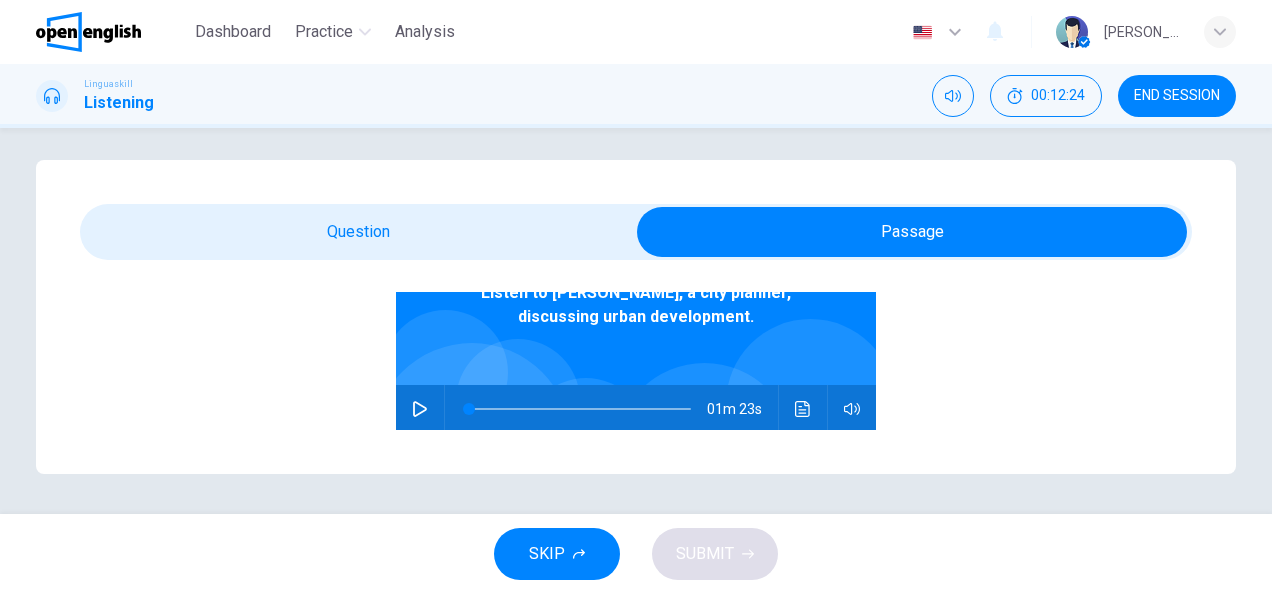 scroll, scrollTop: 6, scrollLeft: 0, axis: vertical 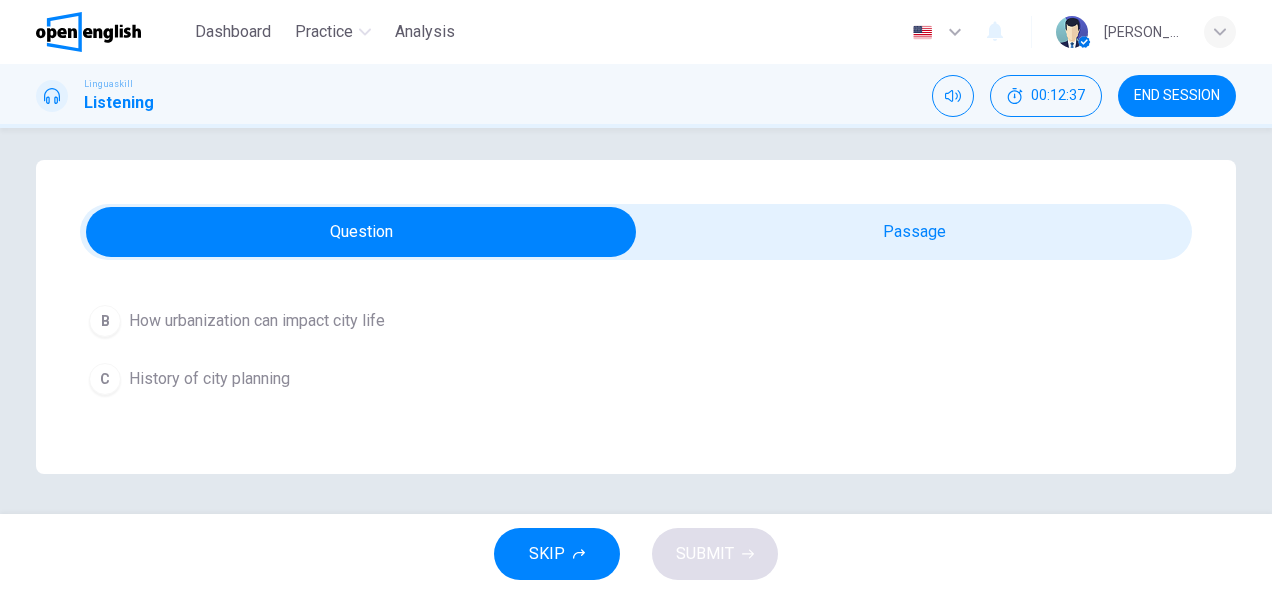 click on "How urbanization can impact city life" at bounding box center [257, 321] 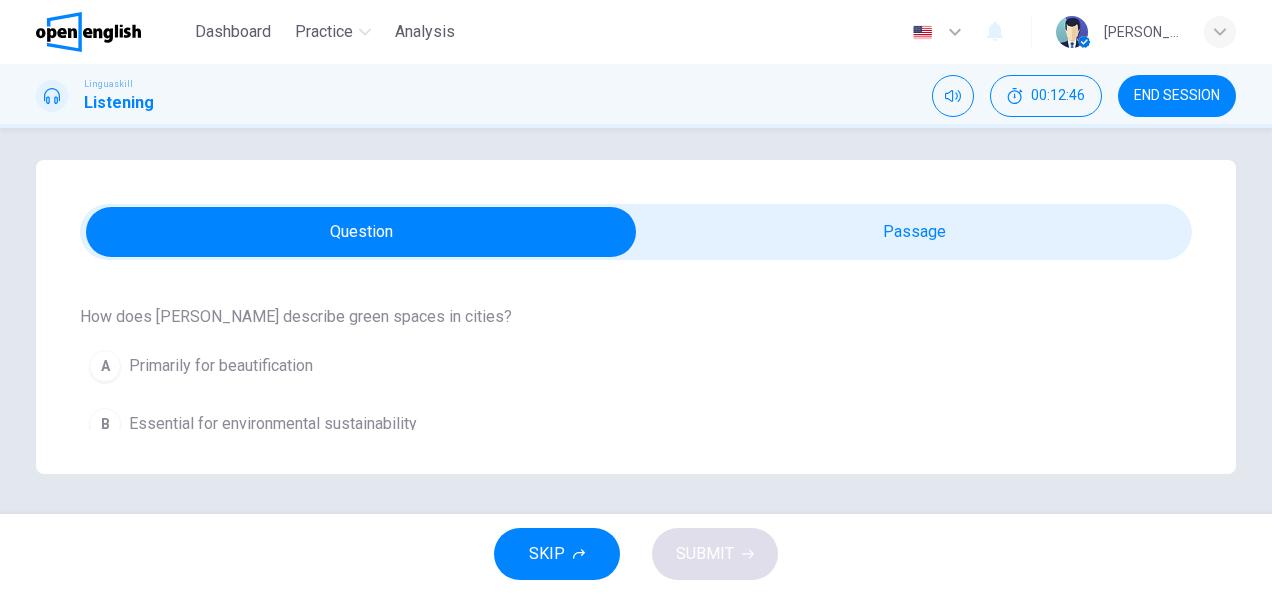 scroll, scrollTop: 450, scrollLeft: 0, axis: vertical 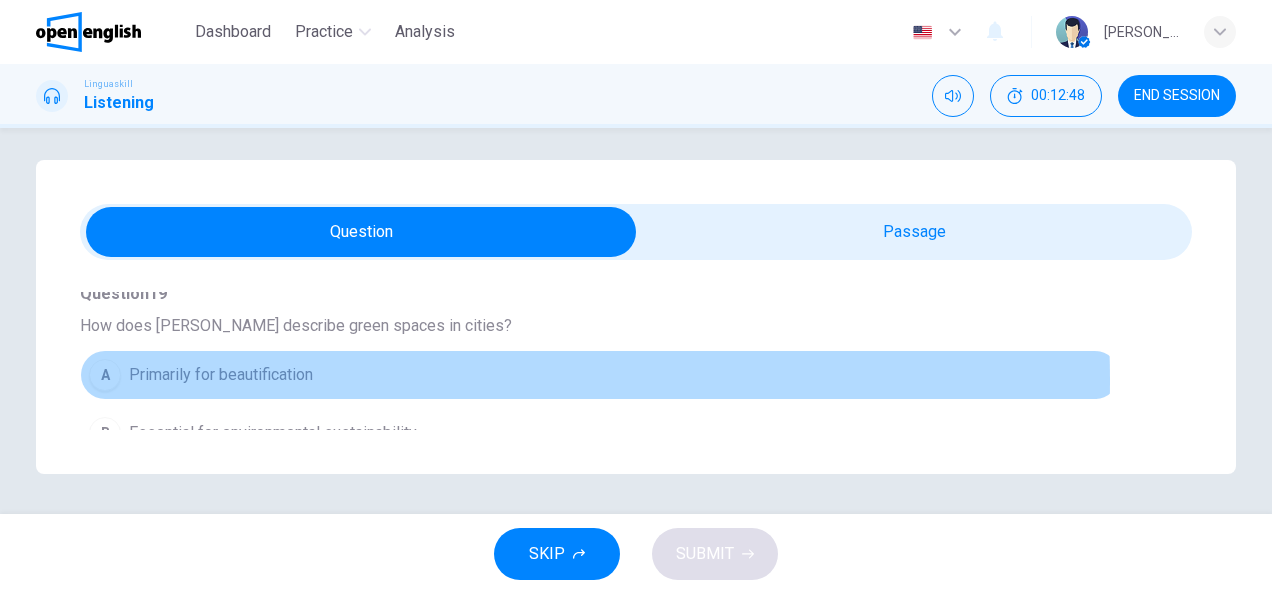 click on "Primarily for beautification" at bounding box center (221, 375) 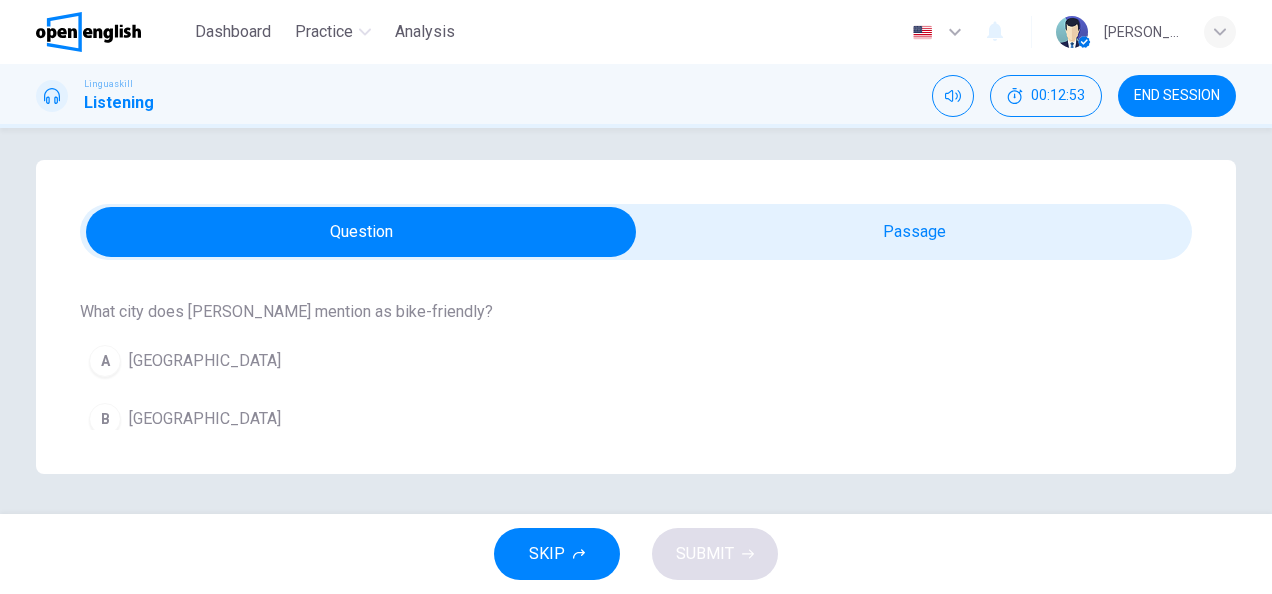 scroll, scrollTop: 725, scrollLeft: 0, axis: vertical 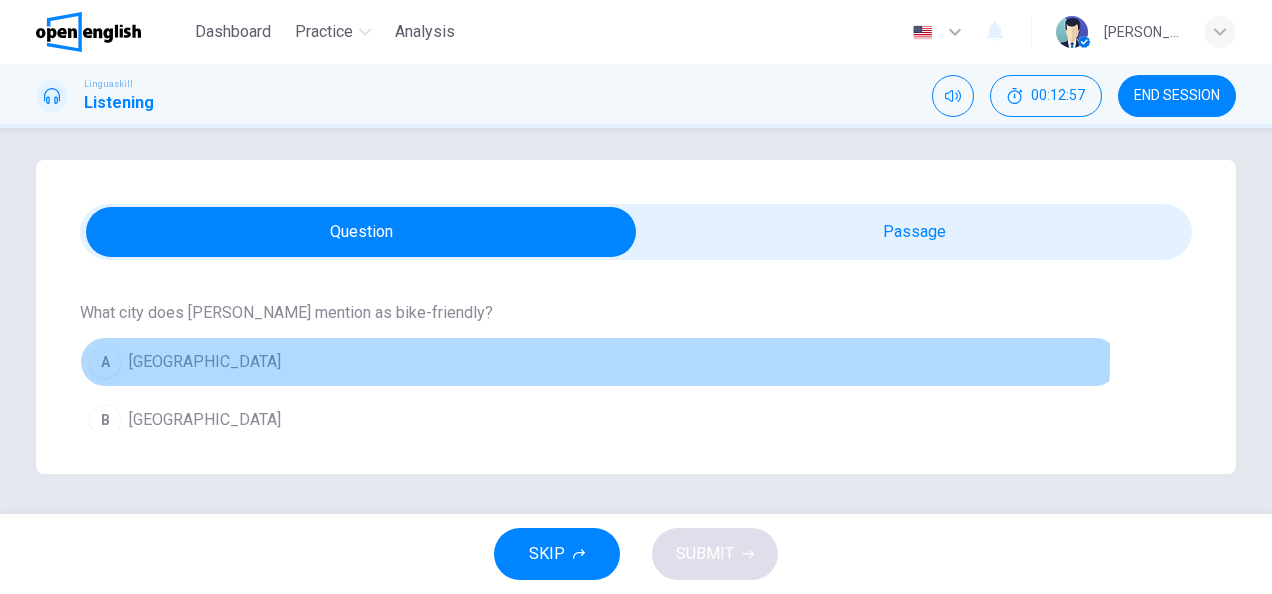 click on "[GEOGRAPHIC_DATA]" at bounding box center [205, 362] 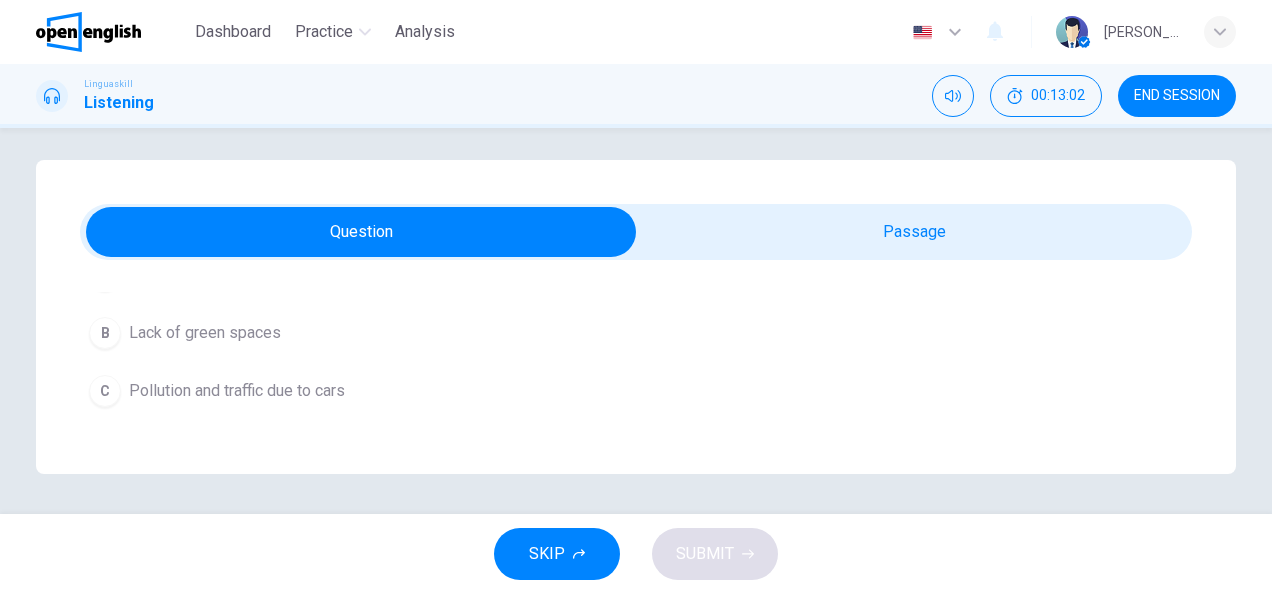 scroll, scrollTop: 1075, scrollLeft: 0, axis: vertical 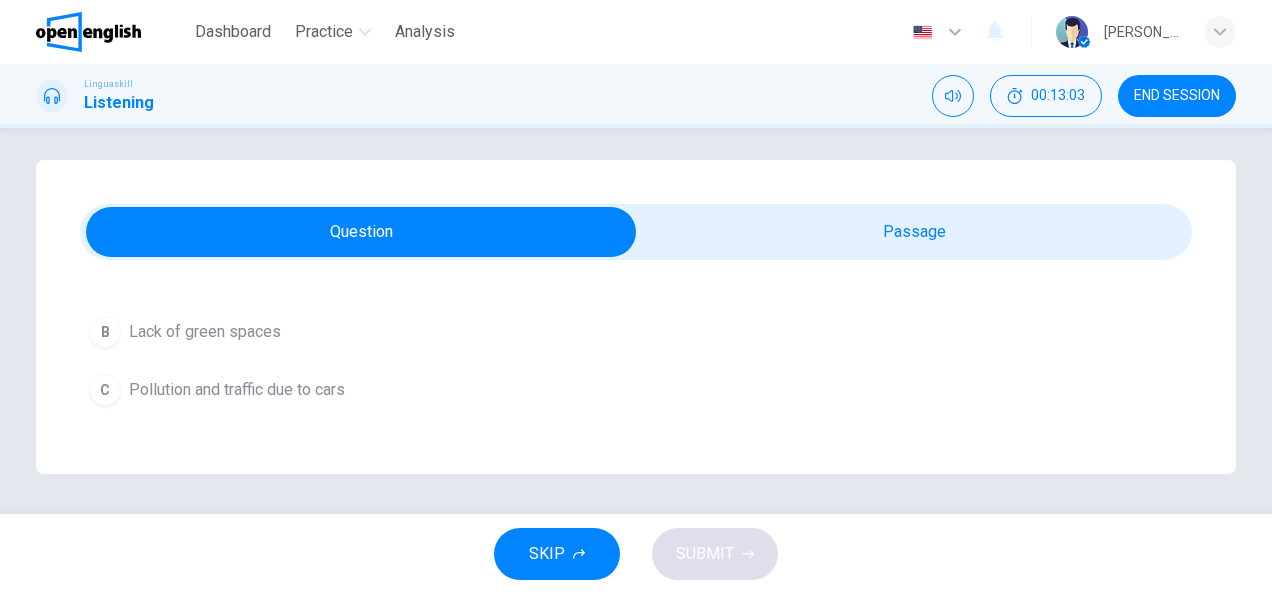 click on "Pollution and traffic due to cars" at bounding box center (237, 390) 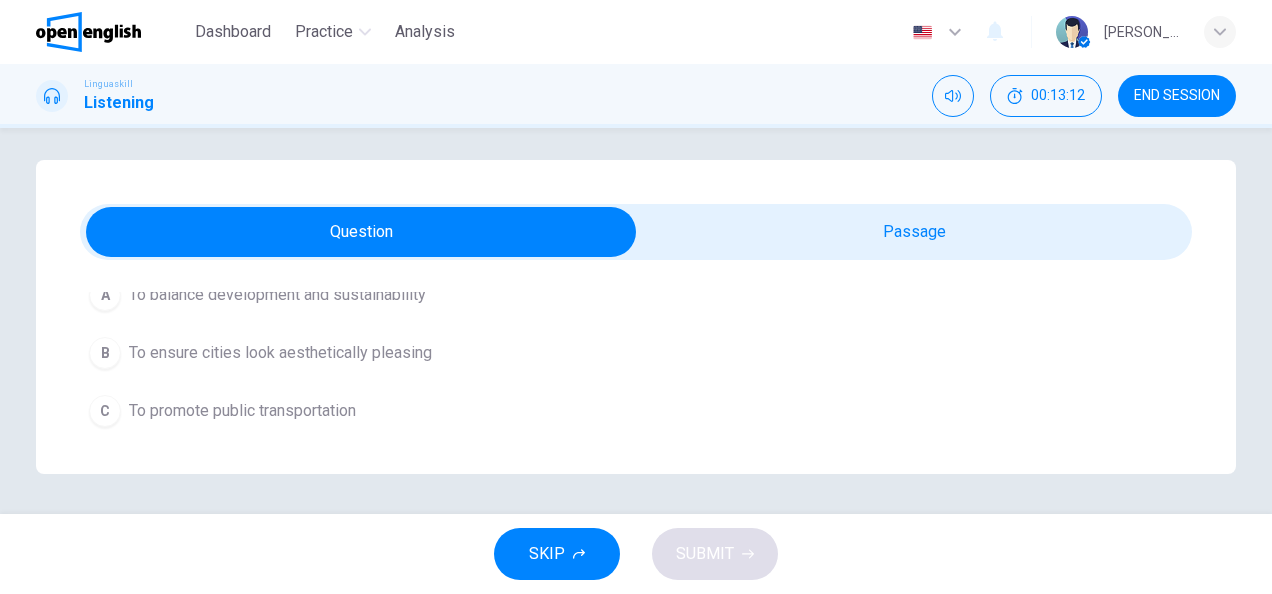 scroll, scrollTop: 1291, scrollLeft: 0, axis: vertical 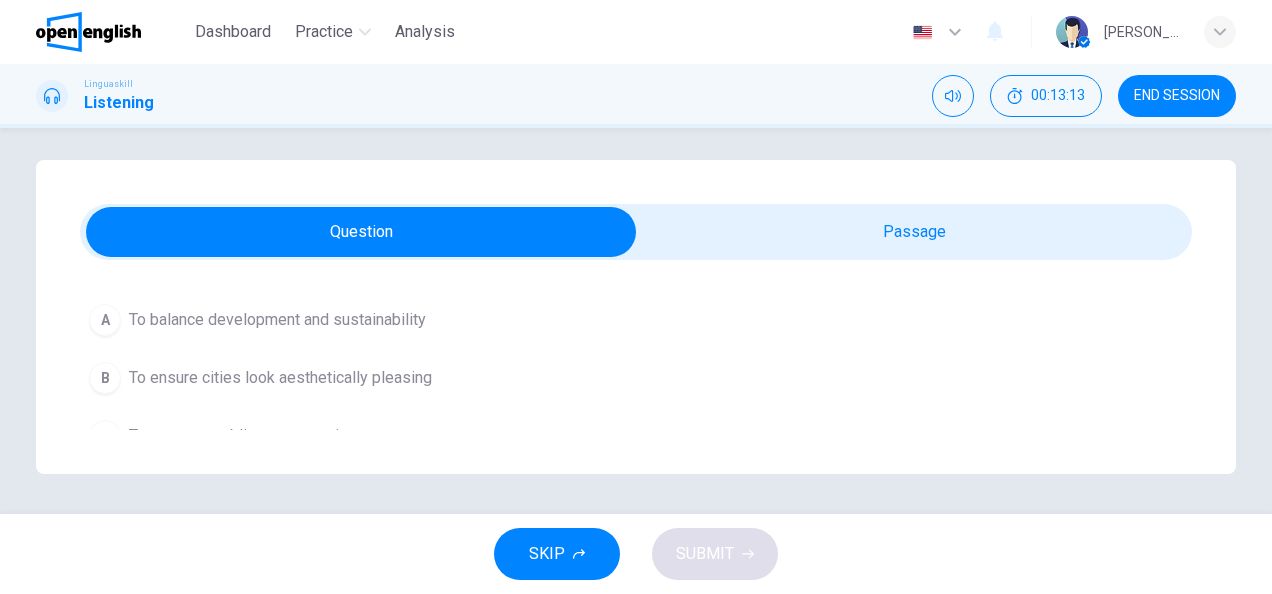 click on "To balance development and sustainability" at bounding box center [277, 320] 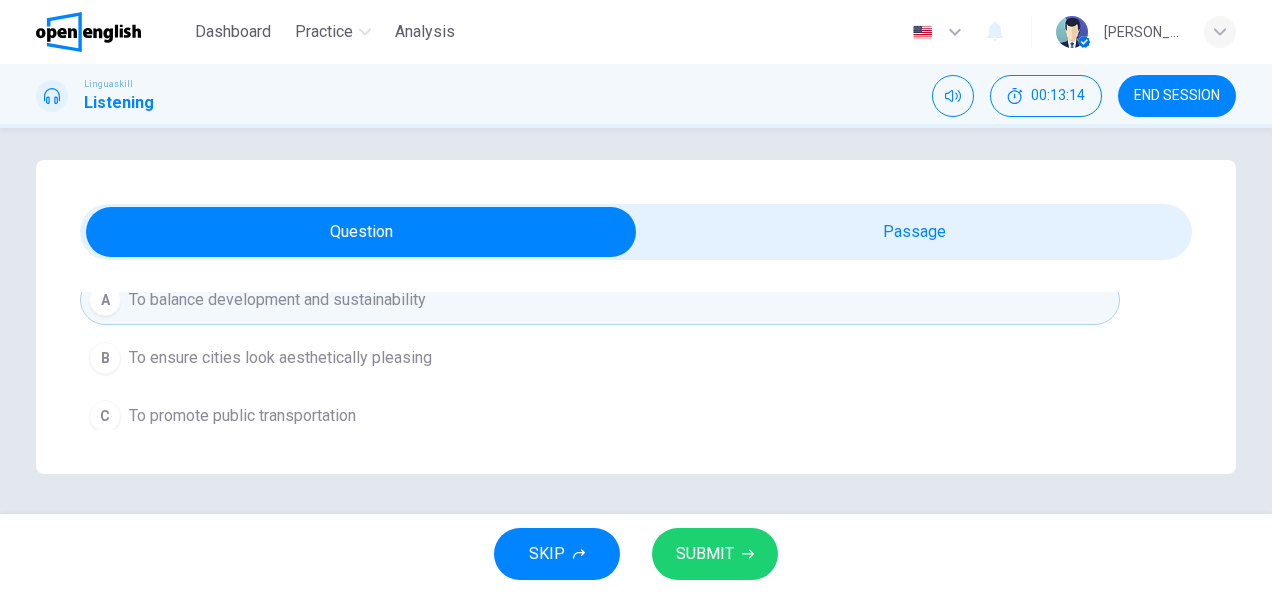 scroll, scrollTop: 1316, scrollLeft: 0, axis: vertical 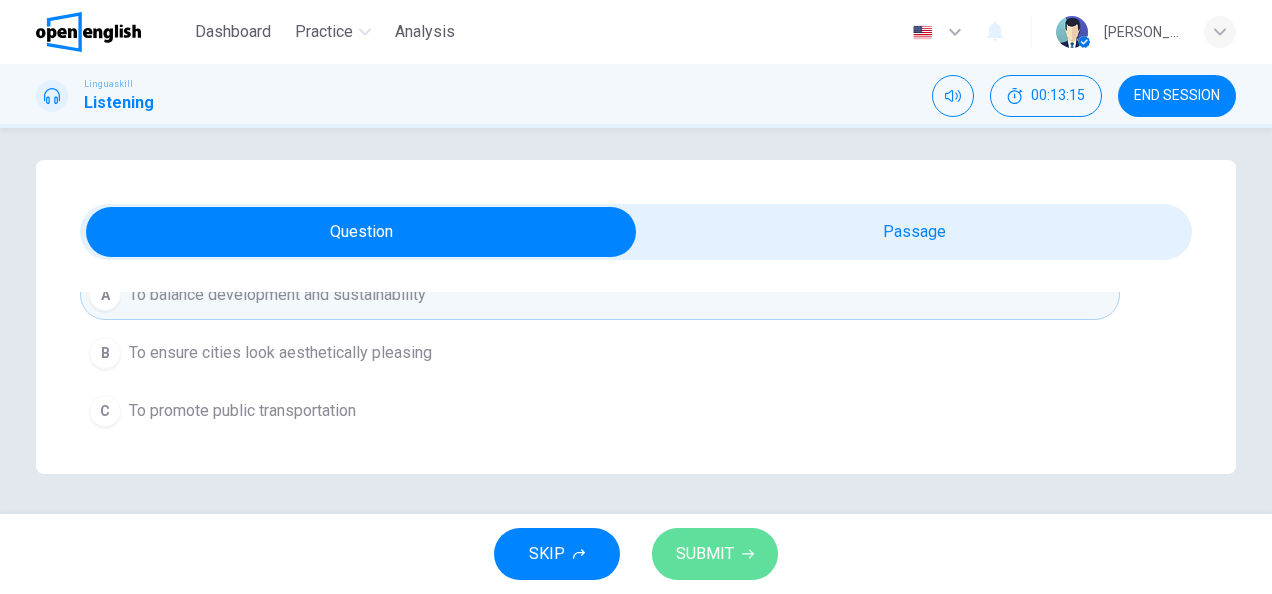 click on "SUBMIT" at bounding box center [715, 554] 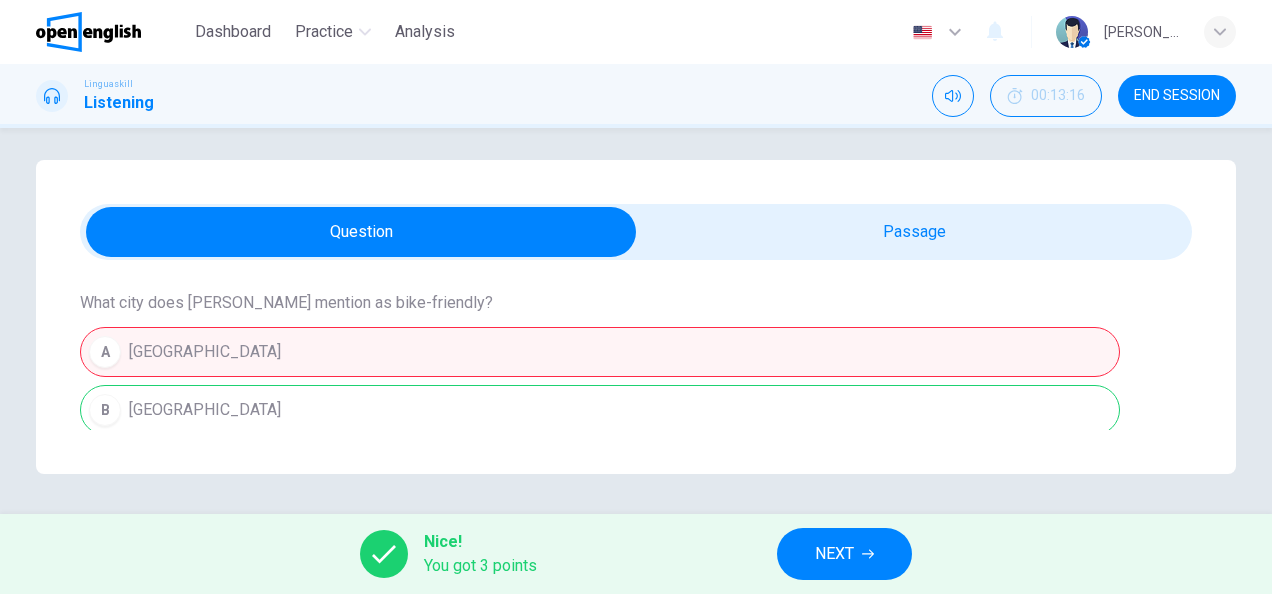 scroll, scrollTop: 766, scrollLeft: 0, axis: vertical 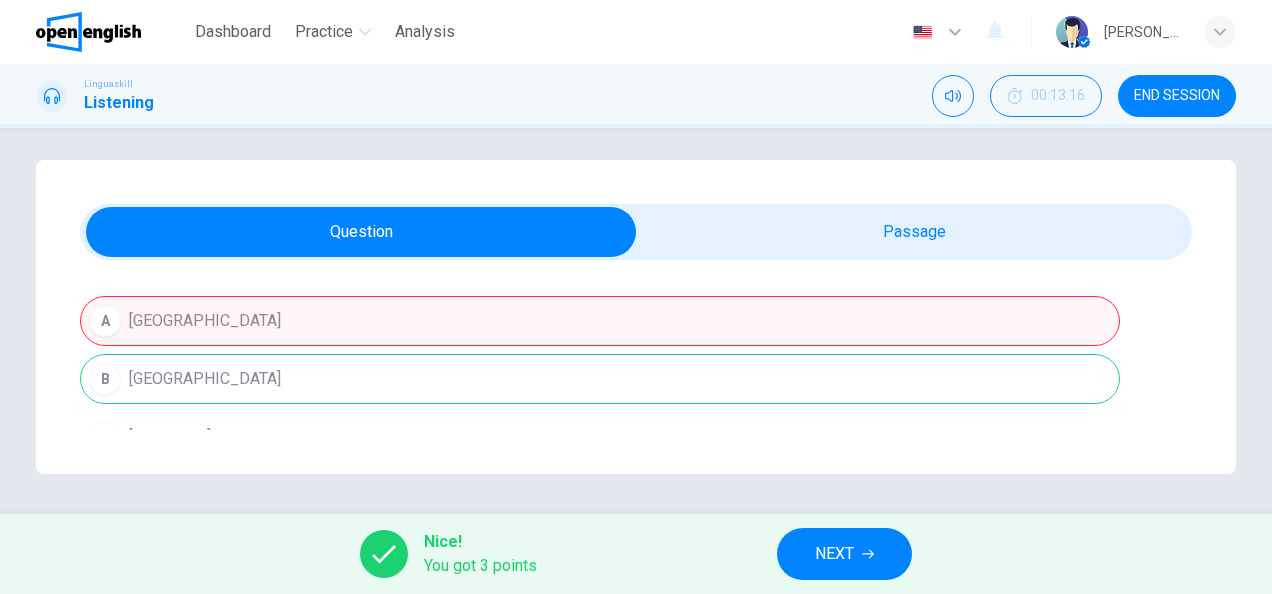 click on "NEXT" at bounding box center (844, 554) 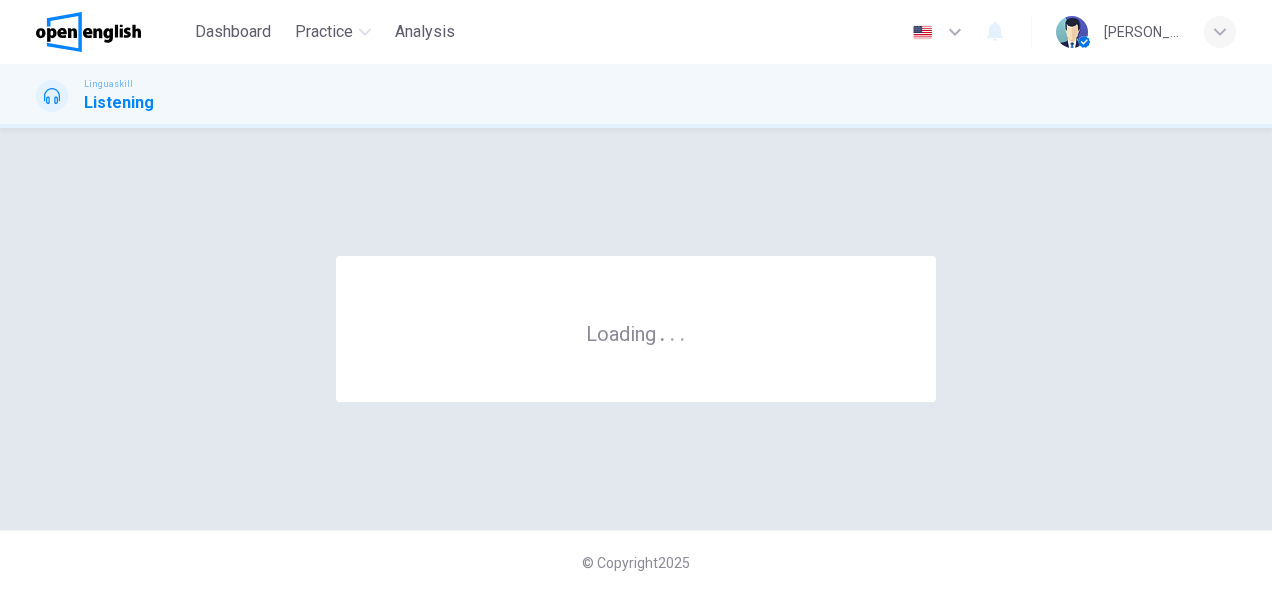 scroll, scrollTop: 0, scrollLeft: 0, axis: both 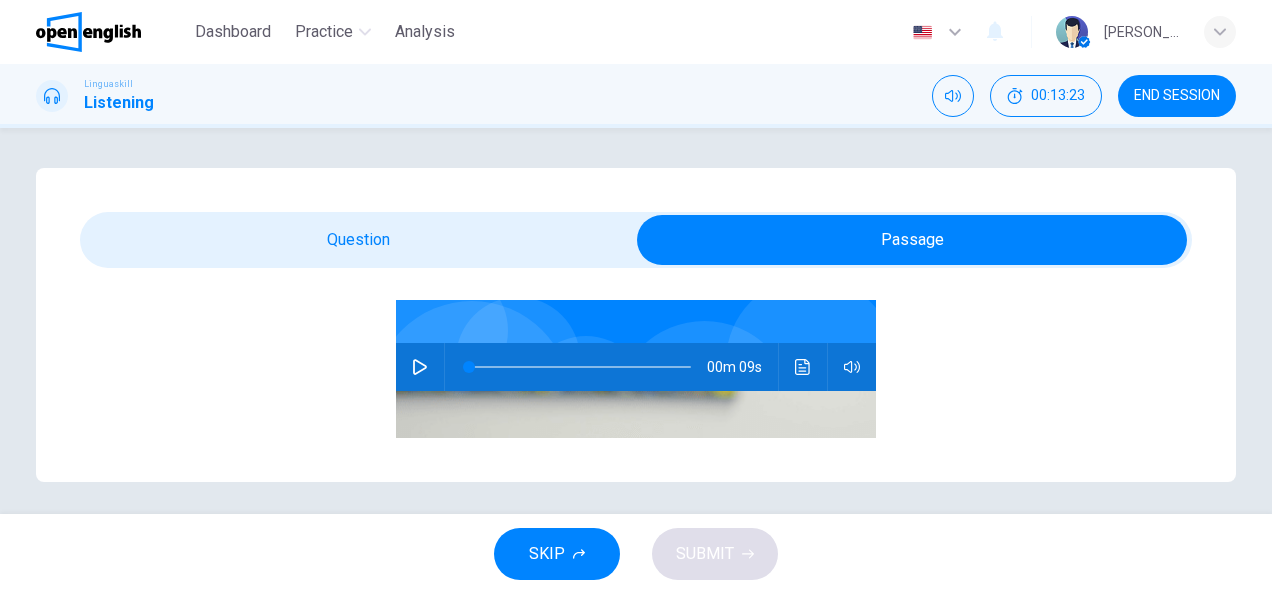 click 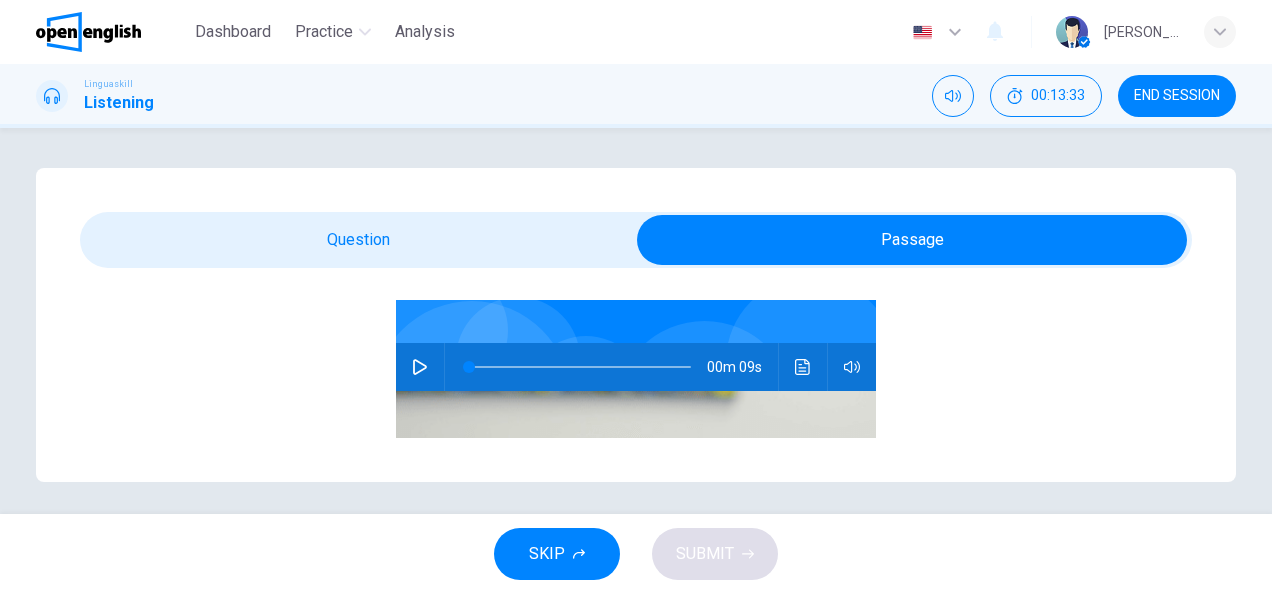scroll, scrollTop: 6, scrollLeft: 0, axis: vertical 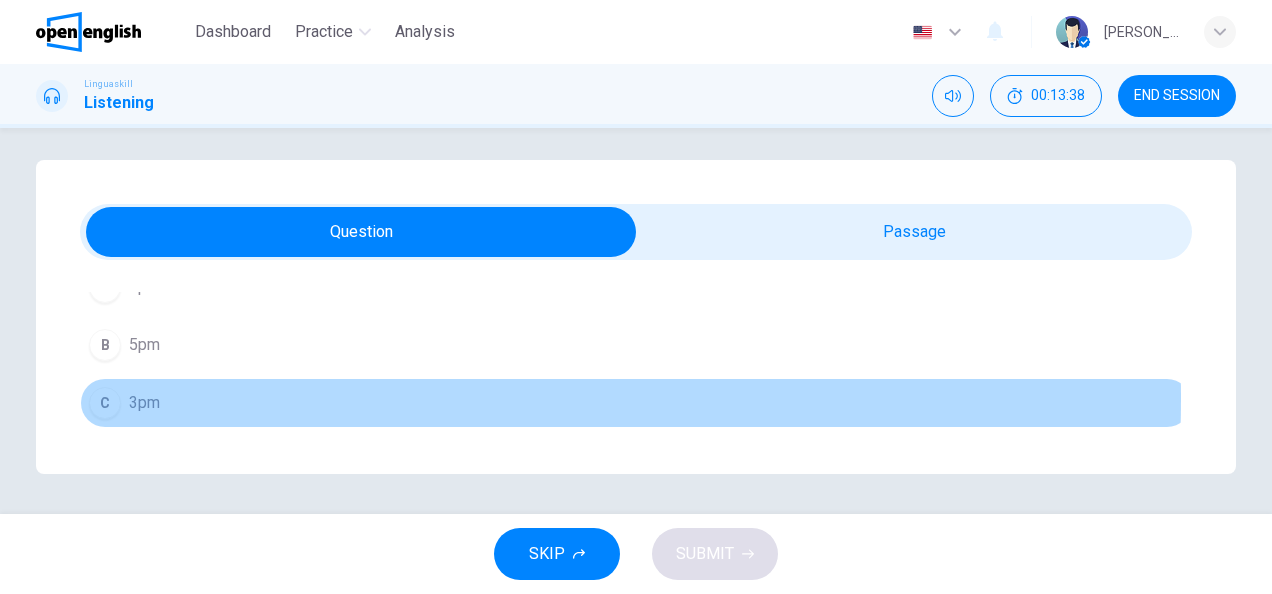 click on "3pm" at bounding box center (144, 403) 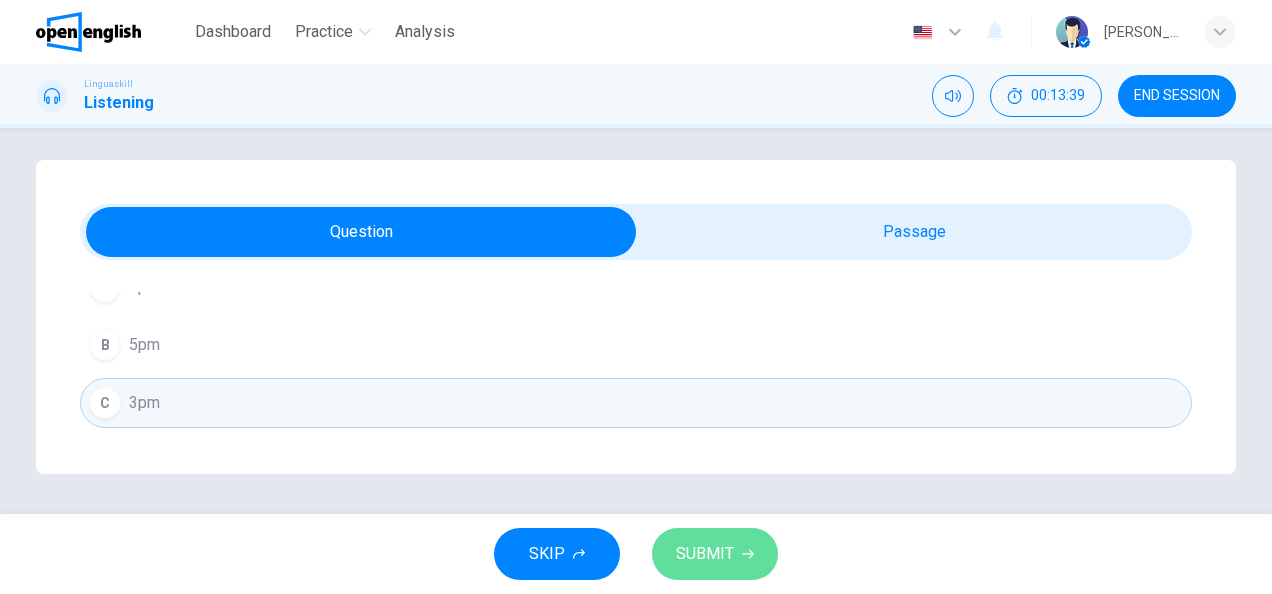 click on "SUBMIT" at bounding box center (705, 554) 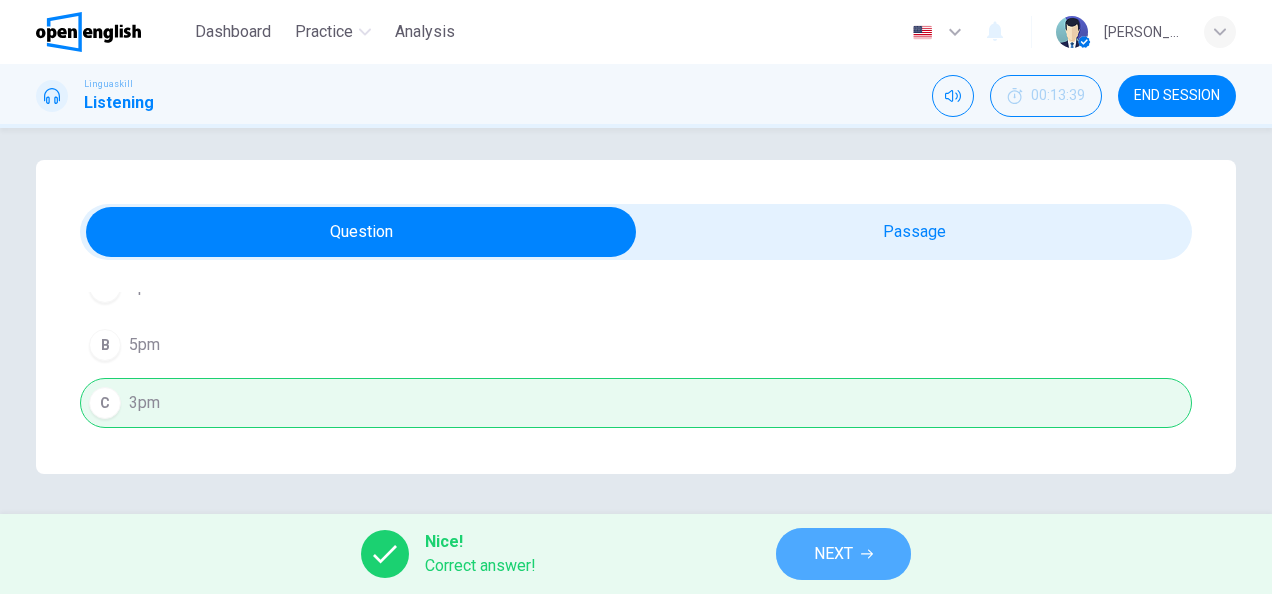 click on "NEXT" at bounding box center [833, 554] 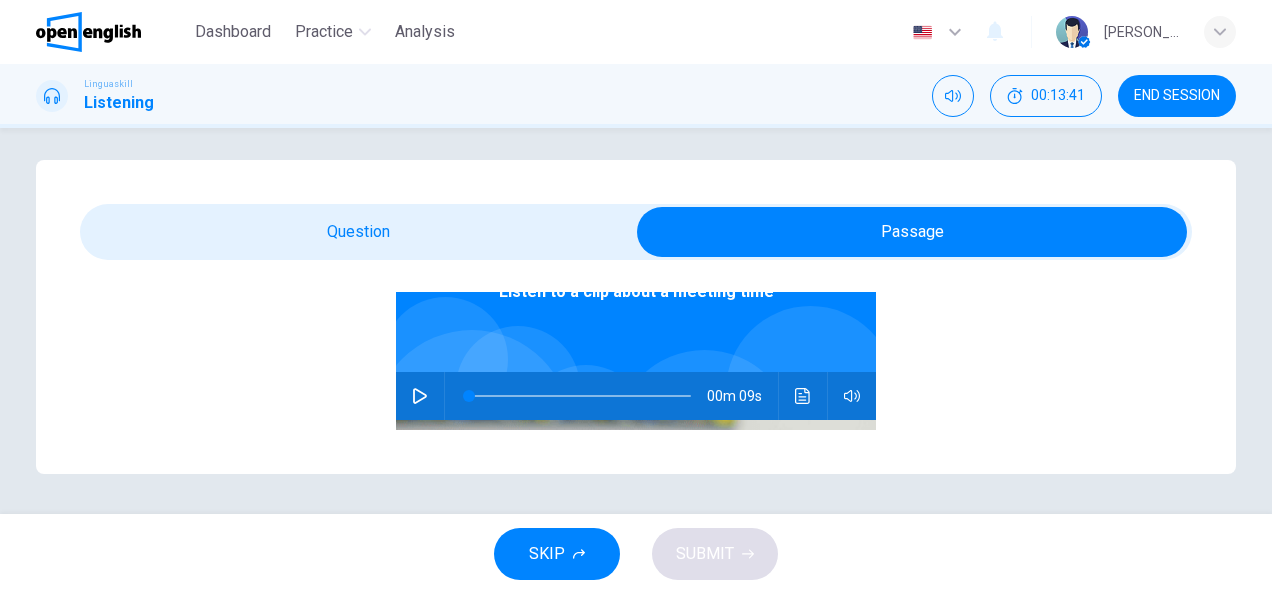 scroll, scrollTop: 156, scrollLeft: 0, axis: vertical 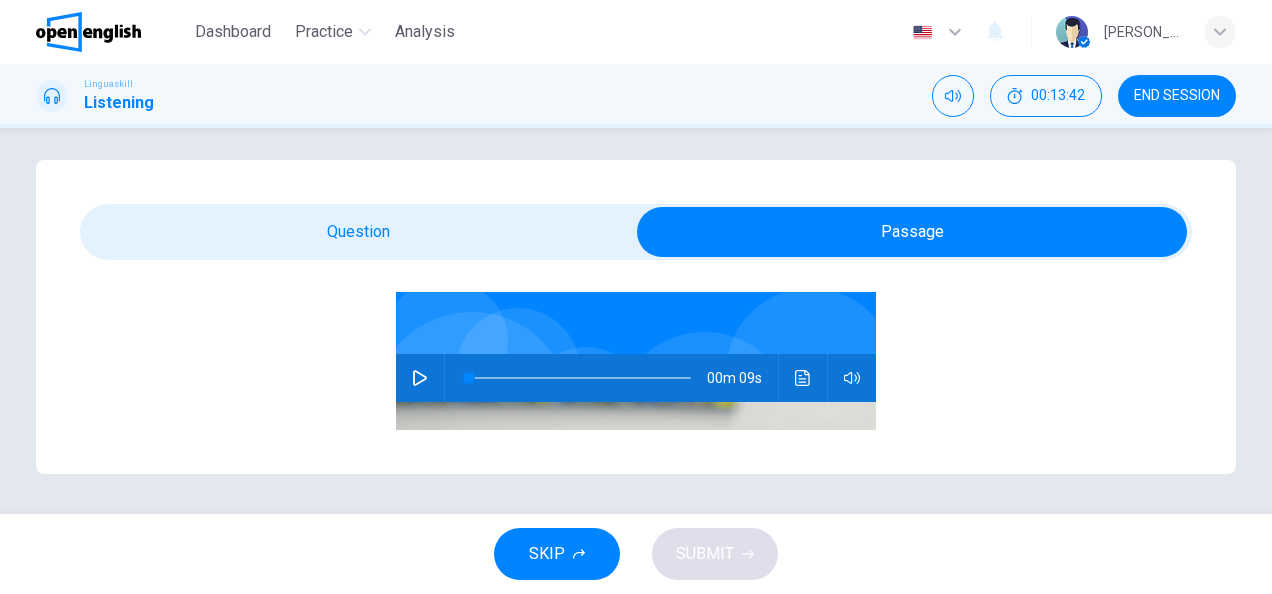 click 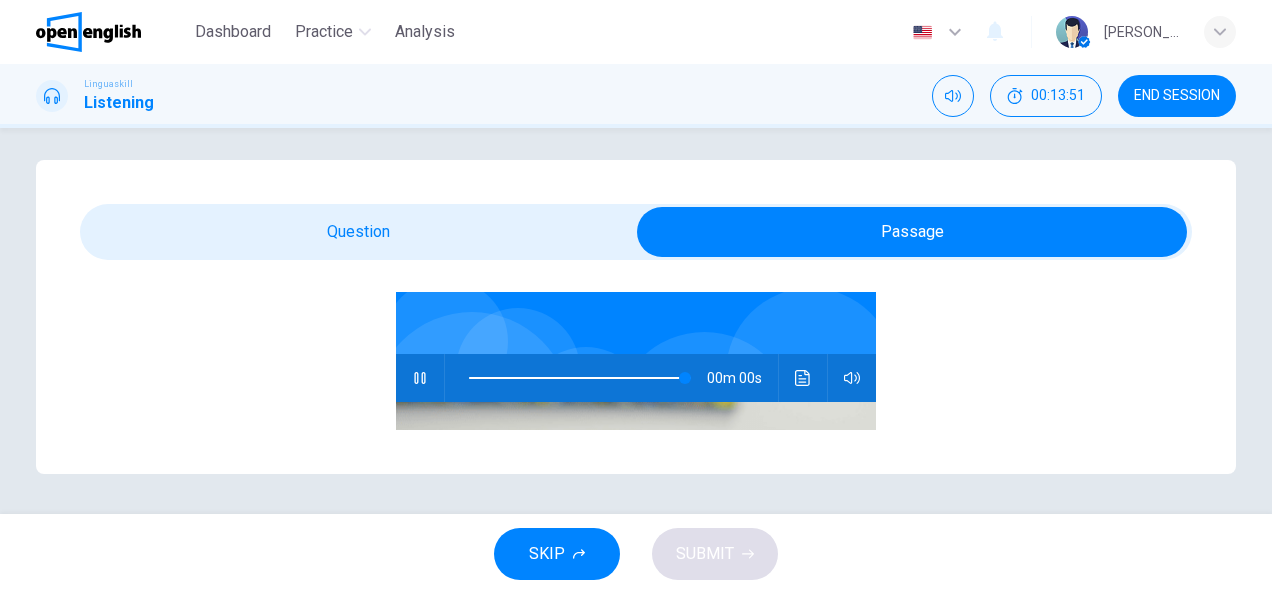 type on "*" 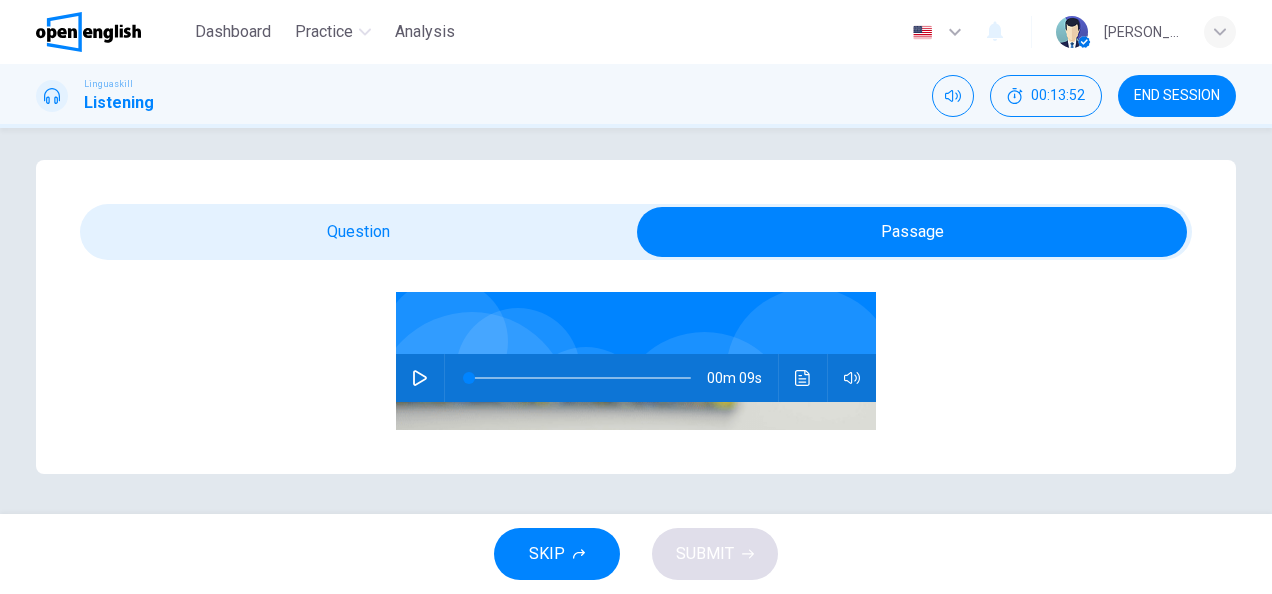 scroll, scrollTop: 6, scrollLeft: 0, axis: vertical 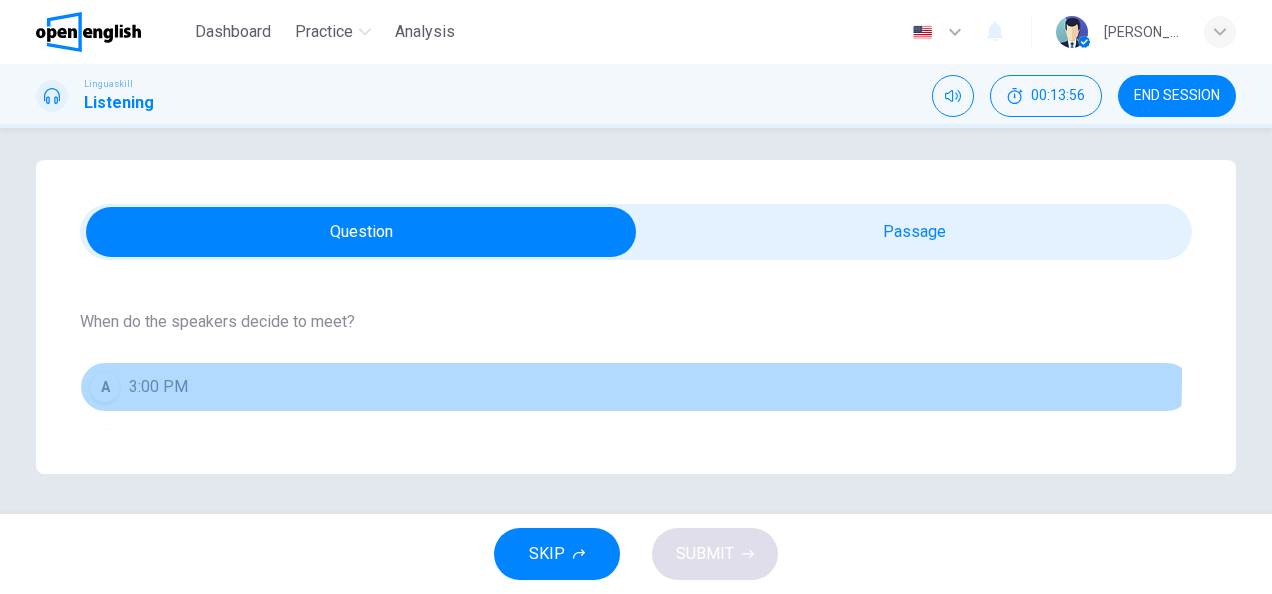 click on "A 3:00 PM" at bounding box center [636, 387] 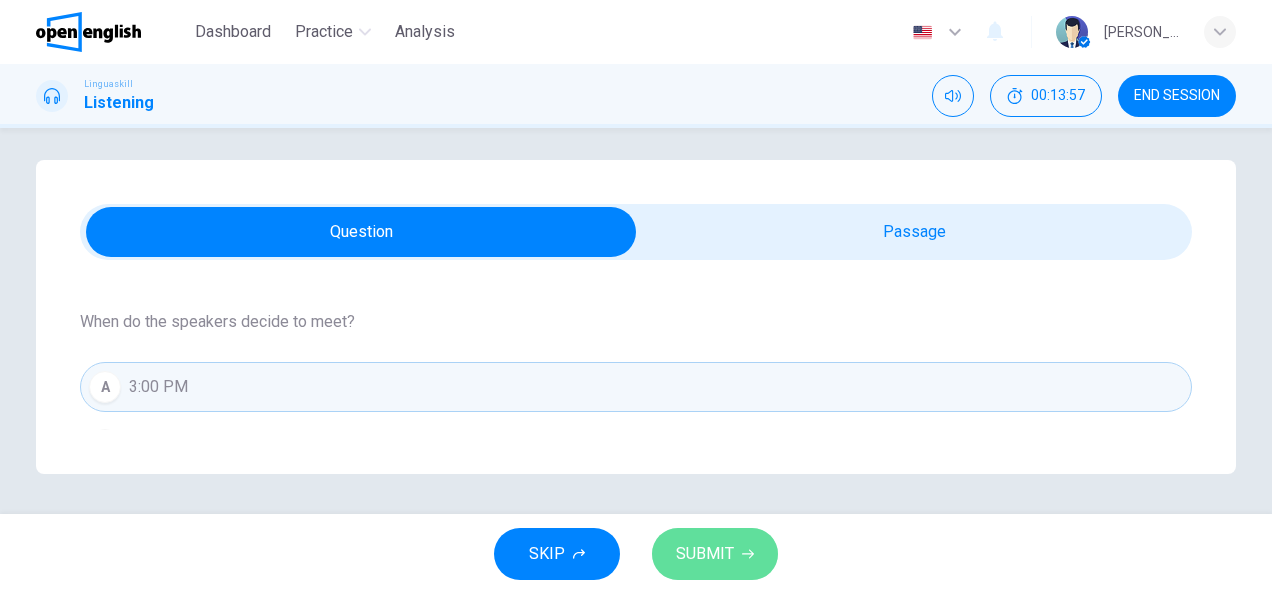 click on "SUBMIT" at bounding box center [705, 554] 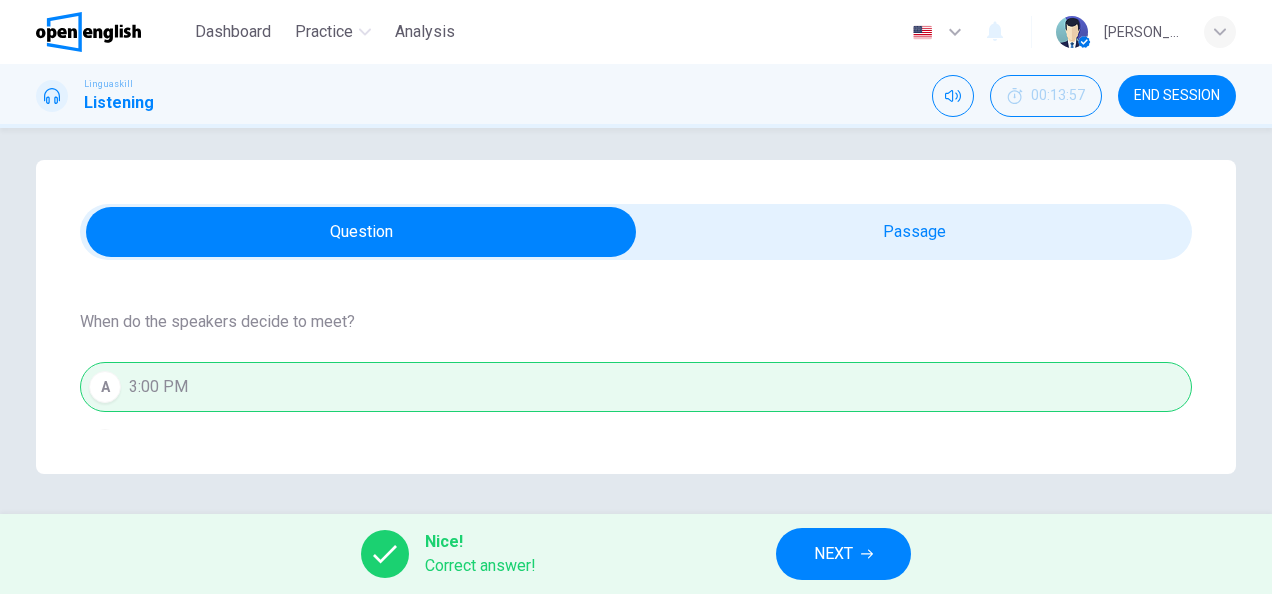click on "NEXT" at bounding box center (833, 554) 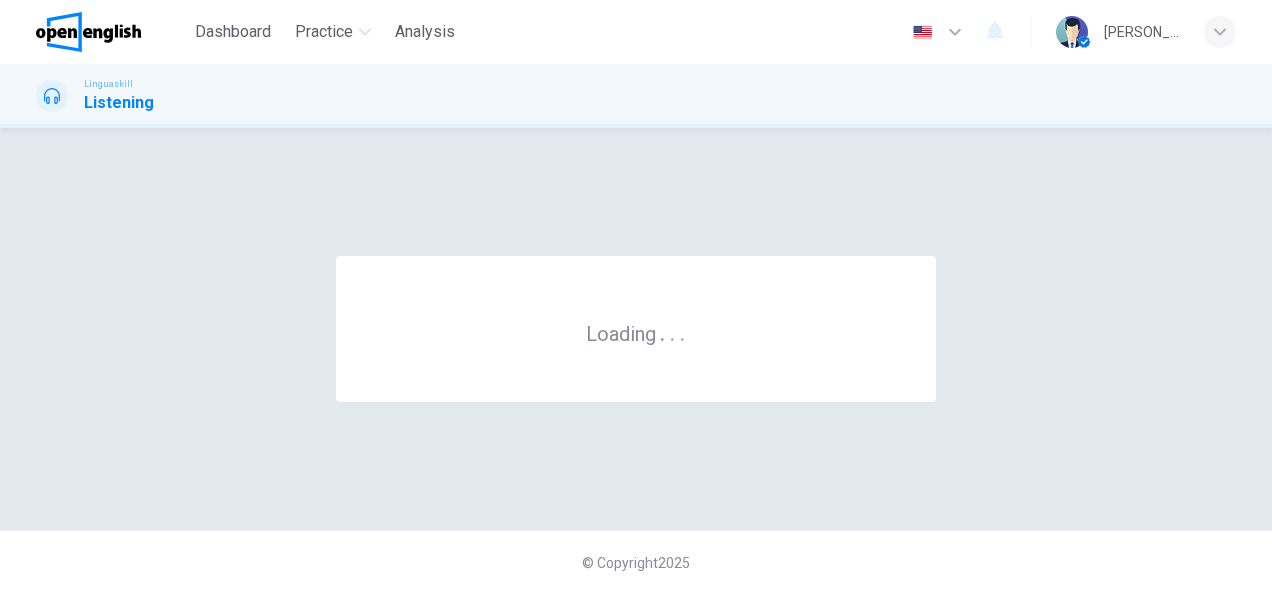 scroll, scrollTop: 0, scrollLeft: 0, axis: both 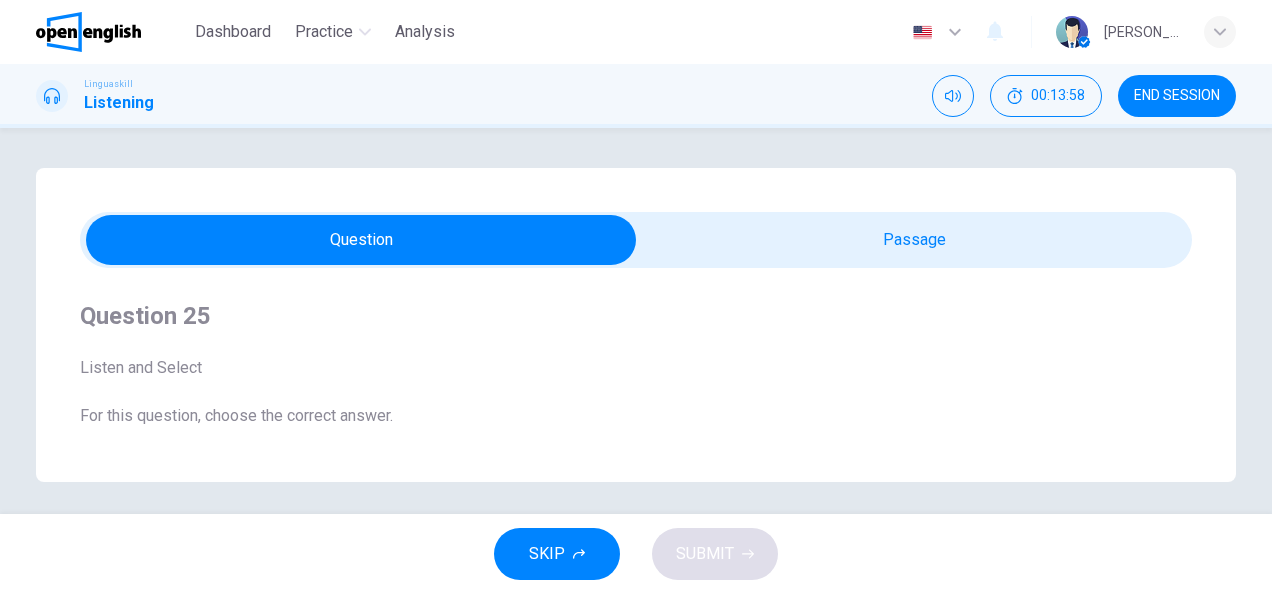 click on "Question 25 Listen and Select For this question, choose the correct answer.  On a real test, you will have have 10 seconds to read the question, and you will hear the recording twice. What is the dress code for the company event next week? A B C Listen to a clip about the dress code for an event. 00m 10s" at bounding box center [636, 325] 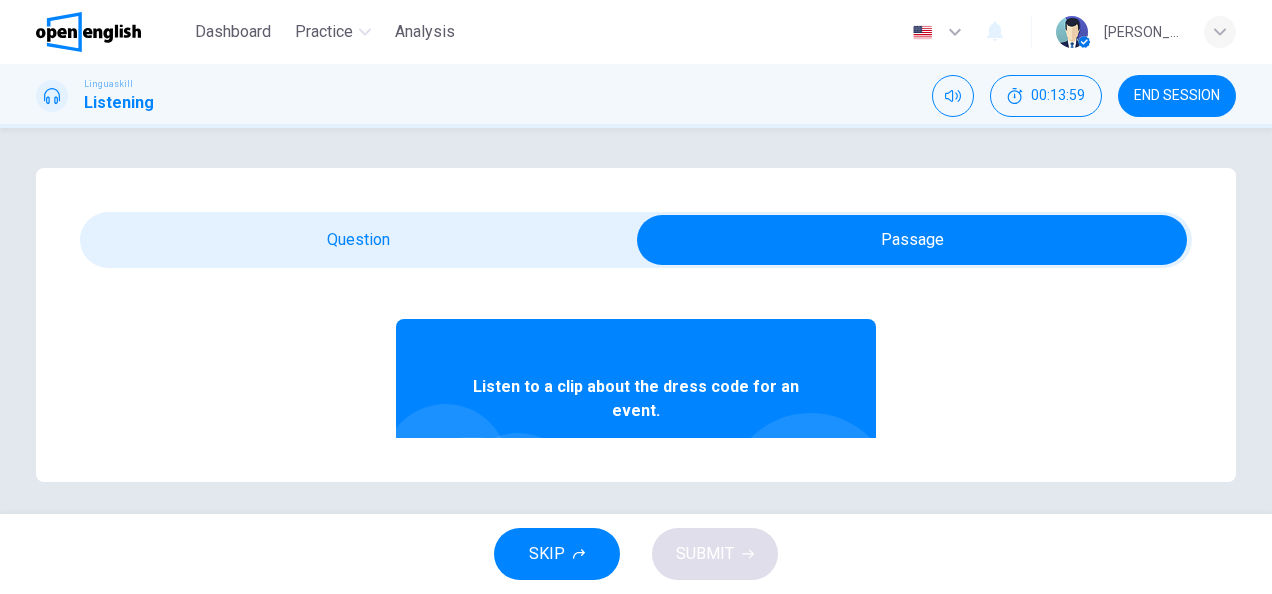 scroll, scrollTop: 200, scrollLeft: 0, axis: vertical 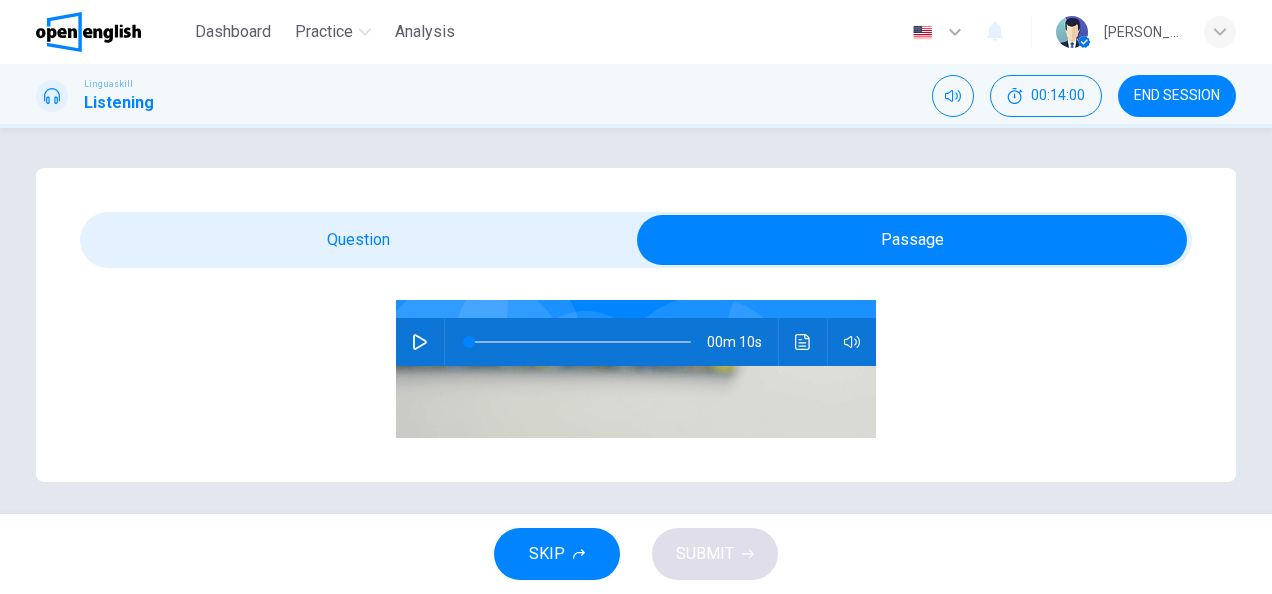 click 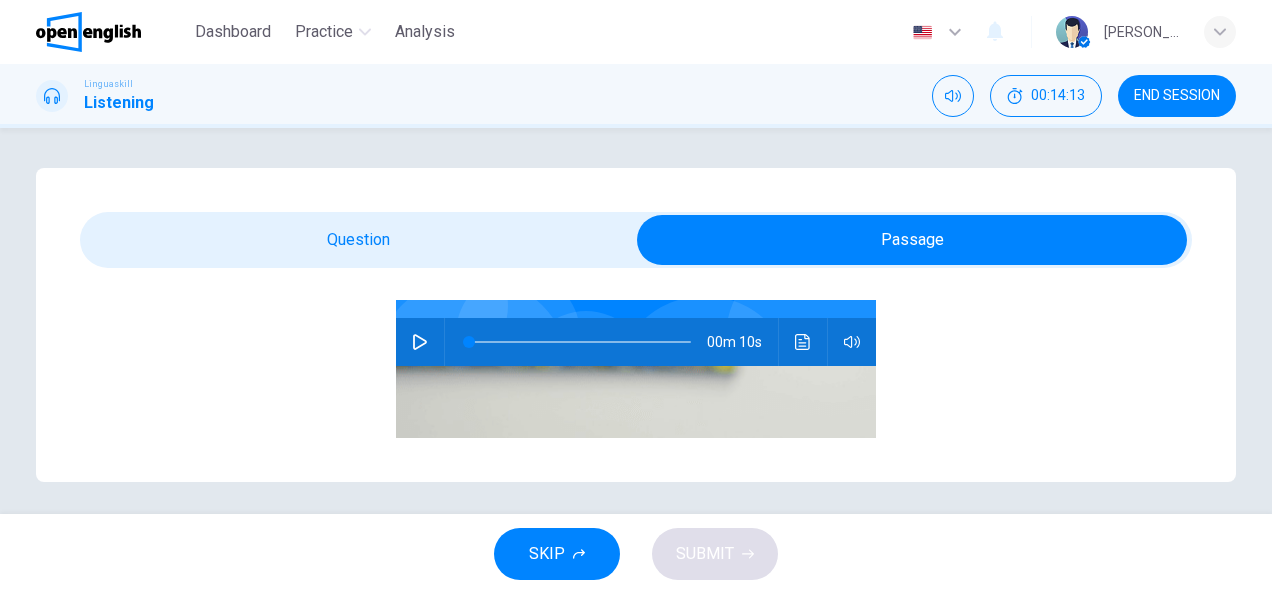 scroll, scrollTop: 6, scrollLeft: 0, axis: vertical 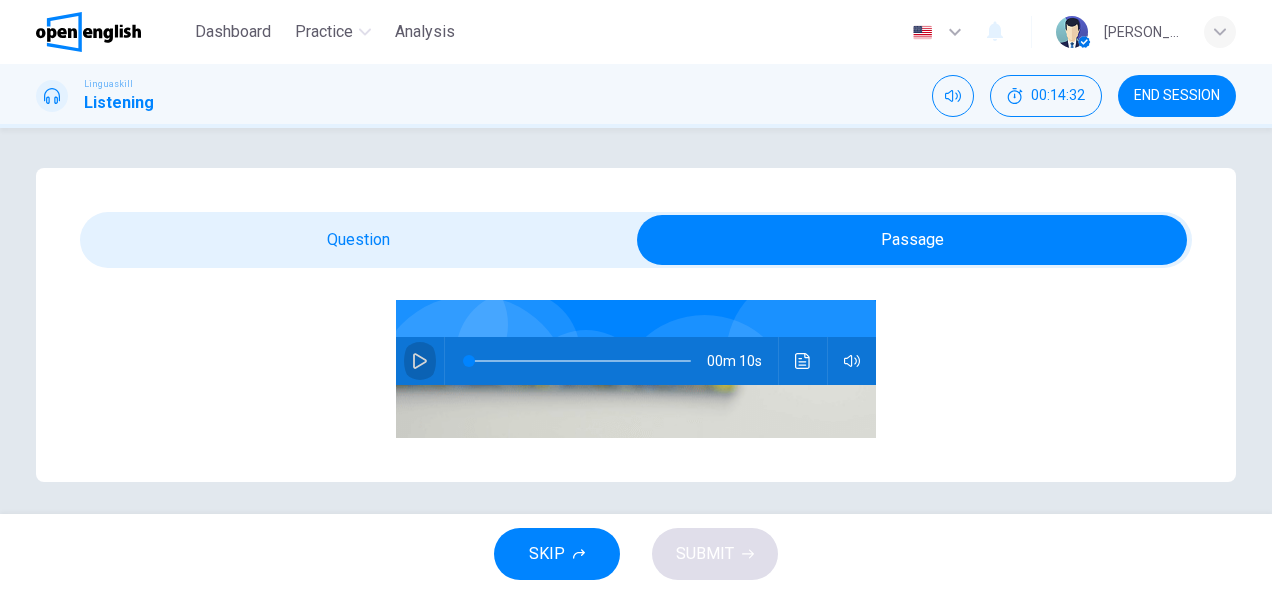 click 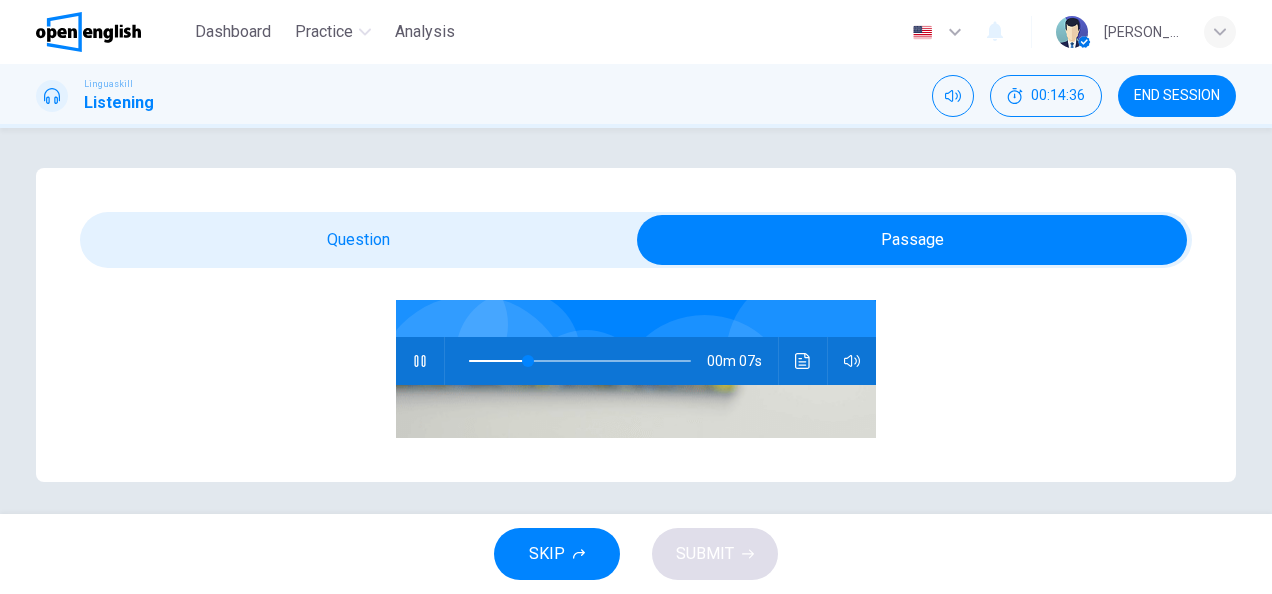 type on "**" 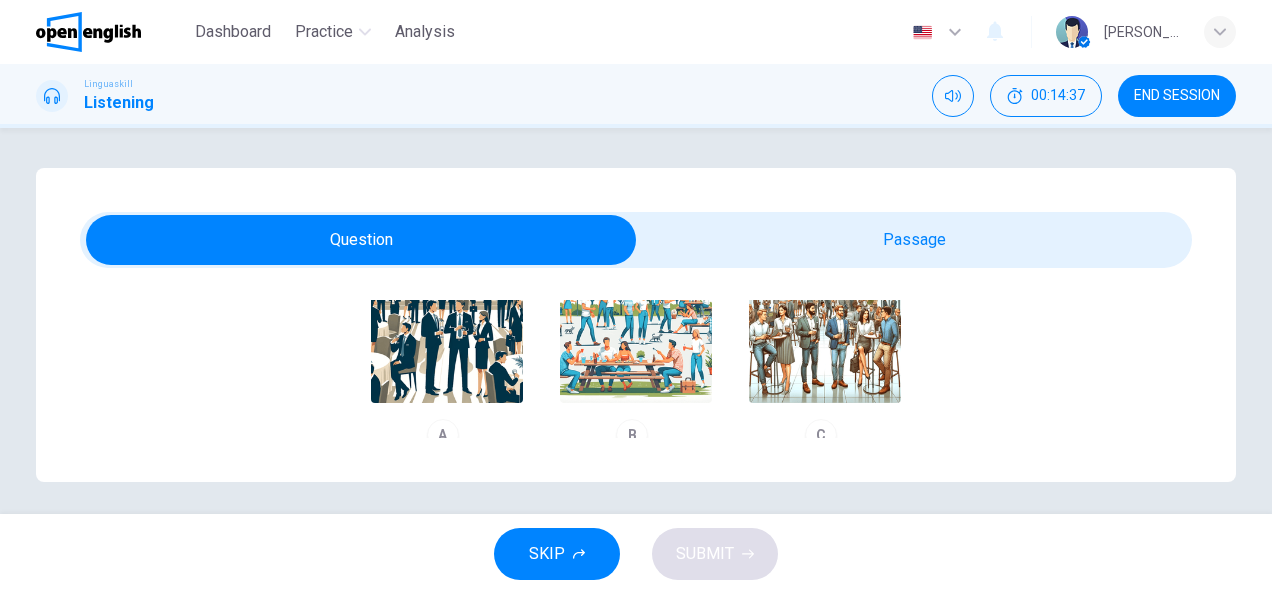 scroll, scrollTop: 6, scrollLeft: 0, axis: vertical 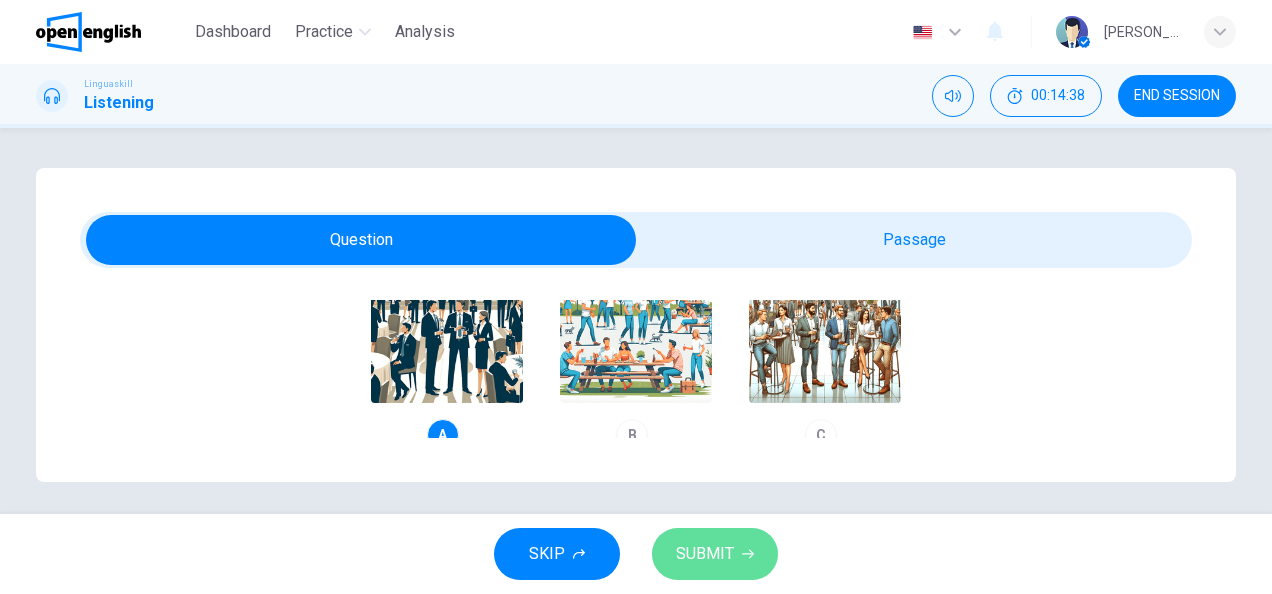 click on "SUBMIT" at bounding box center (705, 554) 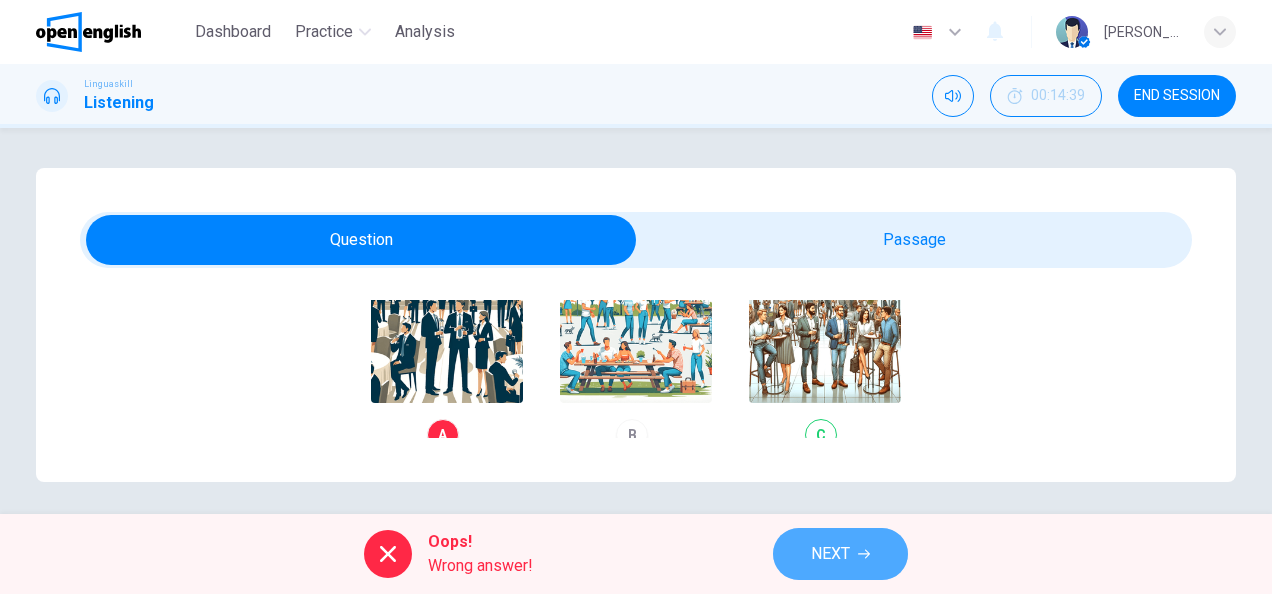 click on "NEXT" at bounding box center [840, 554] 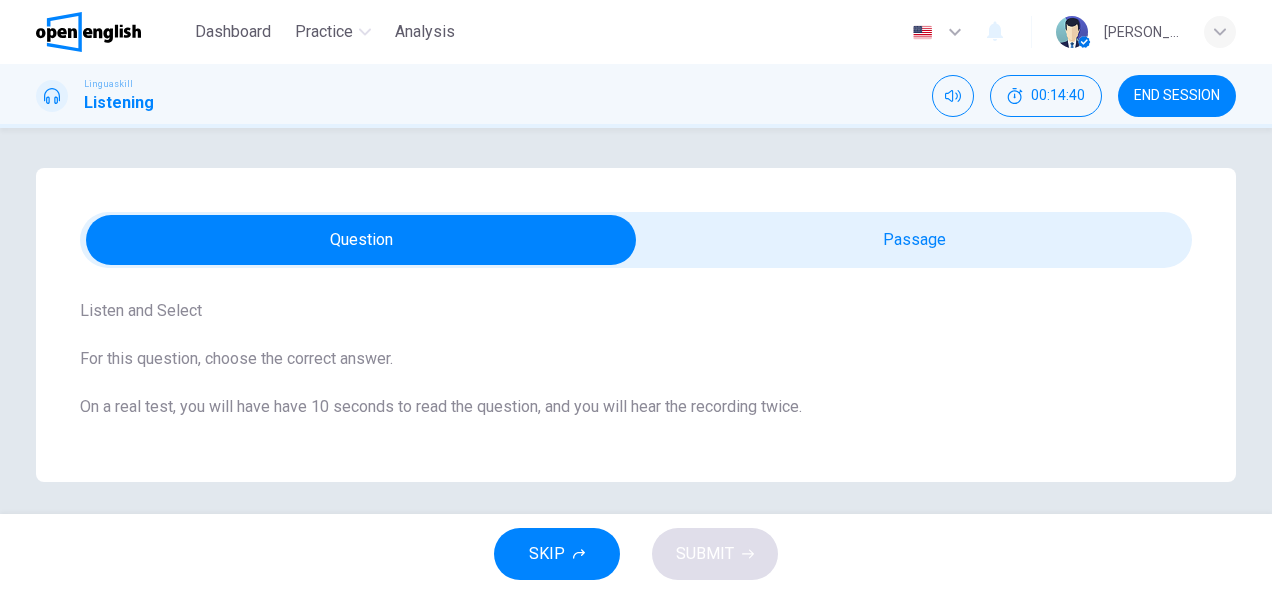 scroll, scrollTop: 125, scrollLeft: 0, axis: vertical 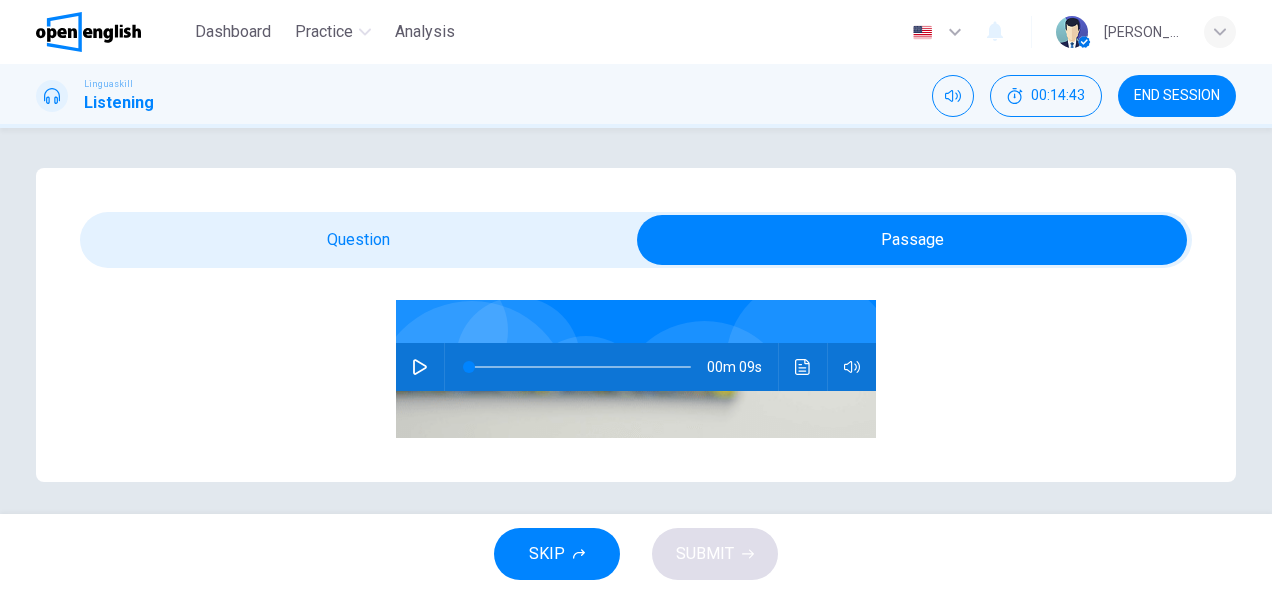 click 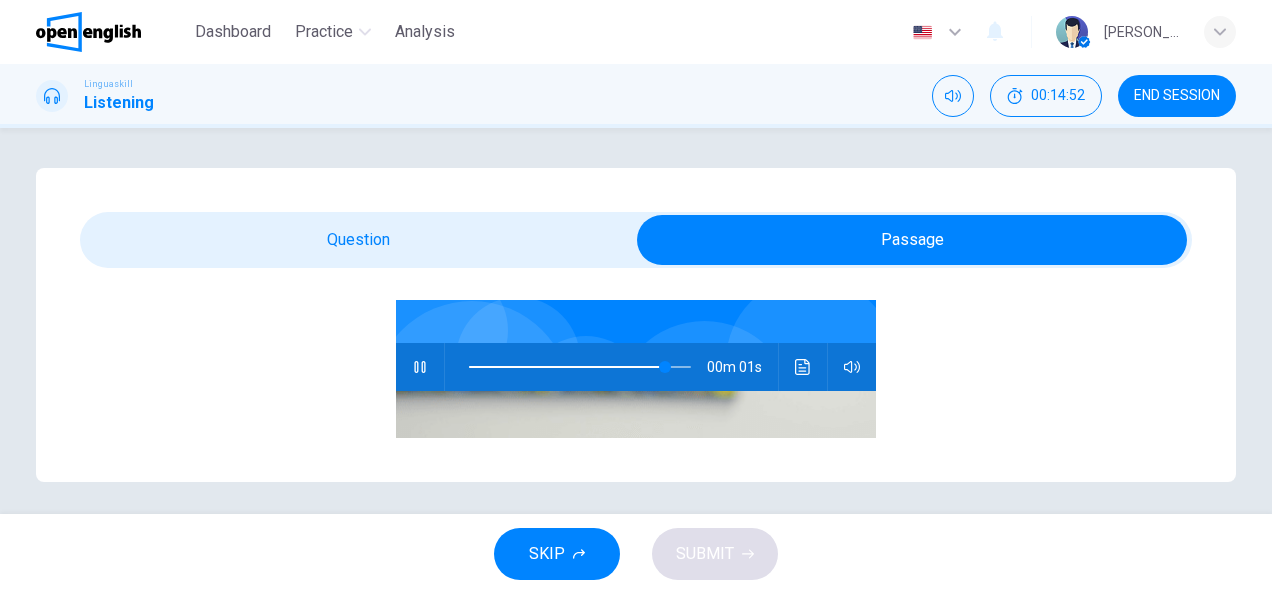 type on "*" 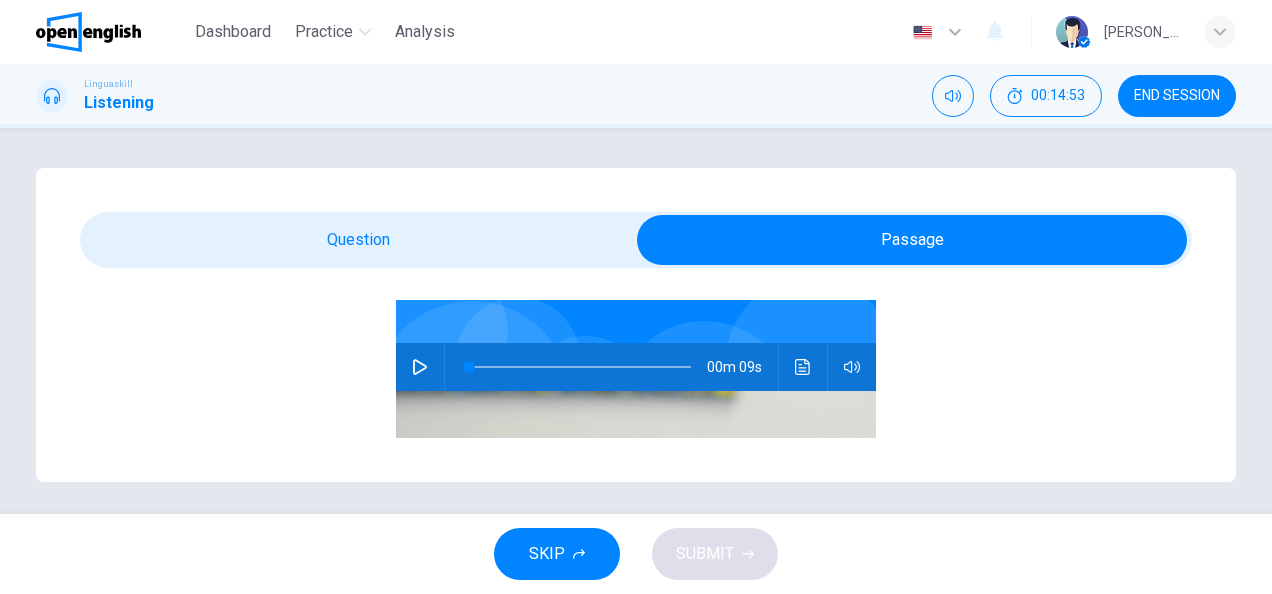 scroll, scrollTop: 6, scrollLeft: 0, axis: vertical 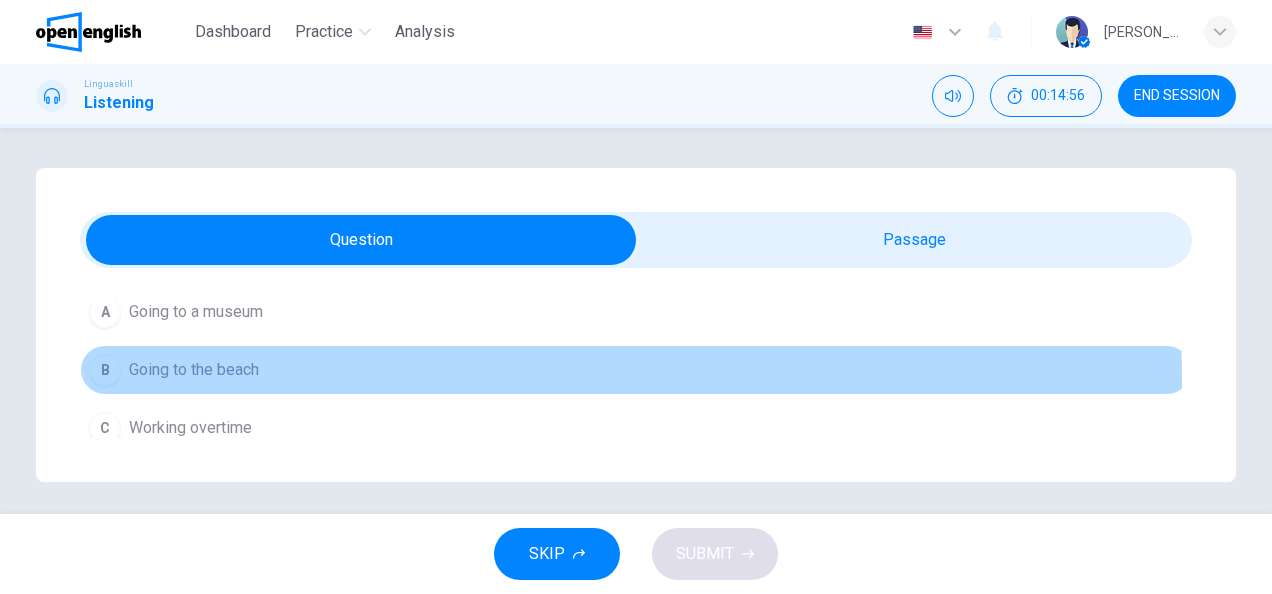 click on "Going to the beach" at bounding box center (194, 370) 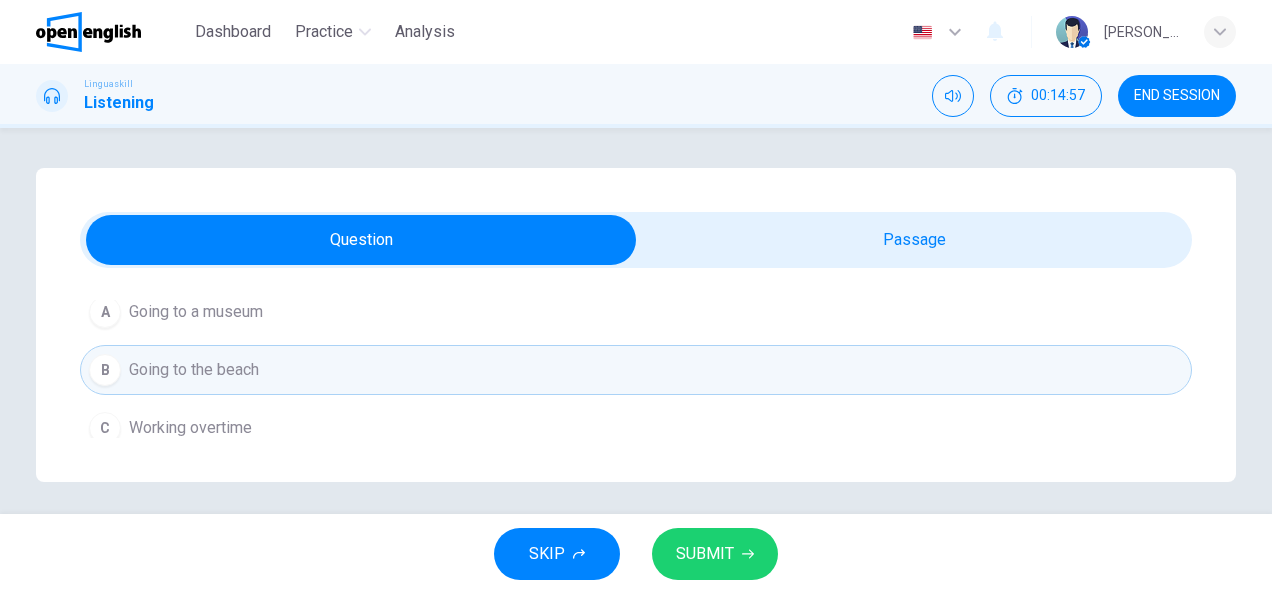 click on "SUBMIT" at bounding box center [705, 554] 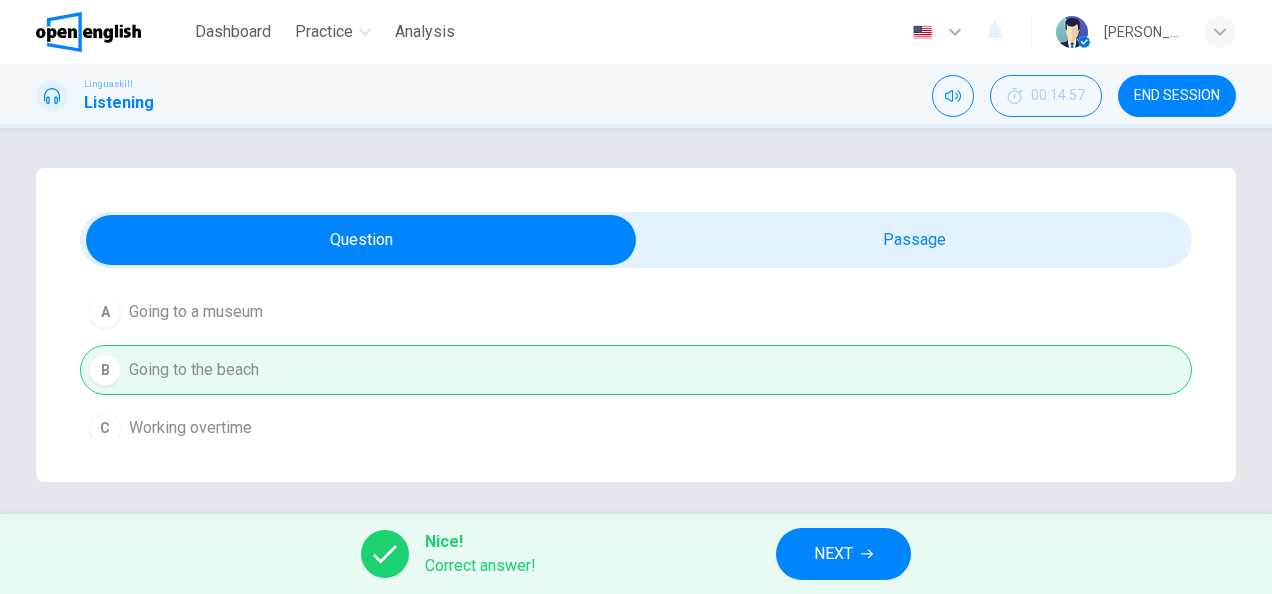 click on "NEXT" at bounding box center (833, 554) 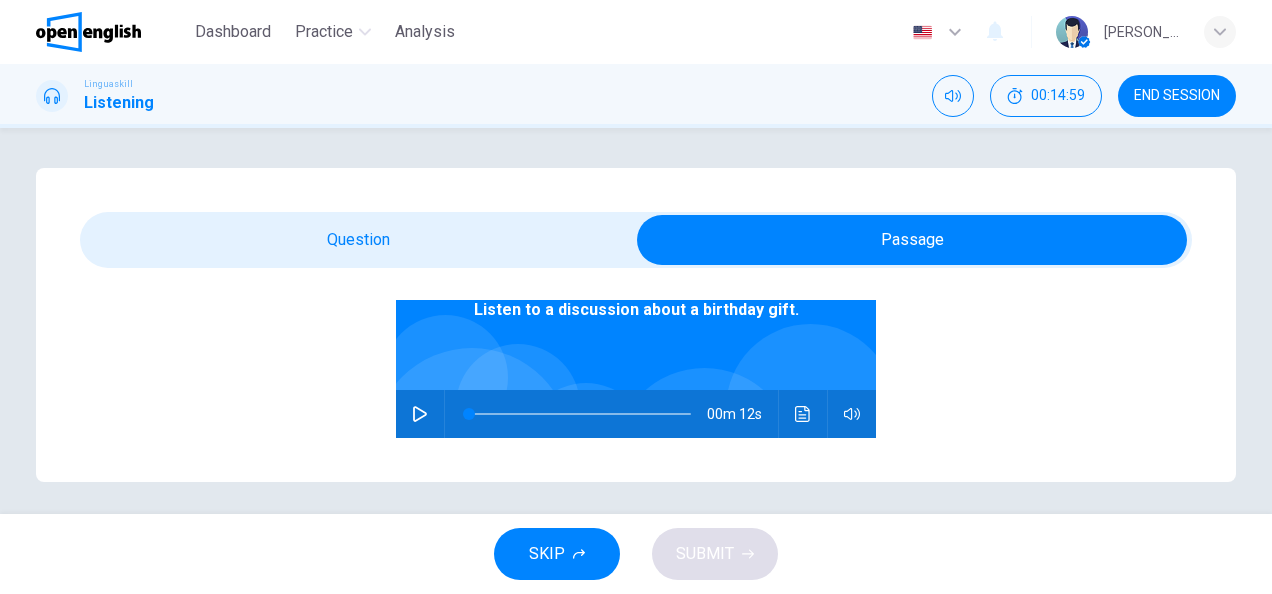 scroll, scrollTop: 150, scrollLeft: 0, axis: vertical 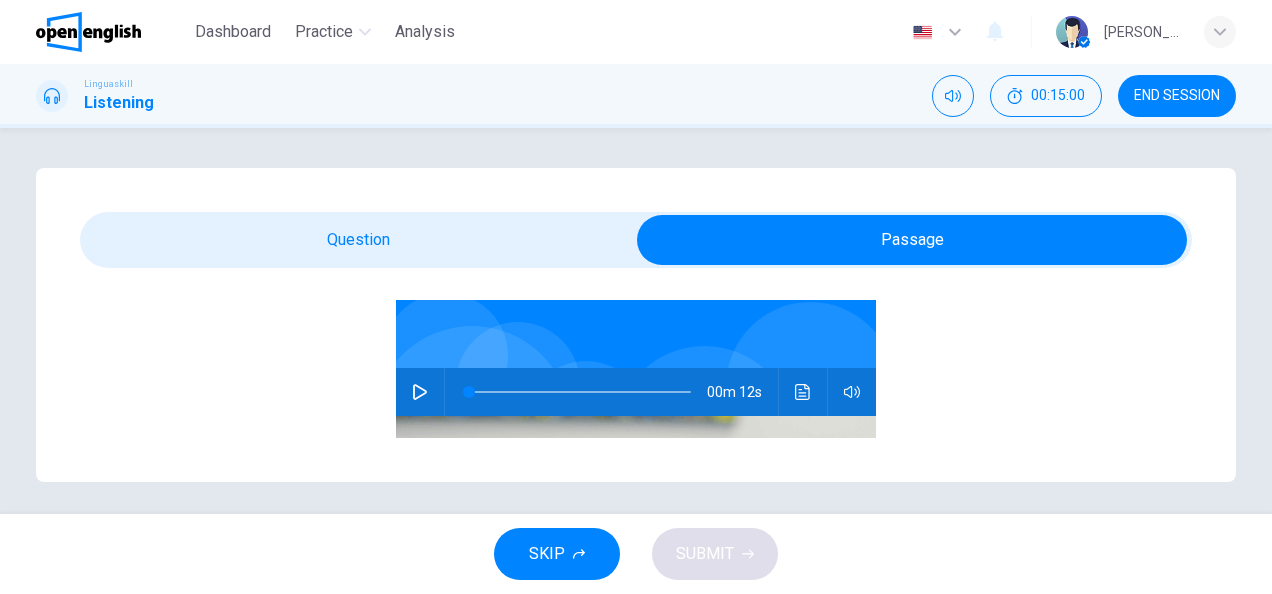 click 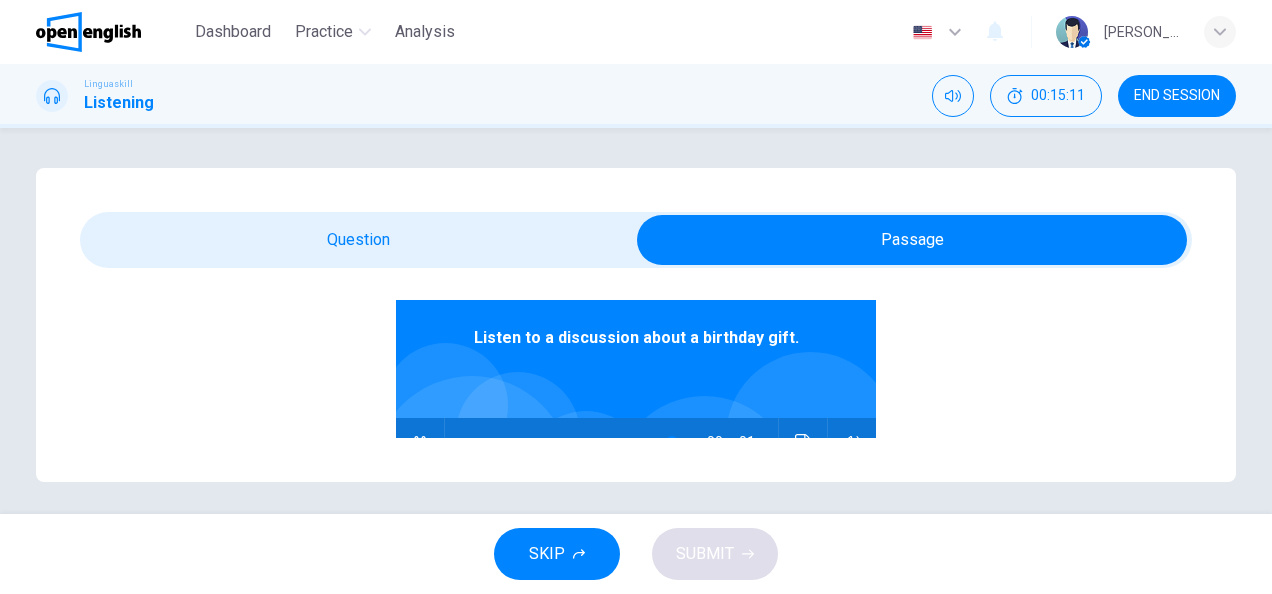 scroll, scrollTop: 0, scrollLeft: 0, axis: both 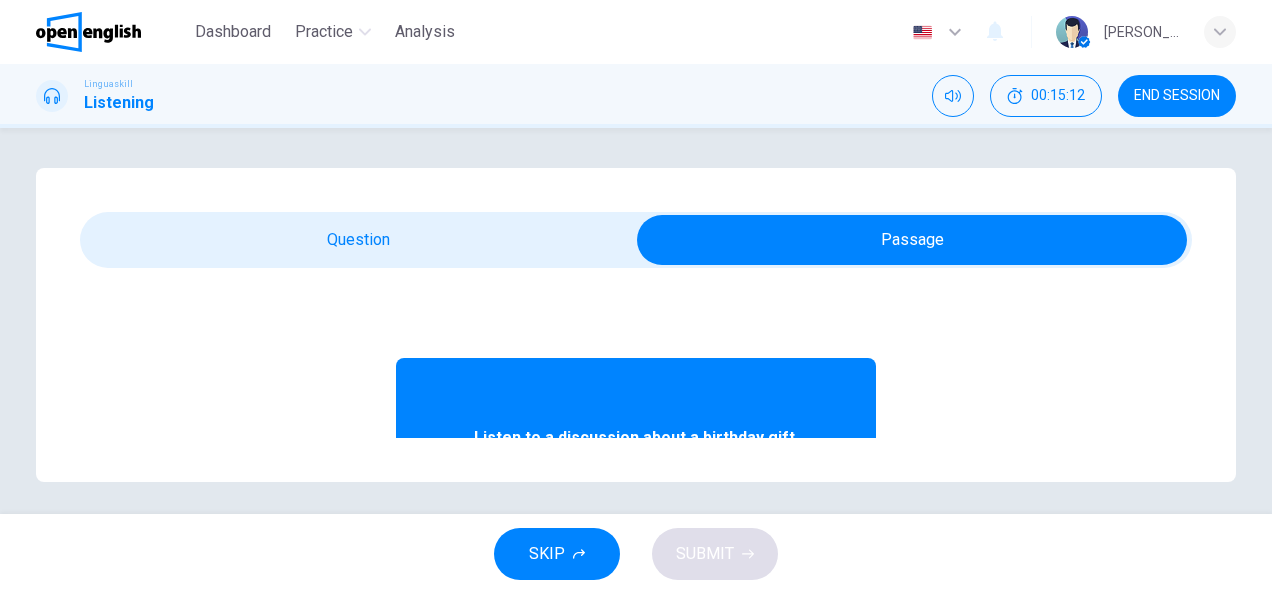 type on "*" 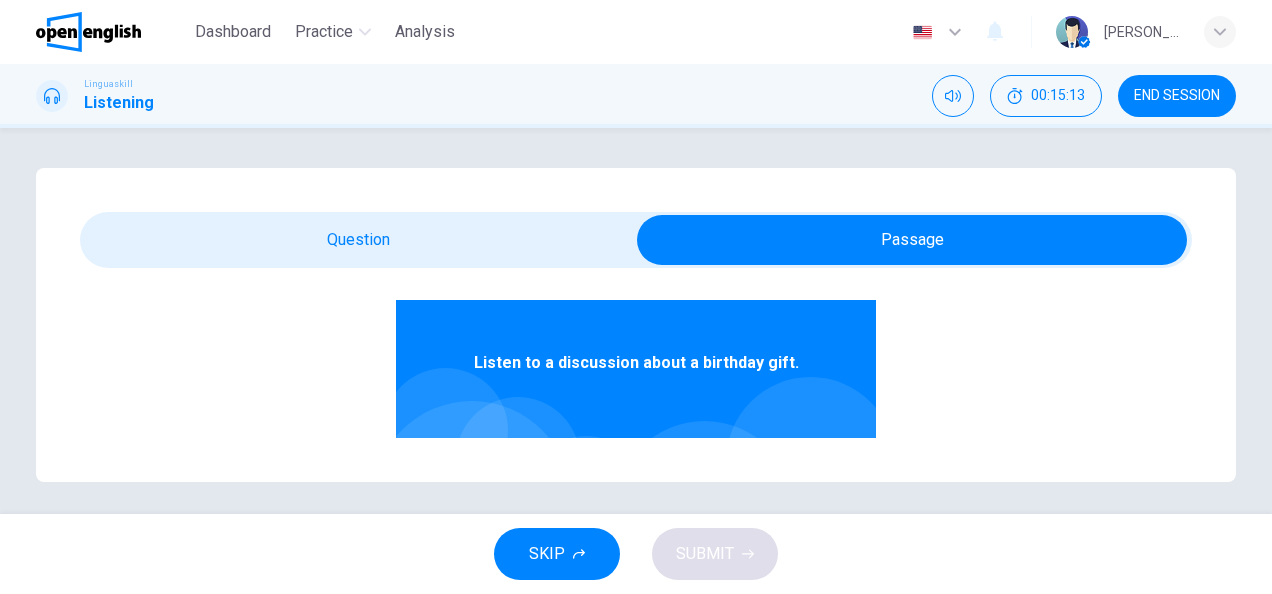 scroll, scrollTop: 6, scrollLeft: 0, axis: vertical 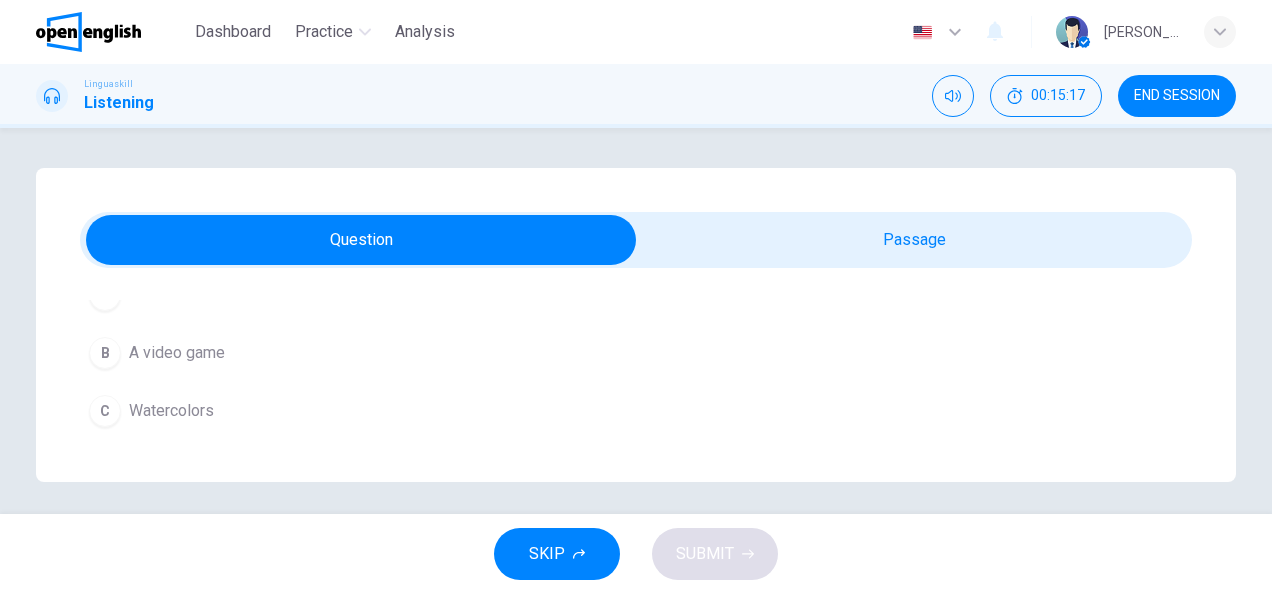 click on "Watercolors" at bounding box center [171, 411] 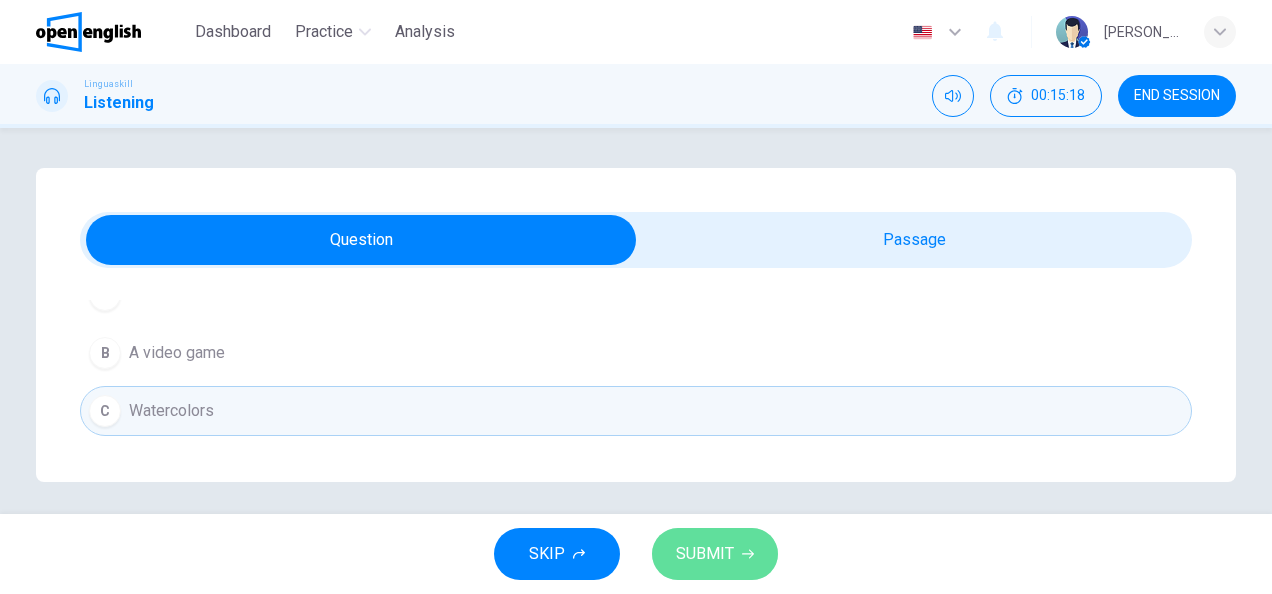 click on "SUBMIT" at bounding box center [705, 554] 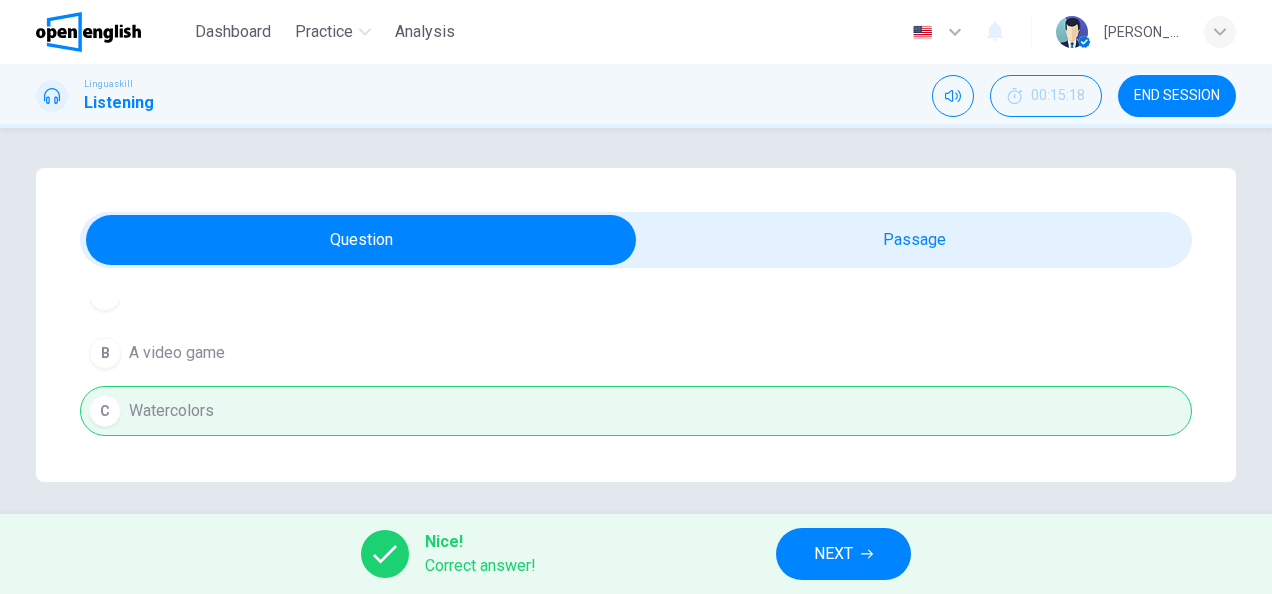 click on "NEXT" at bounding box center [833, 554] 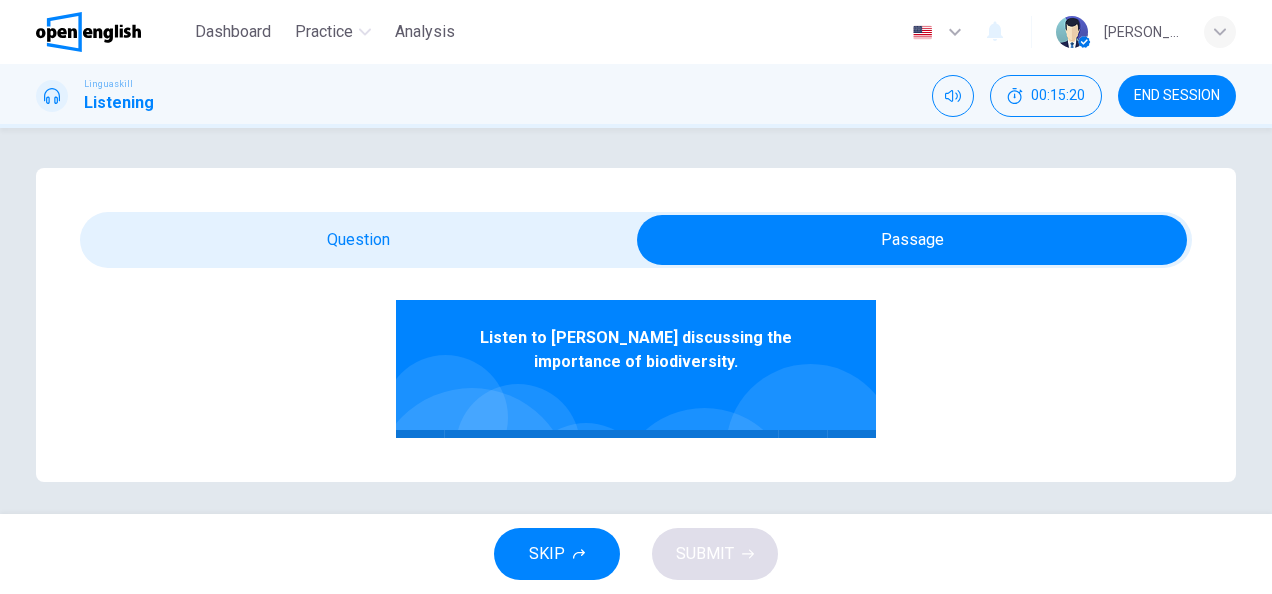 scroll, scrollTop: 125, scrollLeft: 0, axis: vertical 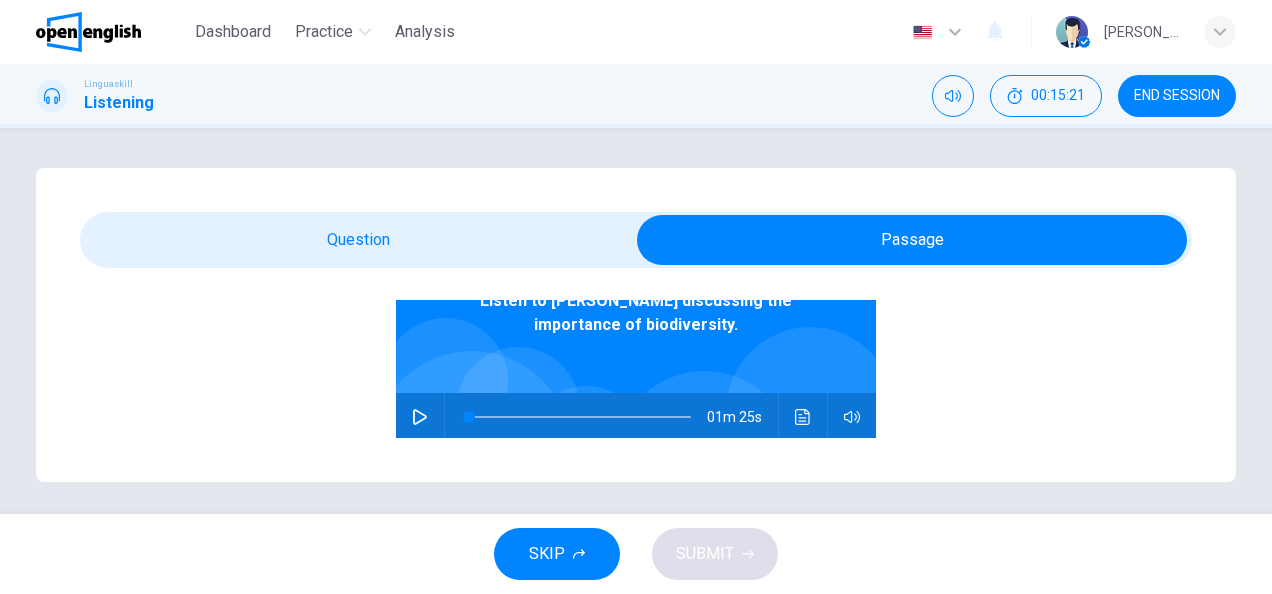 click 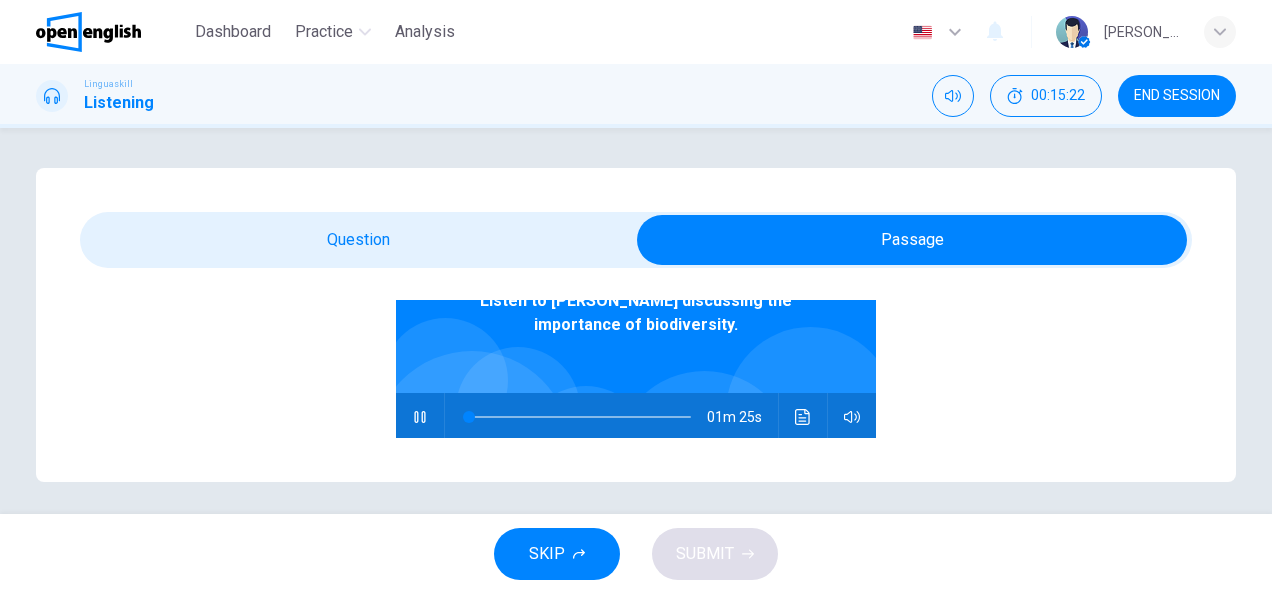 scroll, scrollTop: 100, scrollLeft: 0, axis: vertical 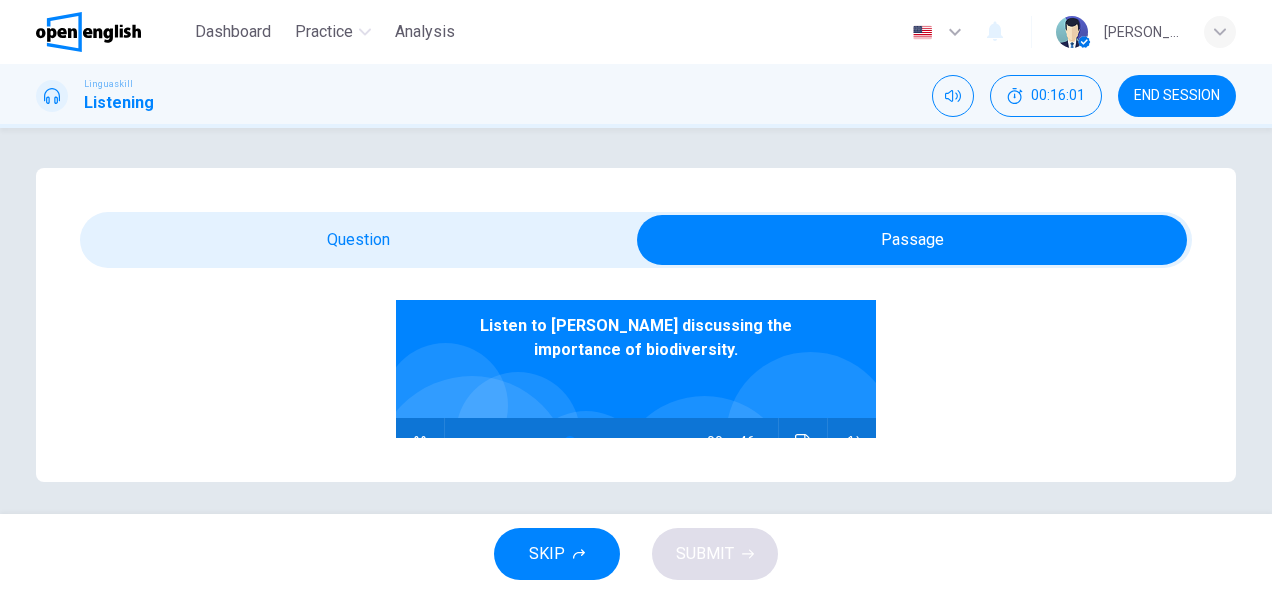 click on "Listen to [PERSON_NAME] discussing the importance of biodiversity. 00m 46s" at bounding box center (636, 522) 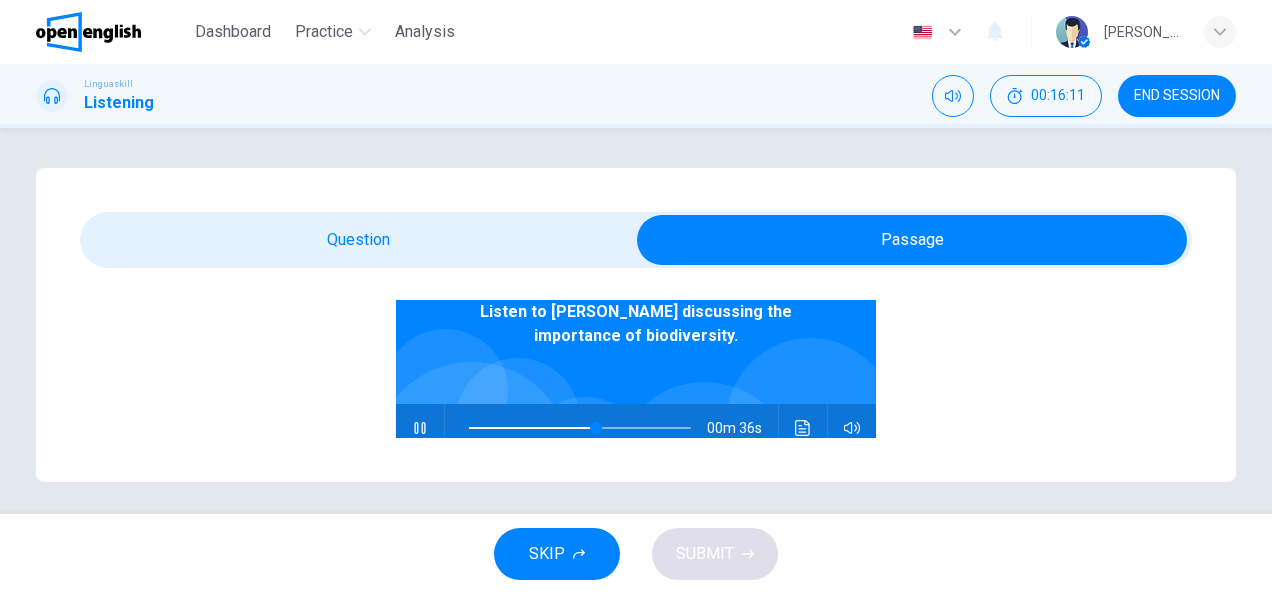 scroll, scrollTop: 125, scrollLeft: 0, axis: vertical 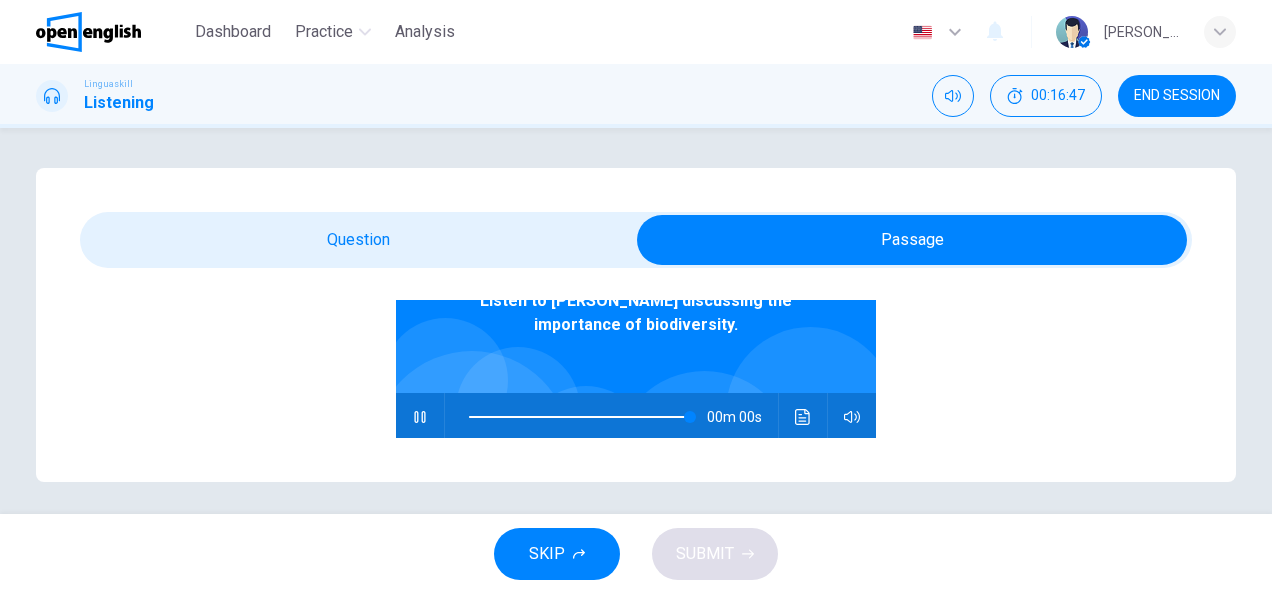 type on "*" 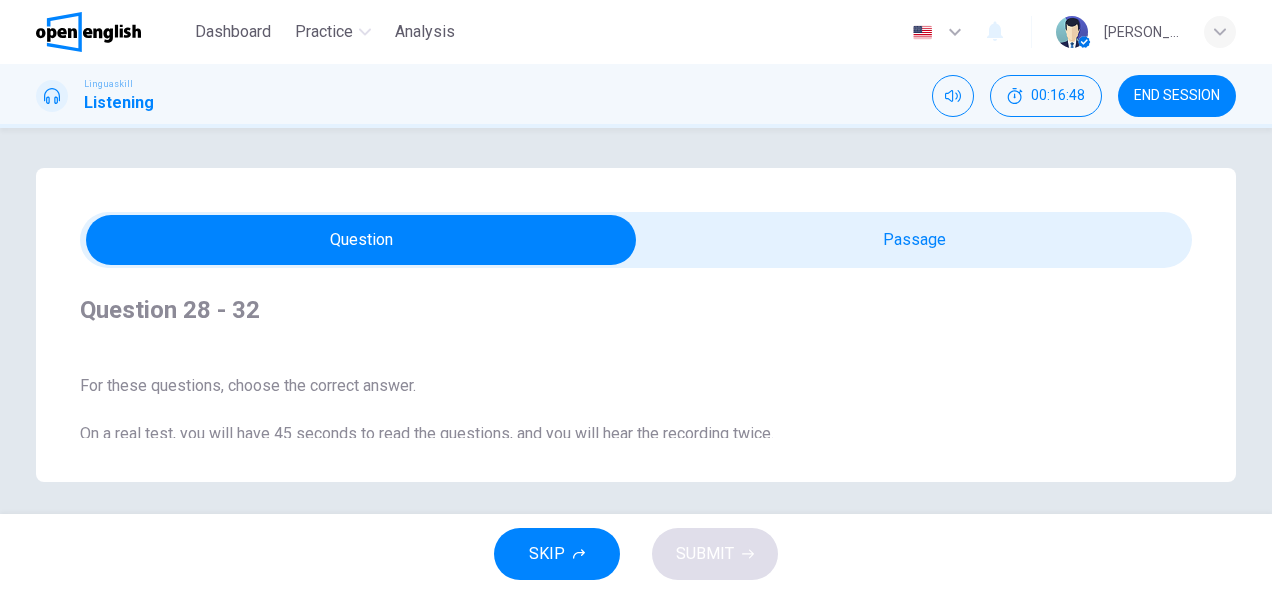 scroll, scrollTop: 6, scrollLeft: 0, axis: vertical 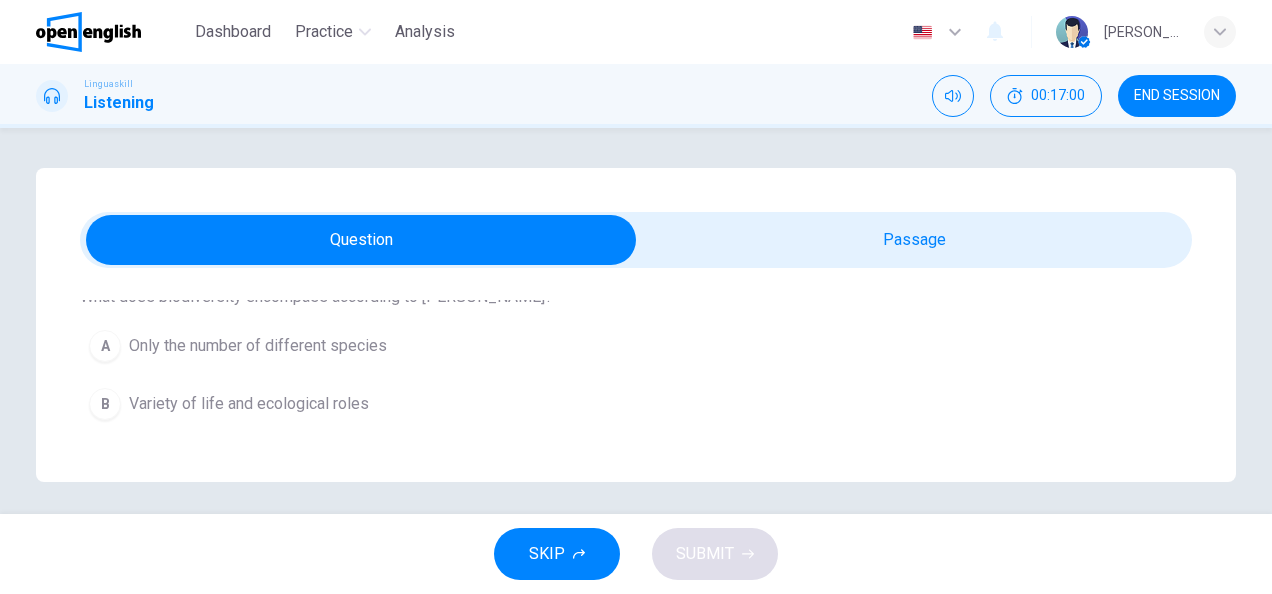 click on "Variety of life and ecological roles" at bounding box center [249, 404] 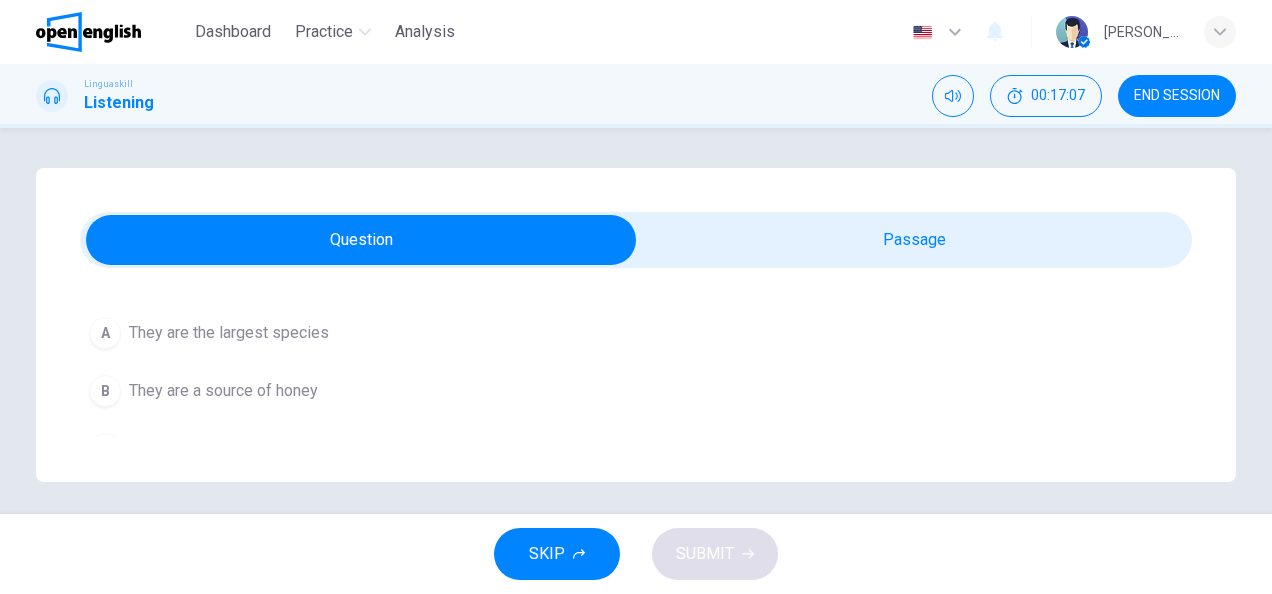 scroll, scrollTop: 525, scrollLeft: 0, axis: vertical 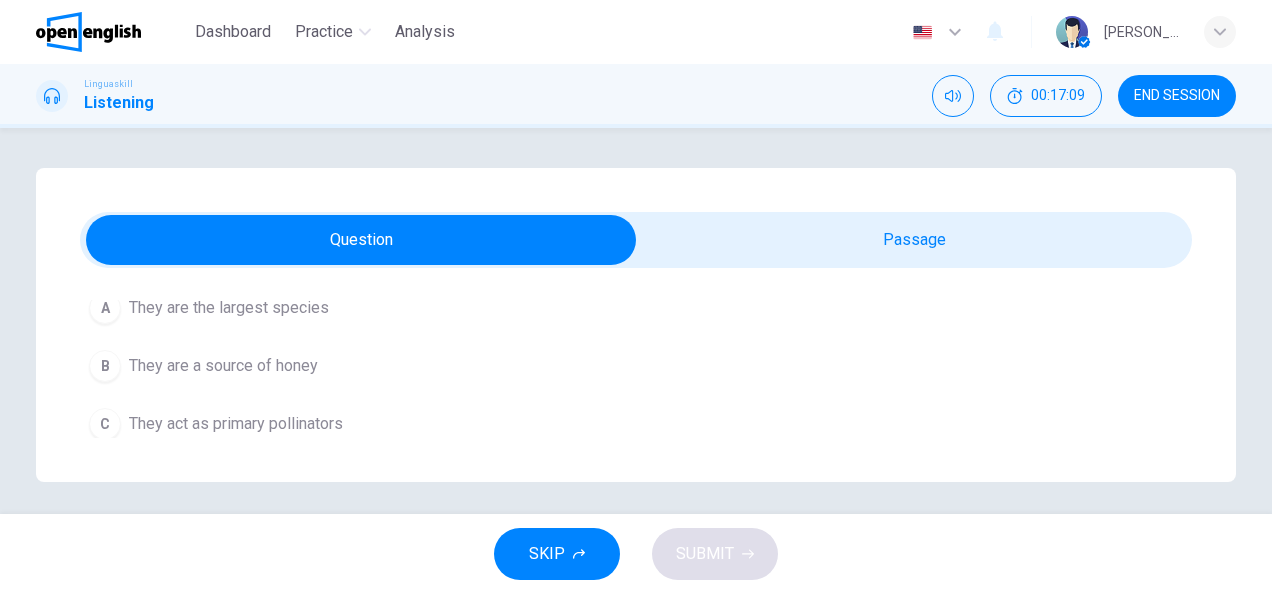 click on "They act as primary pollinators" at bounding box center (236, 424) 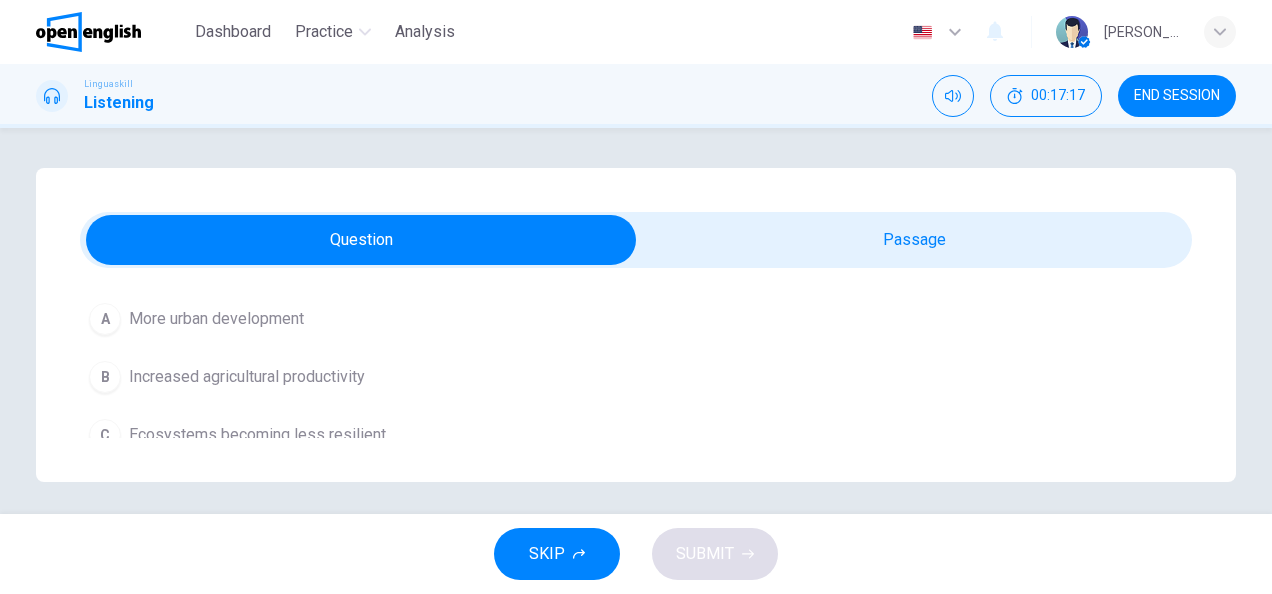 scroll, scrollTop: 775, scrollLeft: 0, axis: vertical 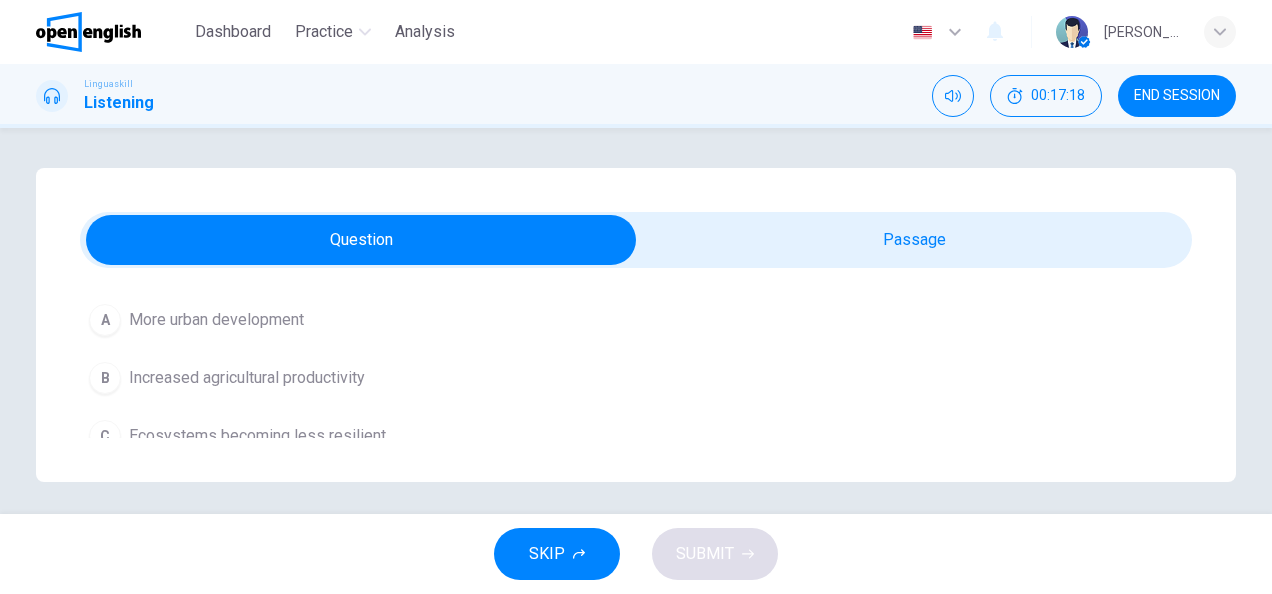 click on "Ecosystems becoming less resilient" at bounding box center (257, 436) 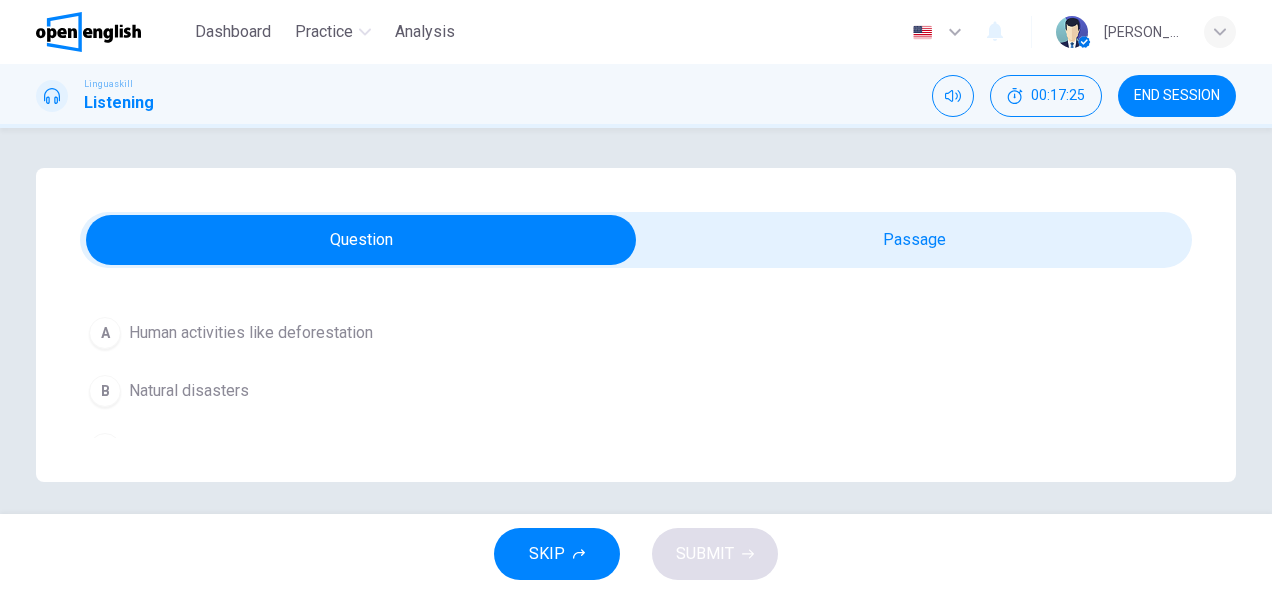 scroll, scrollTop: 1000, scrollLeft: 0, axis: vertical 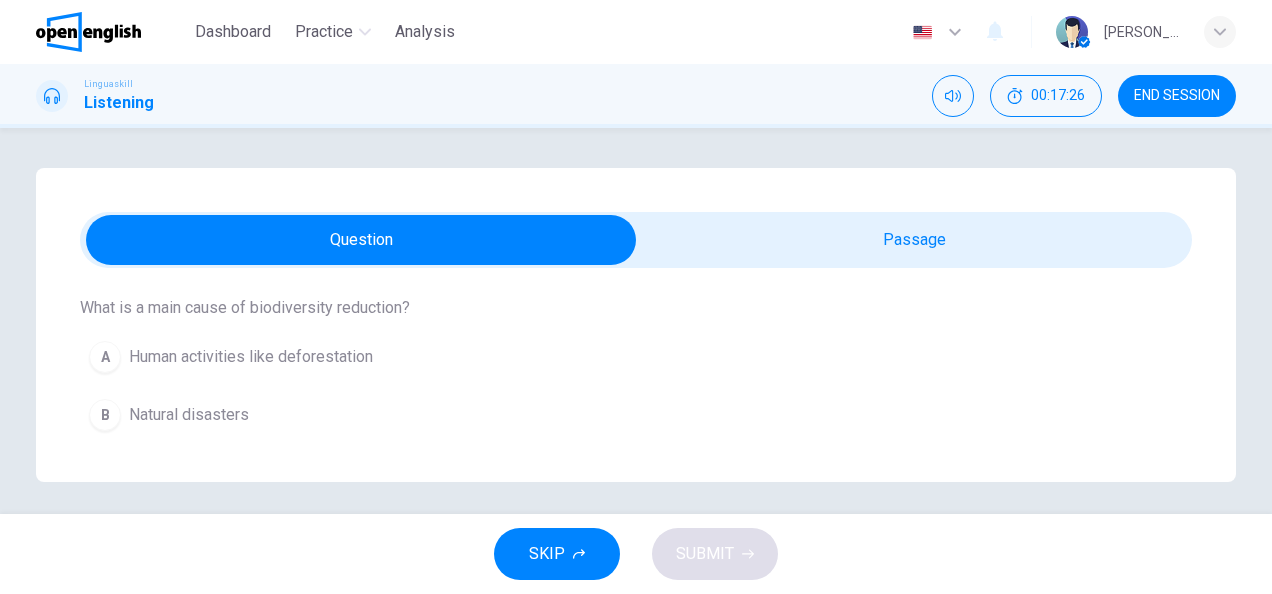 click on "Human activities like deforestation" at bounding box center (251, 357) 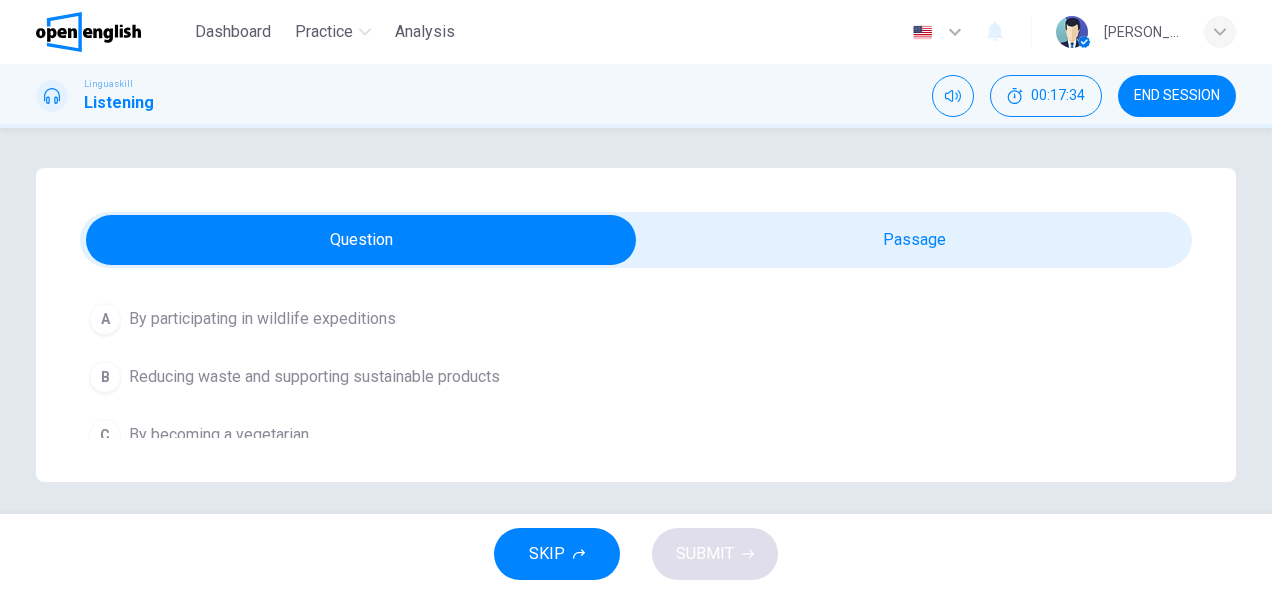 scroll, scrollTop: 1316, scrollLeft: 0, axis: vertical 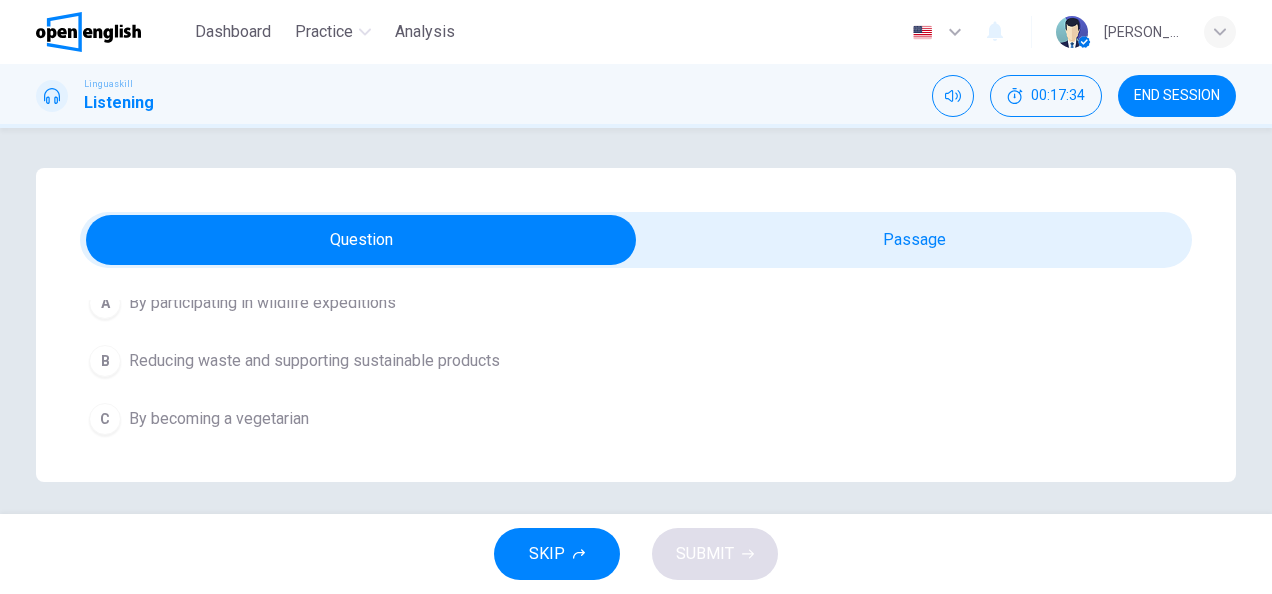 click on "Reducing waste and supporting sustainable products" at bounding box center [314, 361] 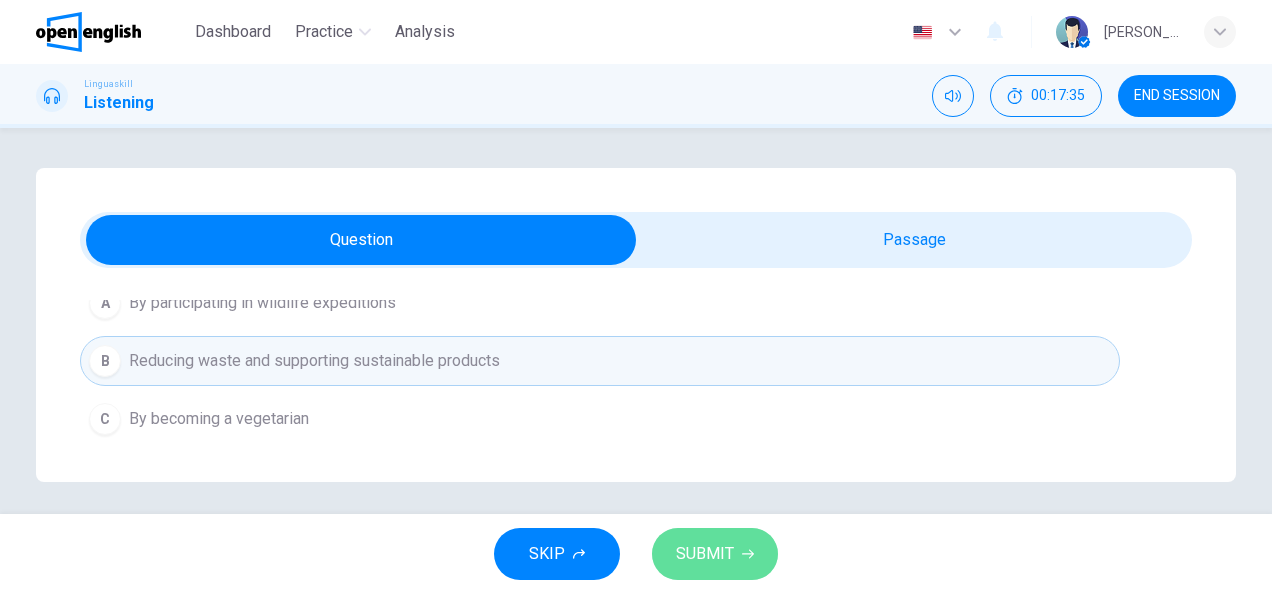 click on "SUBMIT" at bounding box center (705, 554) 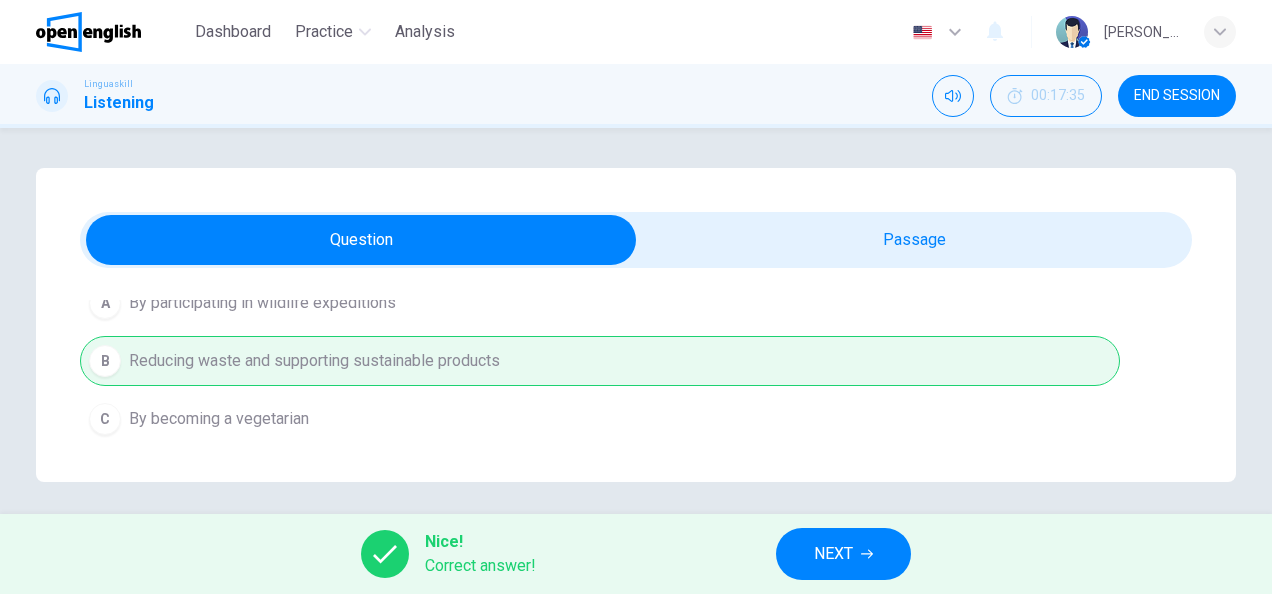click on "NEXT" at bounding box center [833, 554] 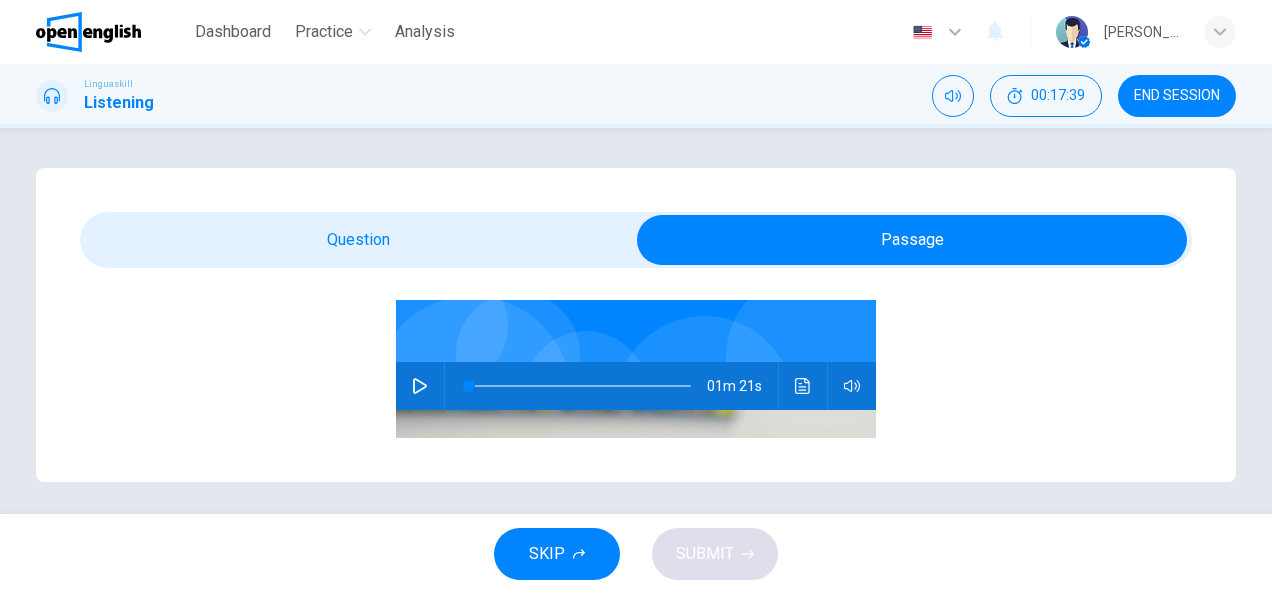 scroll, scrollTop: 175, scrollLeft: 0, axis: vertical 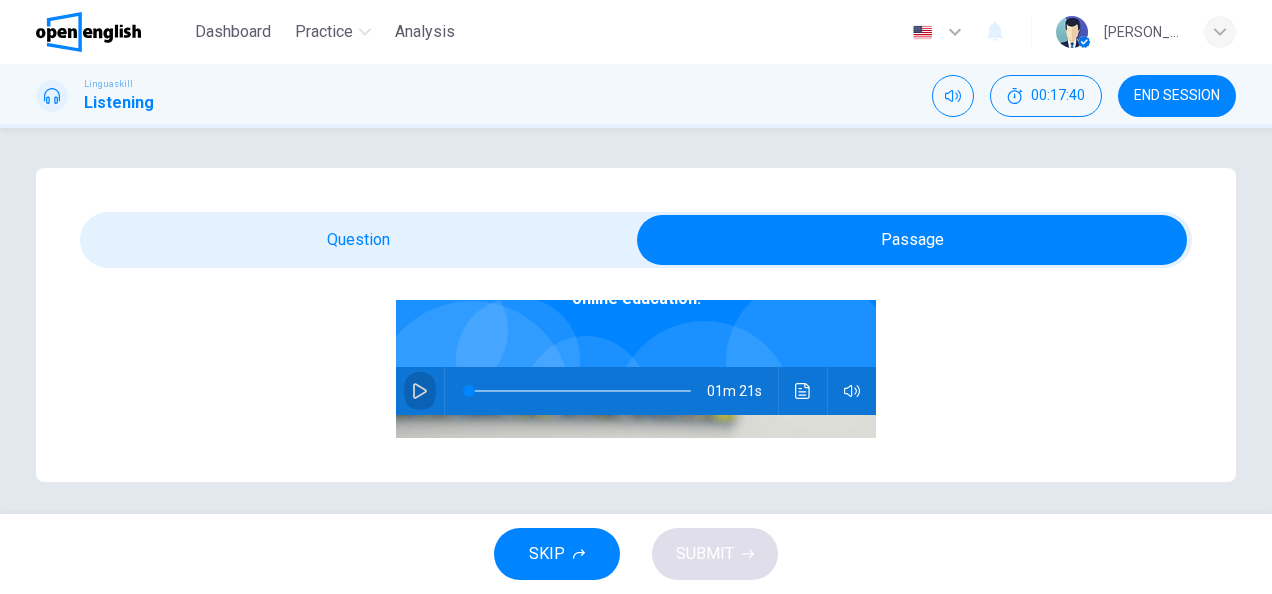 click 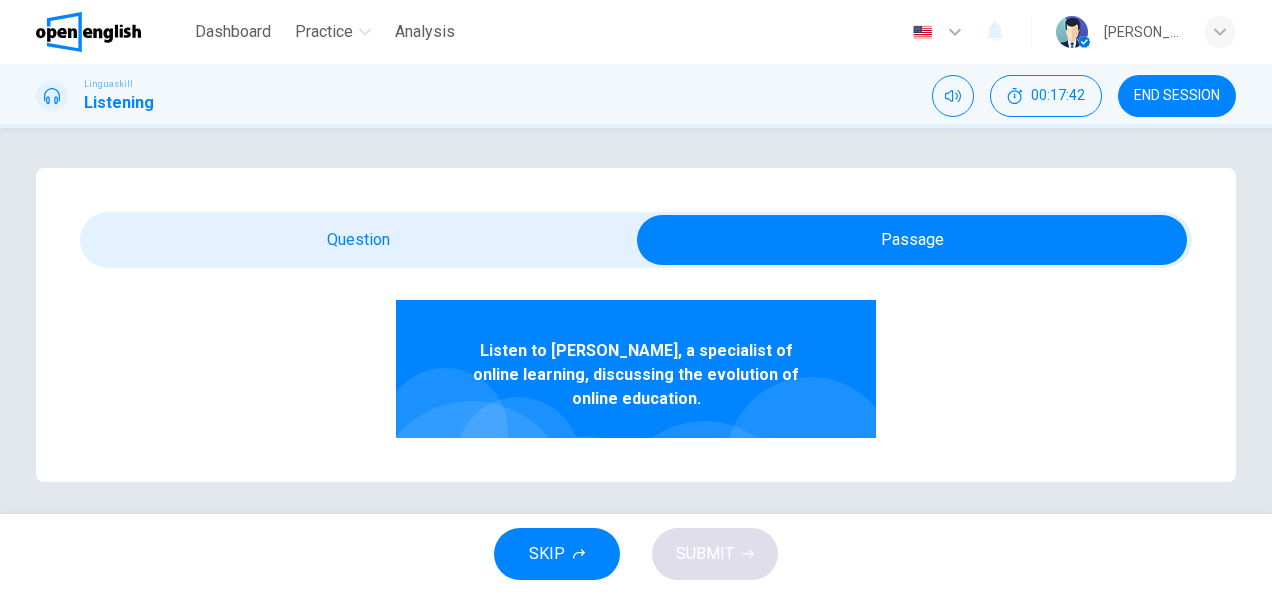 scroll, scrollTop: 100, scrollLeft: 0, axis: vertical 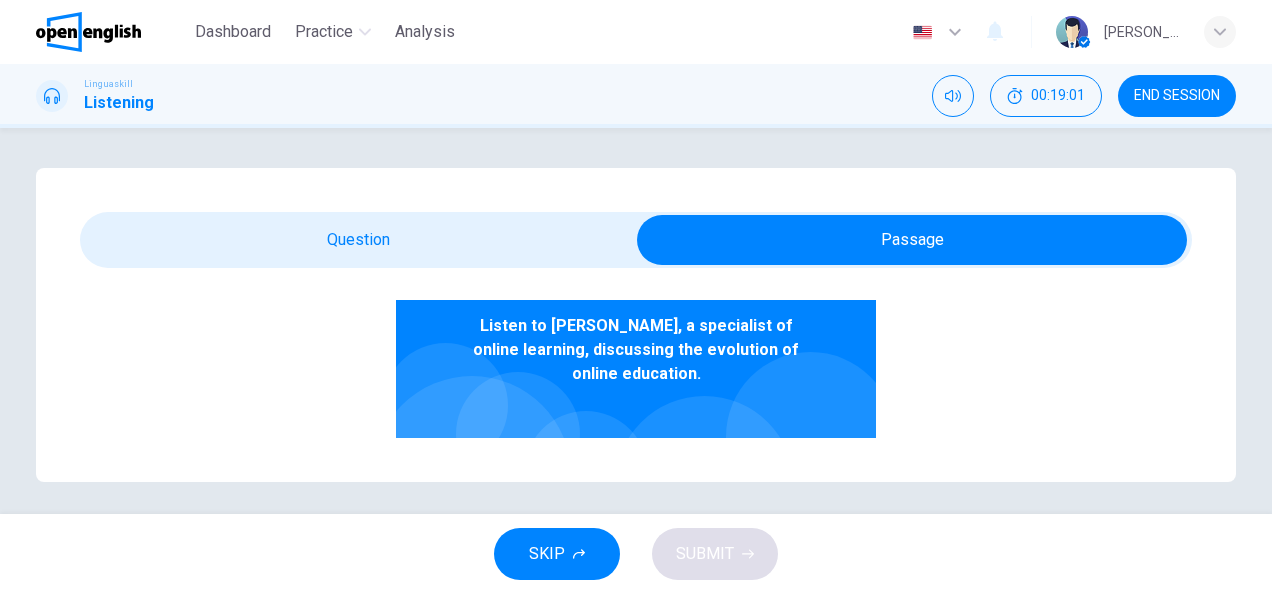 type on "*" 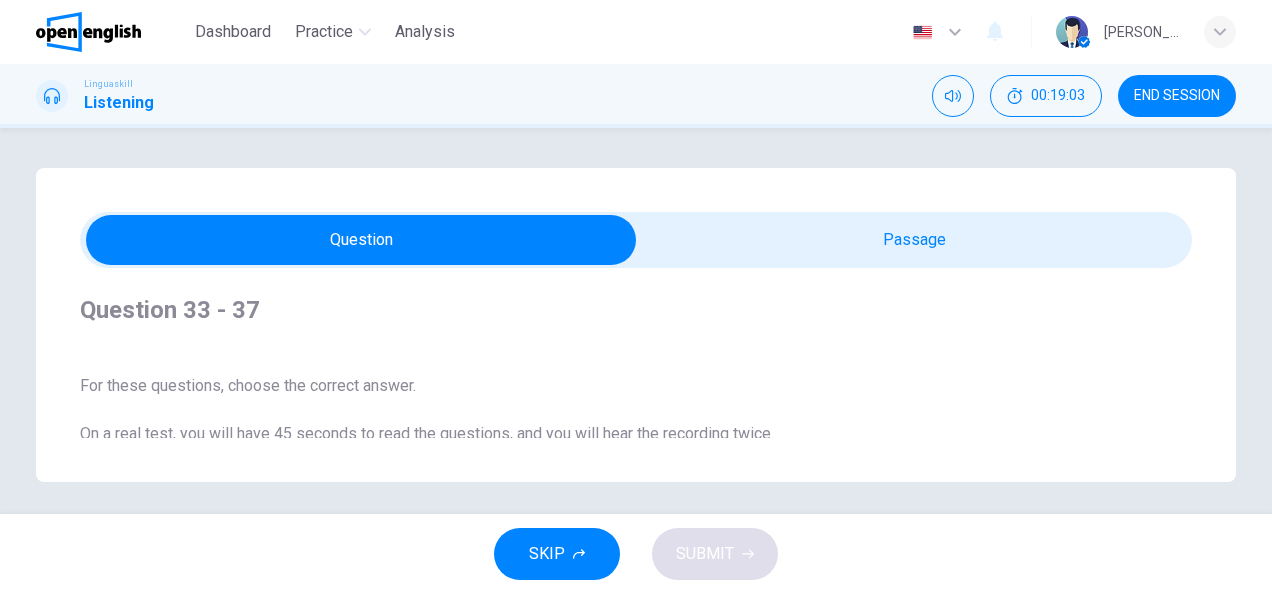 scroll, scrollTop: 6, scrollLeft: 0, axis: vertical 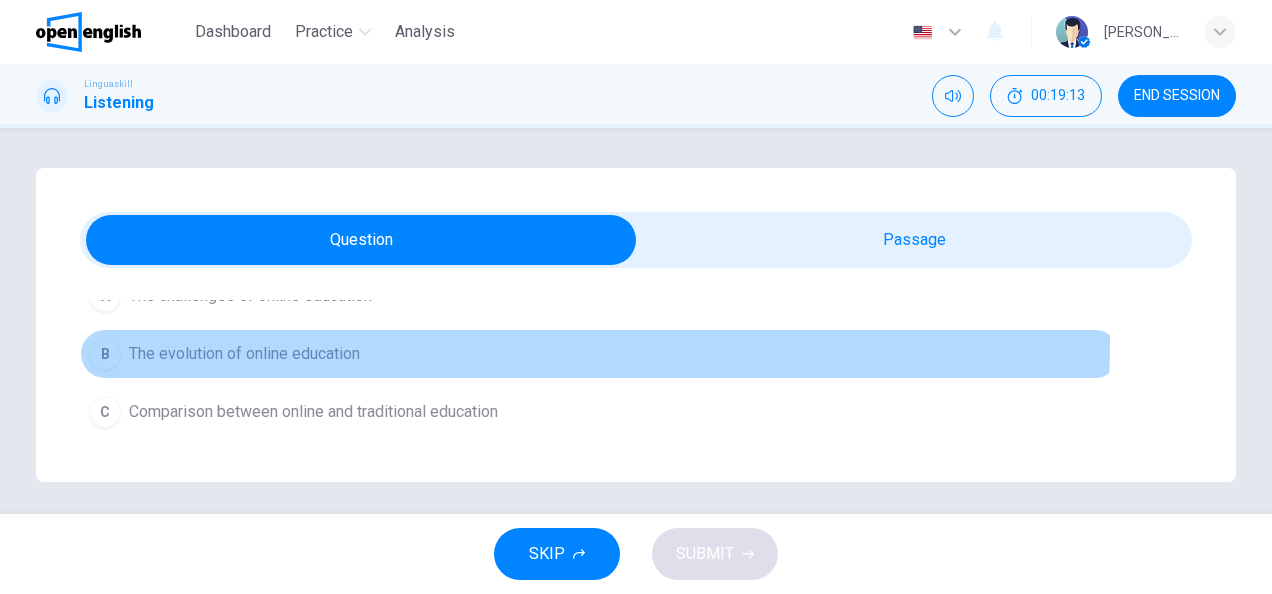 click on "The evolution of online education" at bounding box center [244, 354] 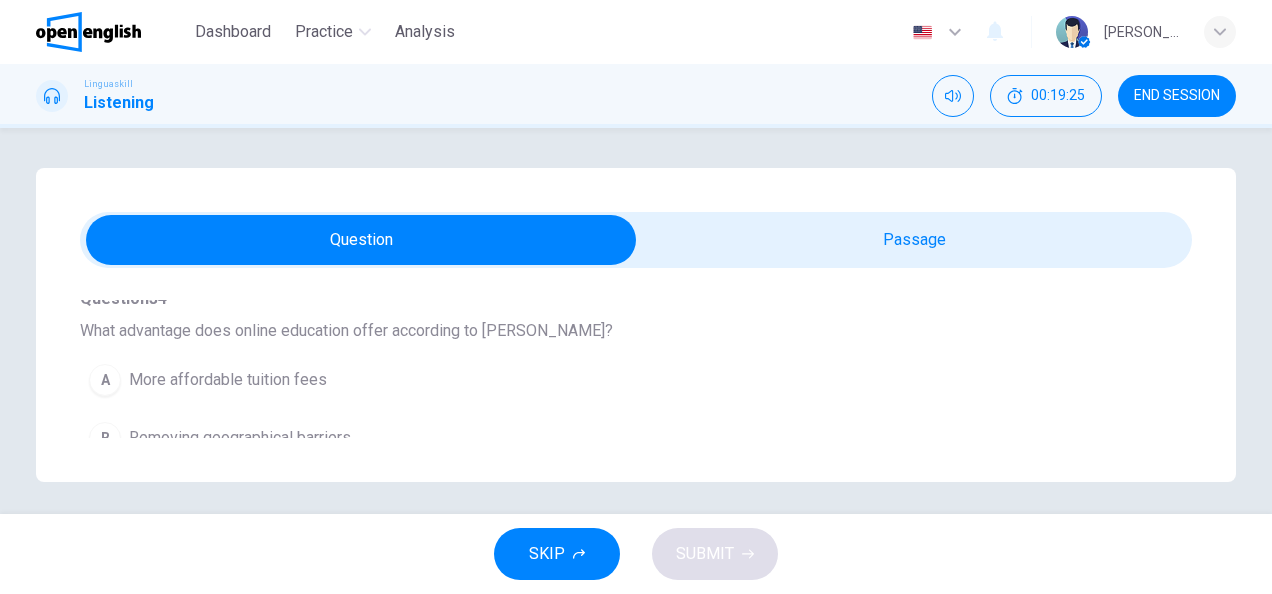 scroll, scrollTop: 450, scrollLeft: 0, axis: vertical 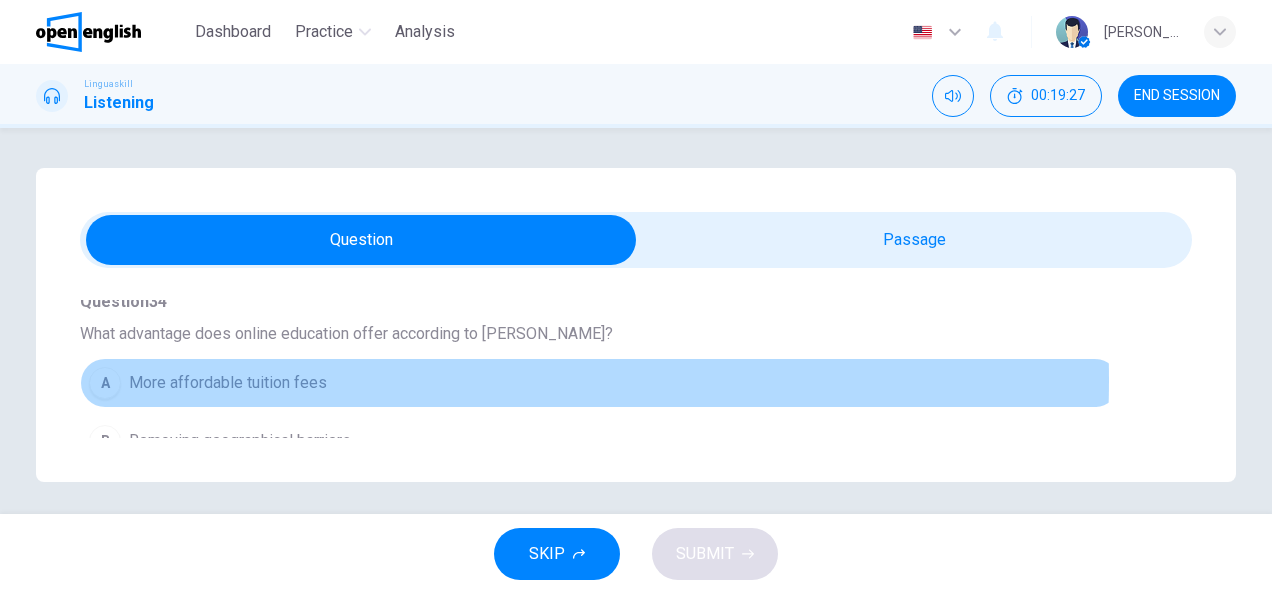 click on "More affordable tuition fees" at bounding box center (228, 383) 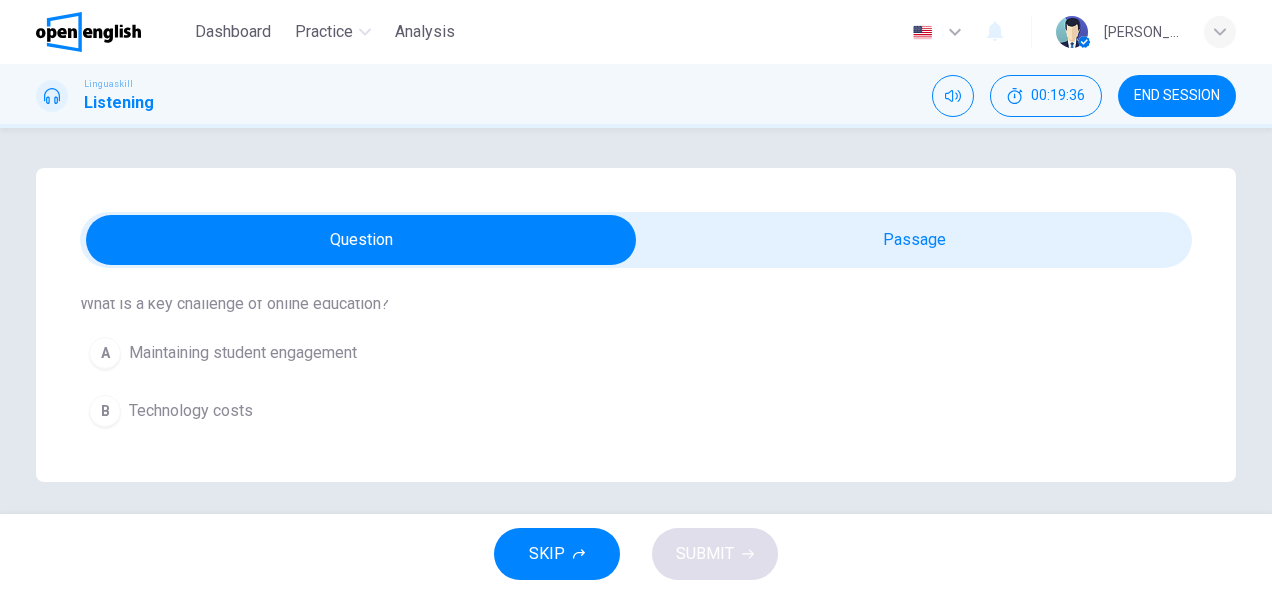 scroll, scrollTop: 725, scrollLeft: 0, axis: vertical 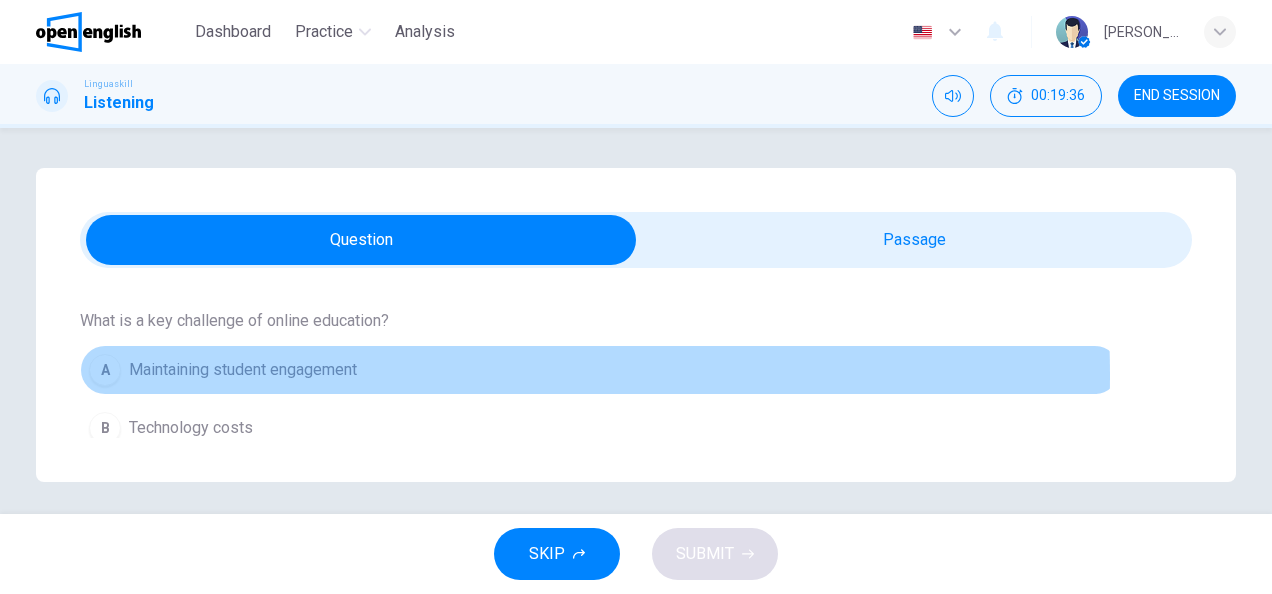 click on "Maintaining student engagement" at bounding box center [243, 370] 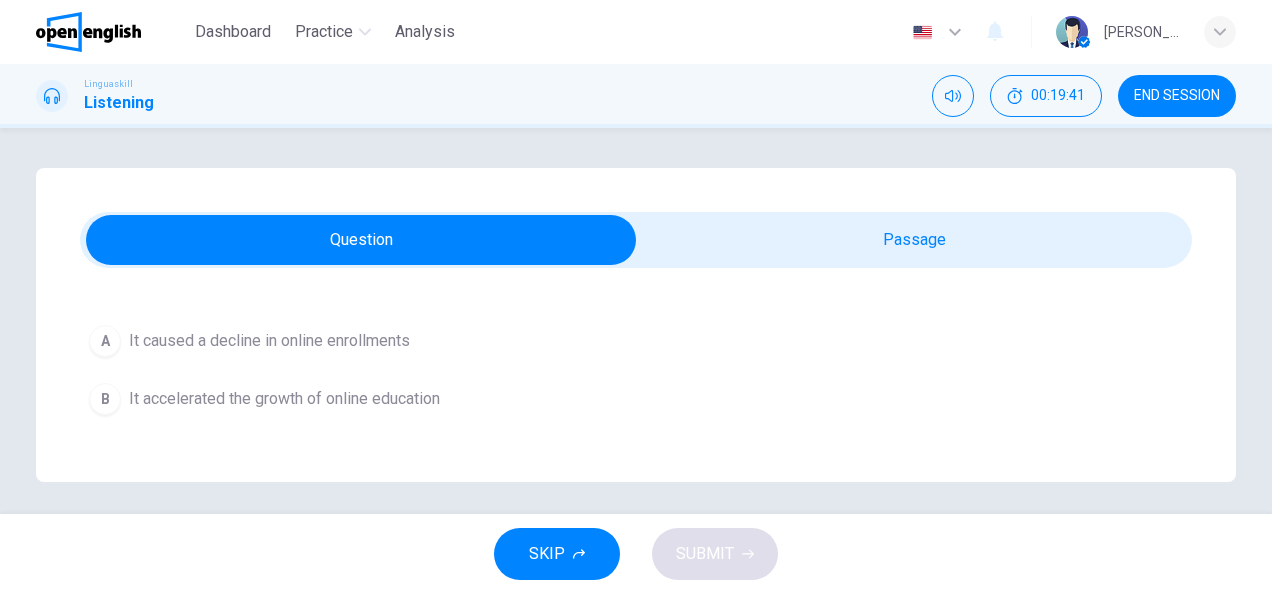 scroll, scrollTop: 1025, scrollLeft: 0, axis: vertical 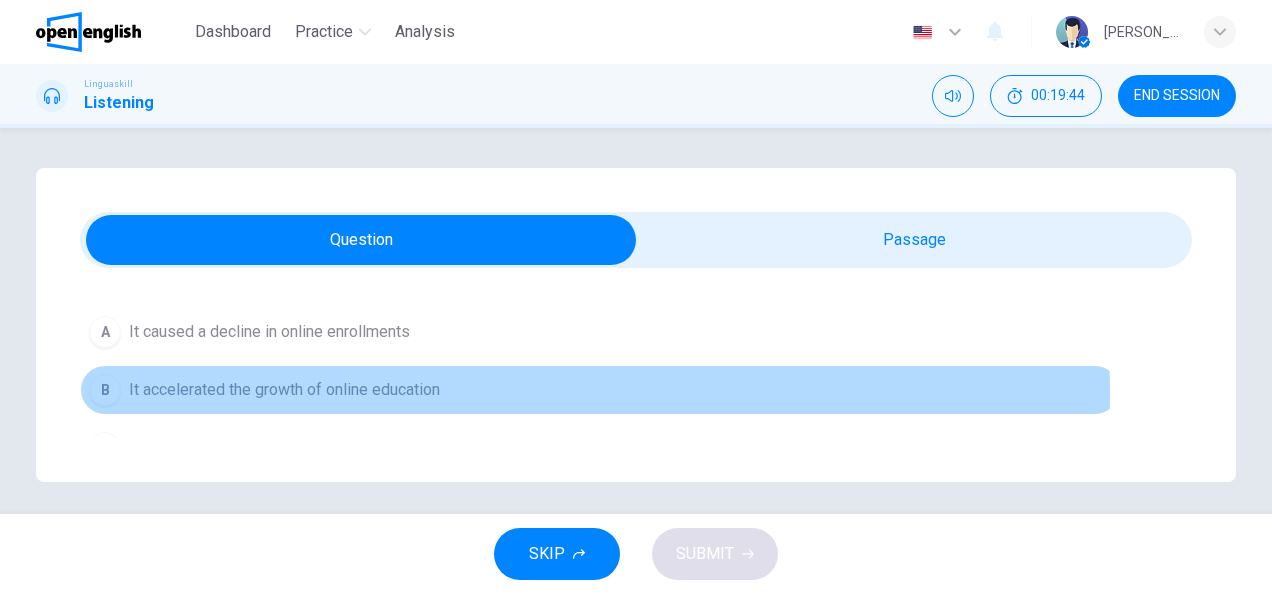 click on "It accelerated the growth of online education" at bounding box center [284, 390] 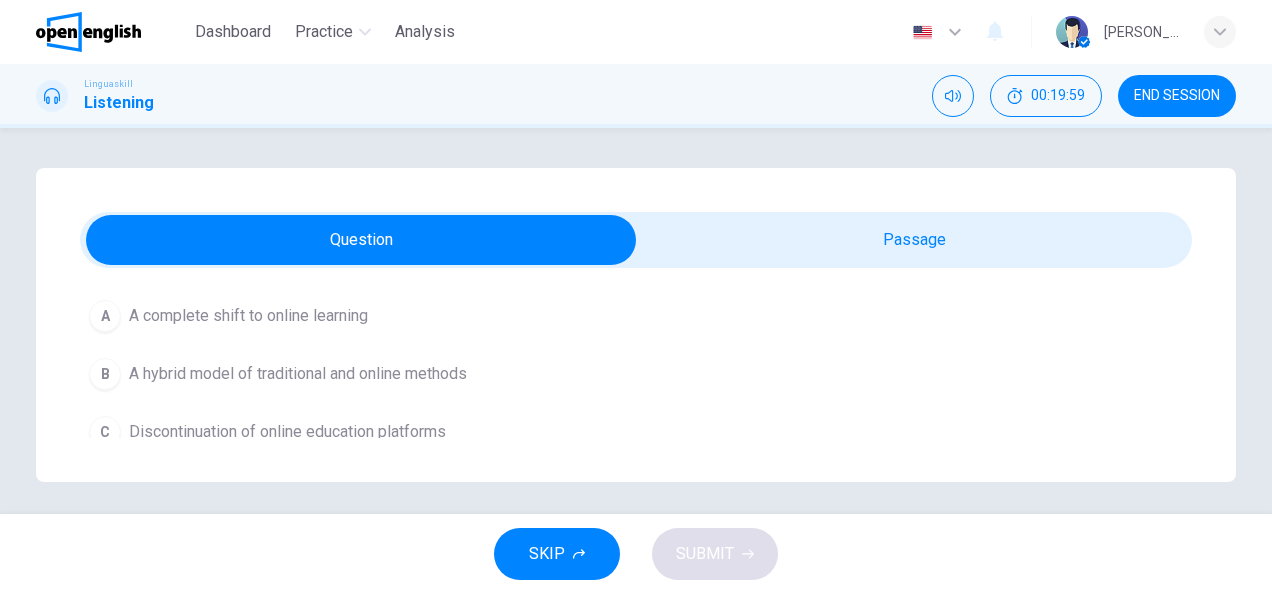 scroll, scrollTop: 1291, scrollLeft: 0, axis: vertical 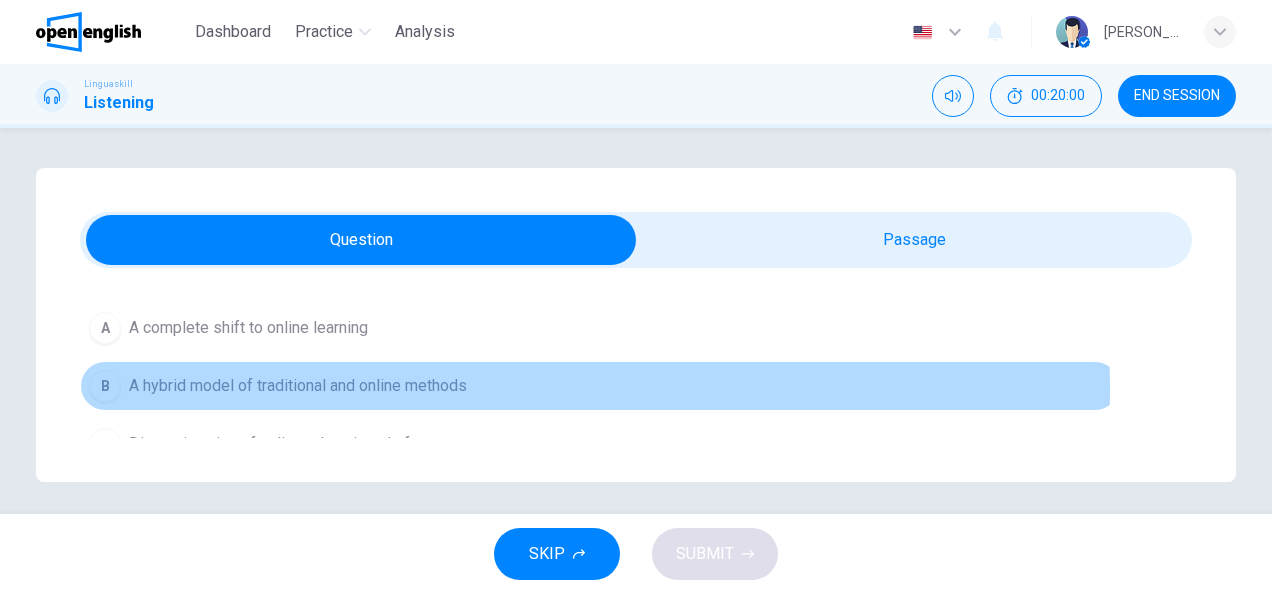 click on "A hybrid model of traditional and online methods" at bounding box center (298, 386) 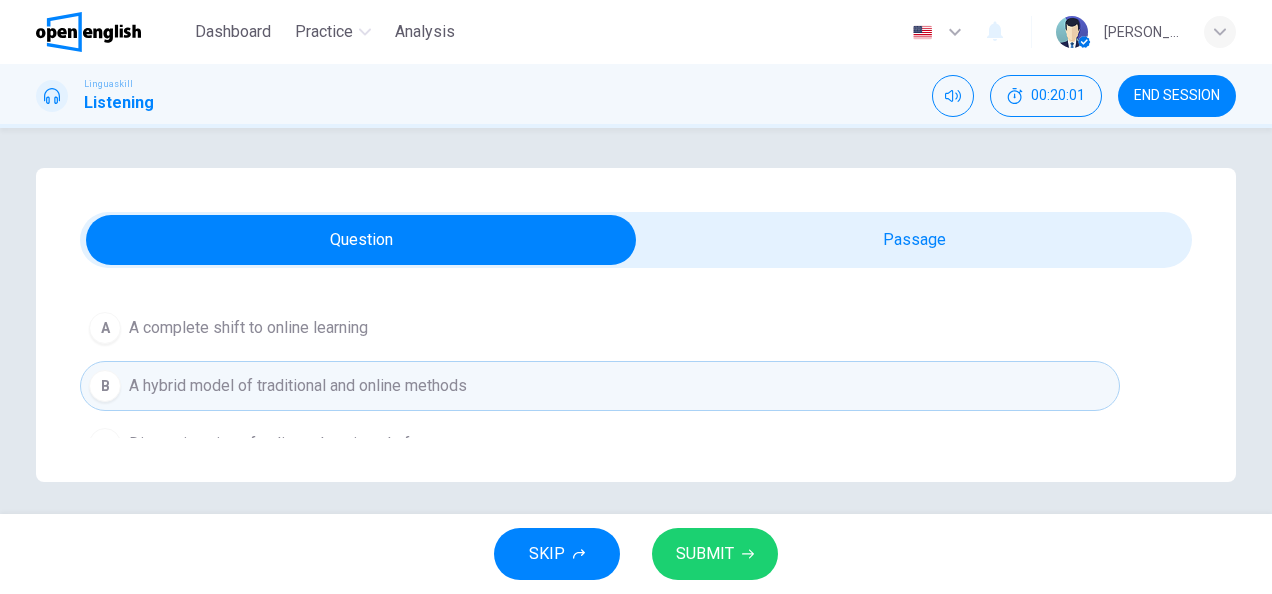 scroll, scrollTop: 1316, scrollLeft: 0, axis: vertical 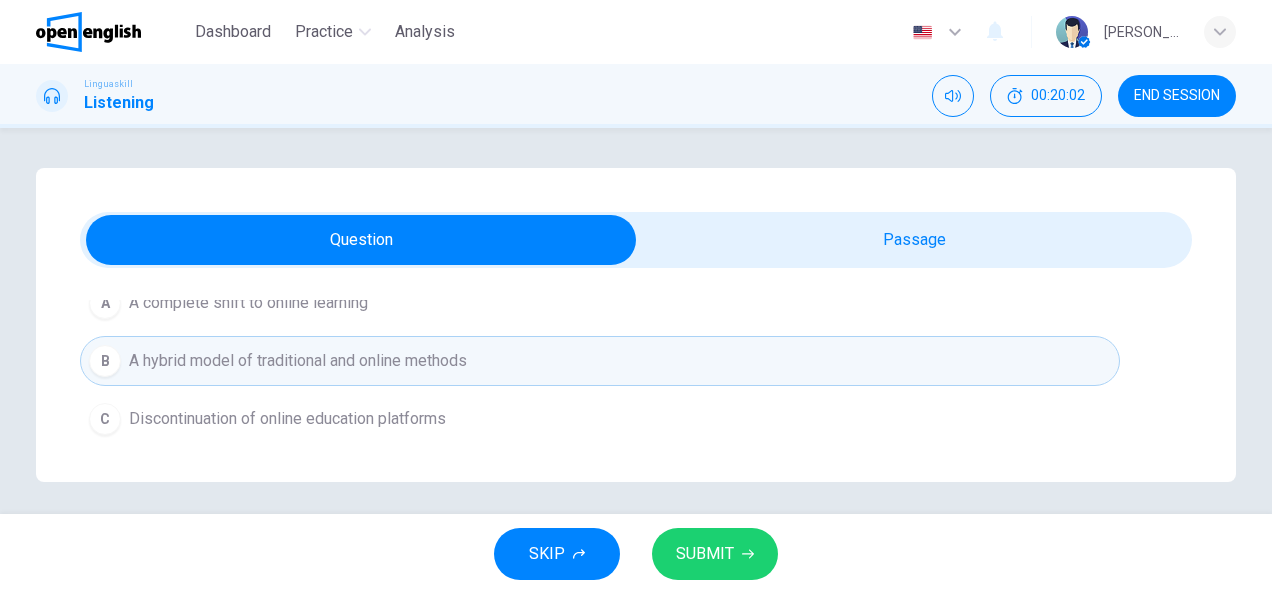 click on "SUBMIT" at bounding box center [705, 554] 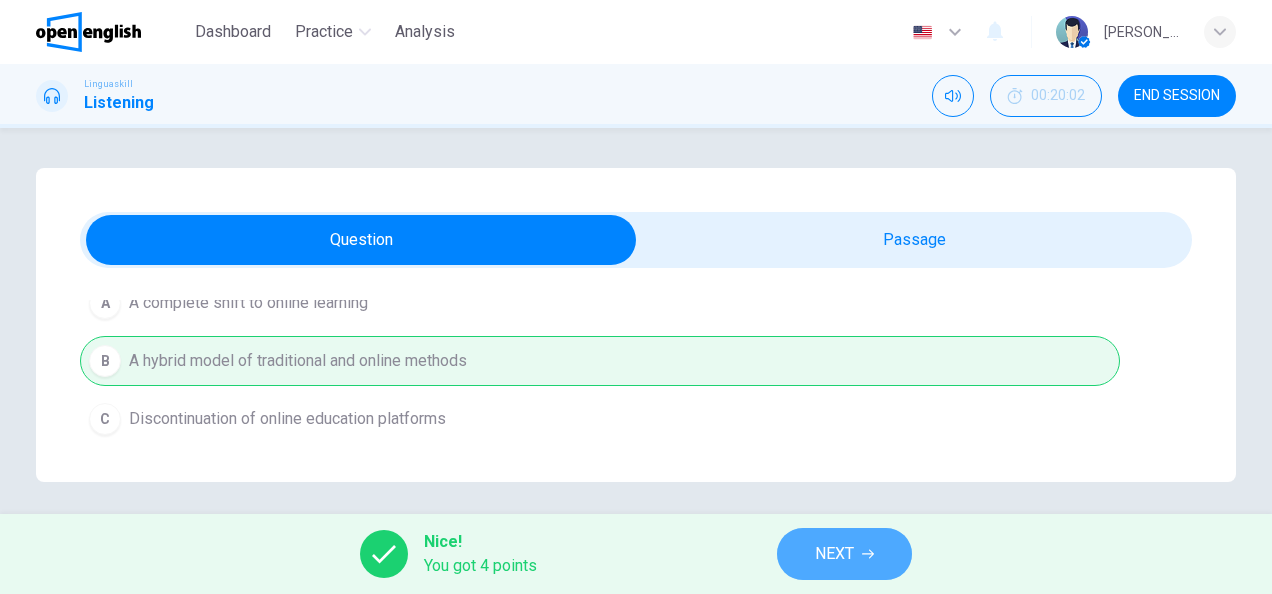 click on "NEXT" at bounding box center [834, 554] 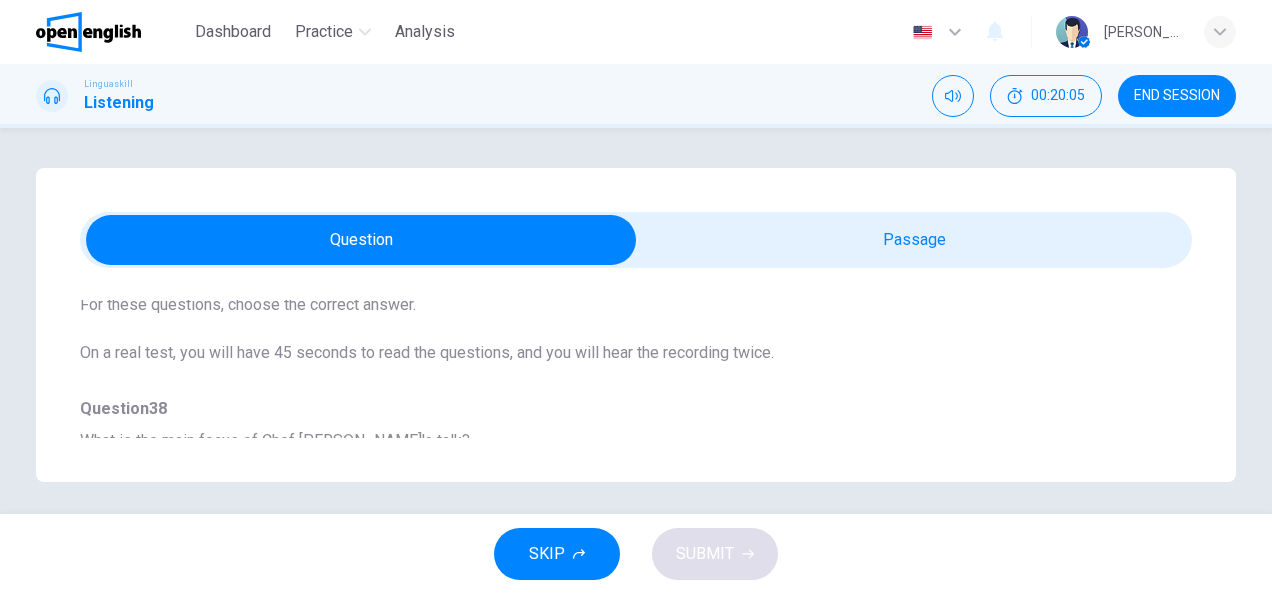 scroll, scrollTop: 0, scrollLeft: 0, axis: both 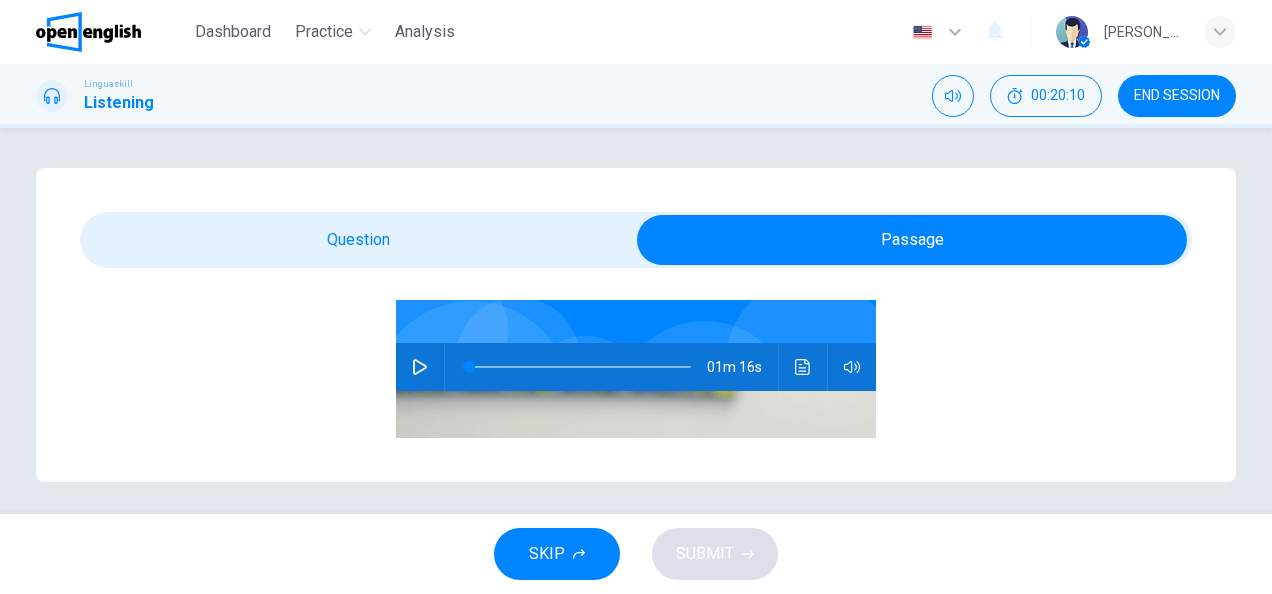 click 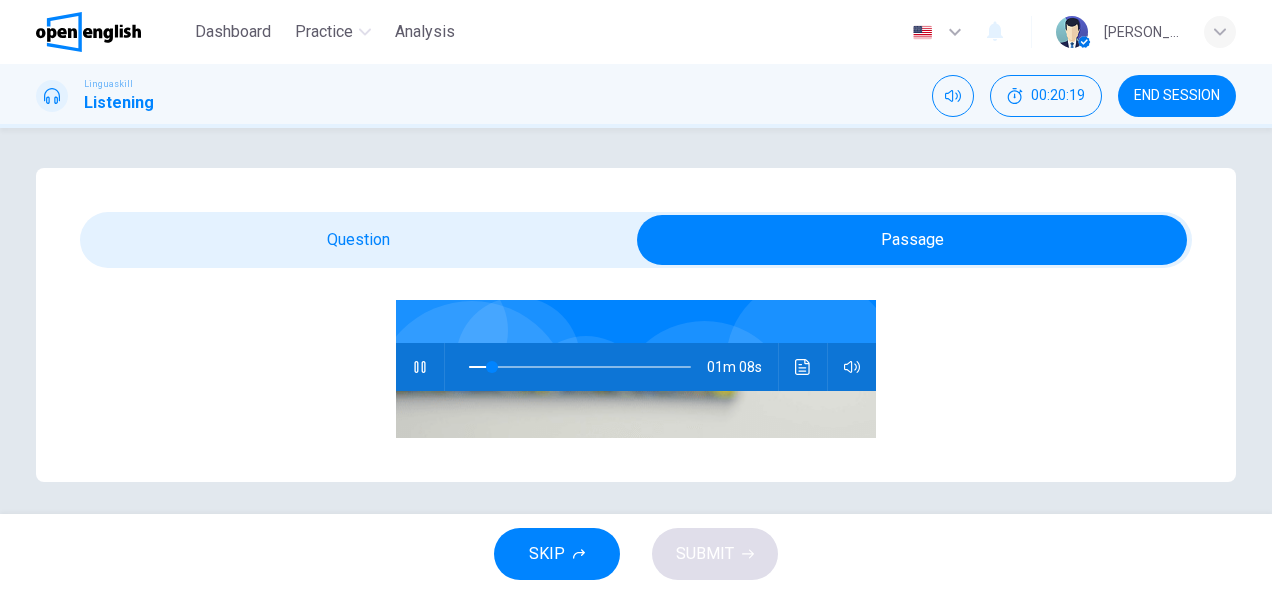 type on "**" 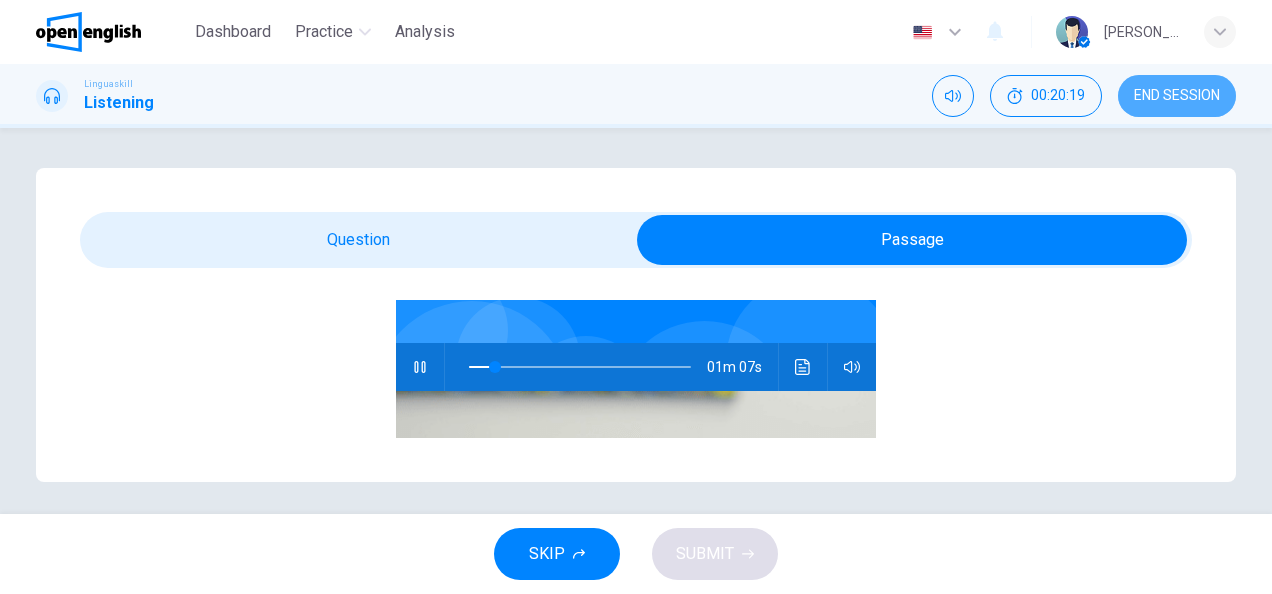 click on "END SESSION" at bounding box center [1177, 96] 